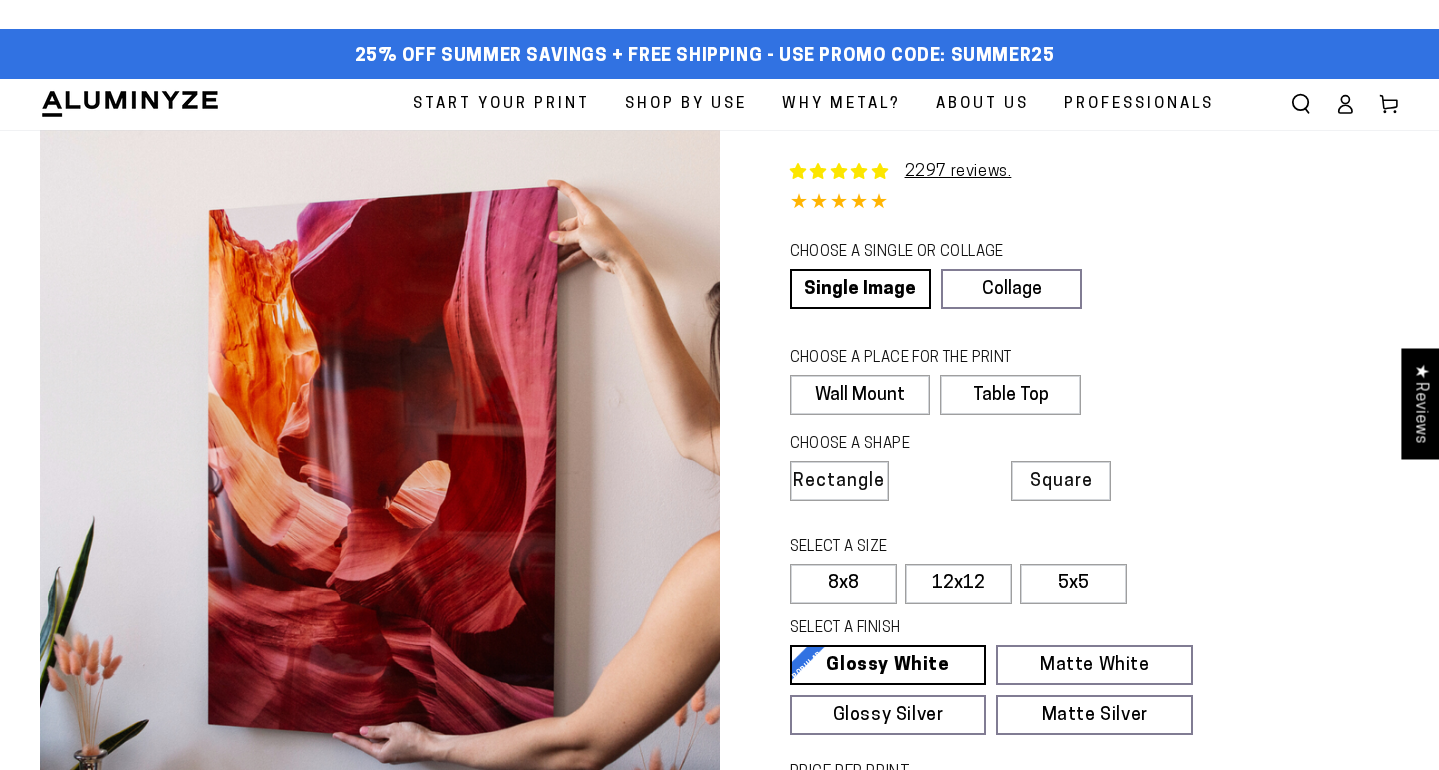 select on "**********" 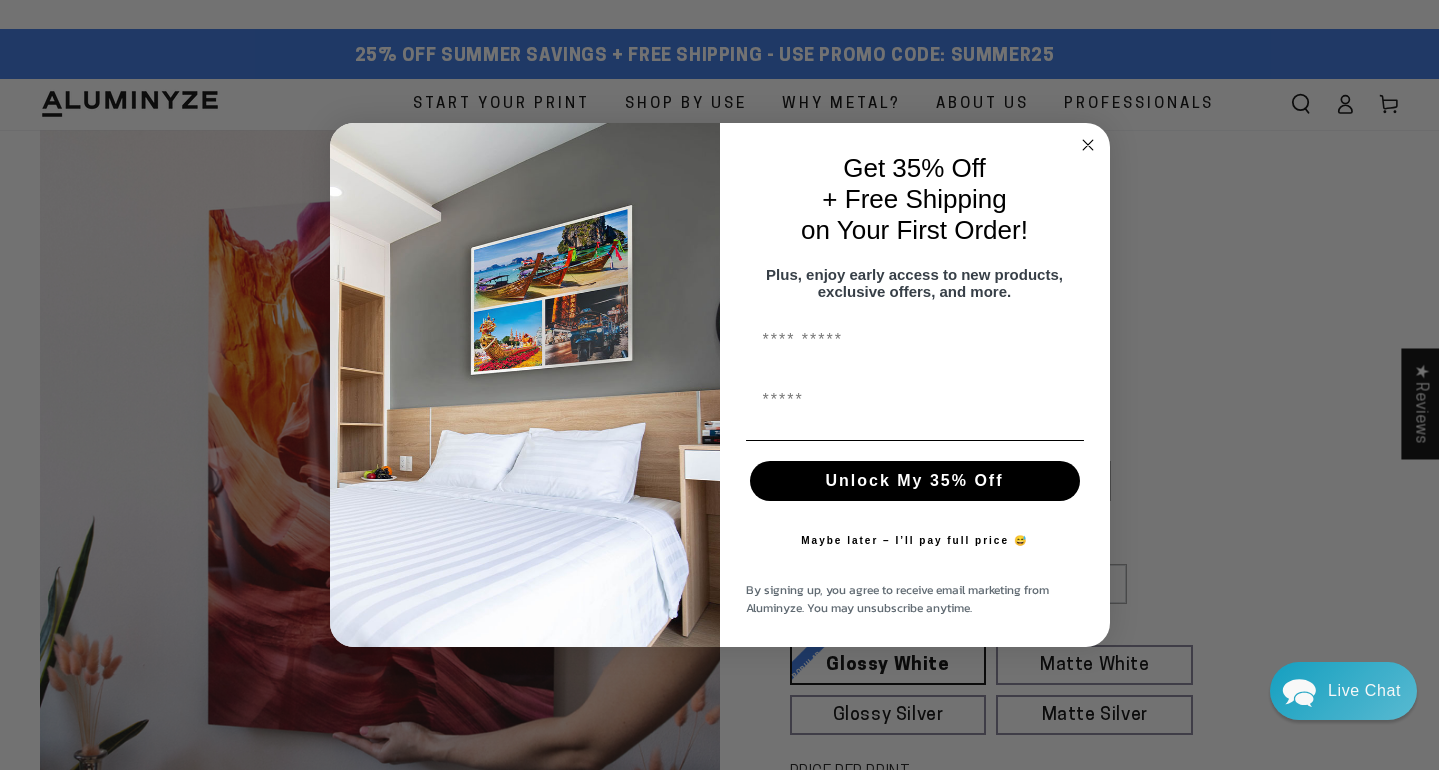 click 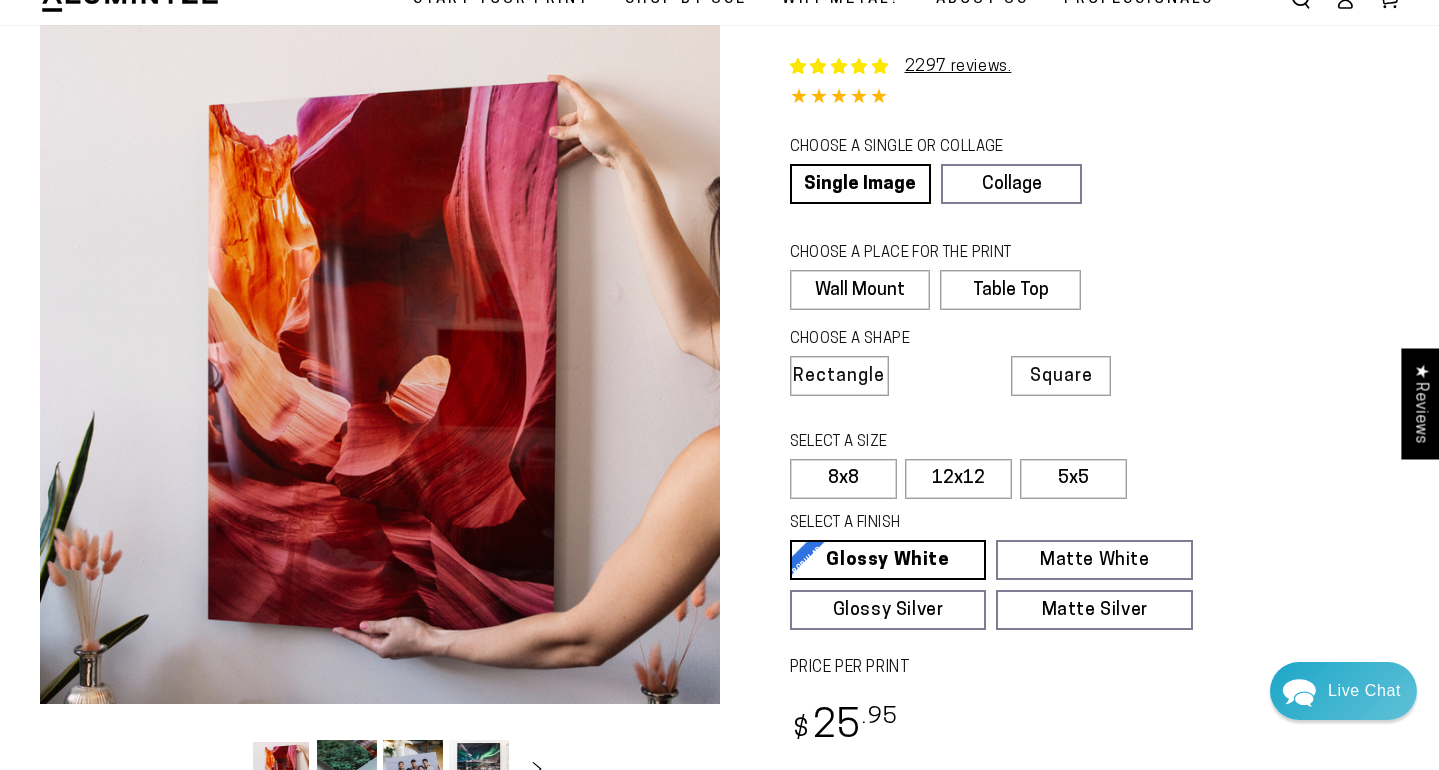scroll, scrollTop: 122, scrollLeft: 0, axis: vertical 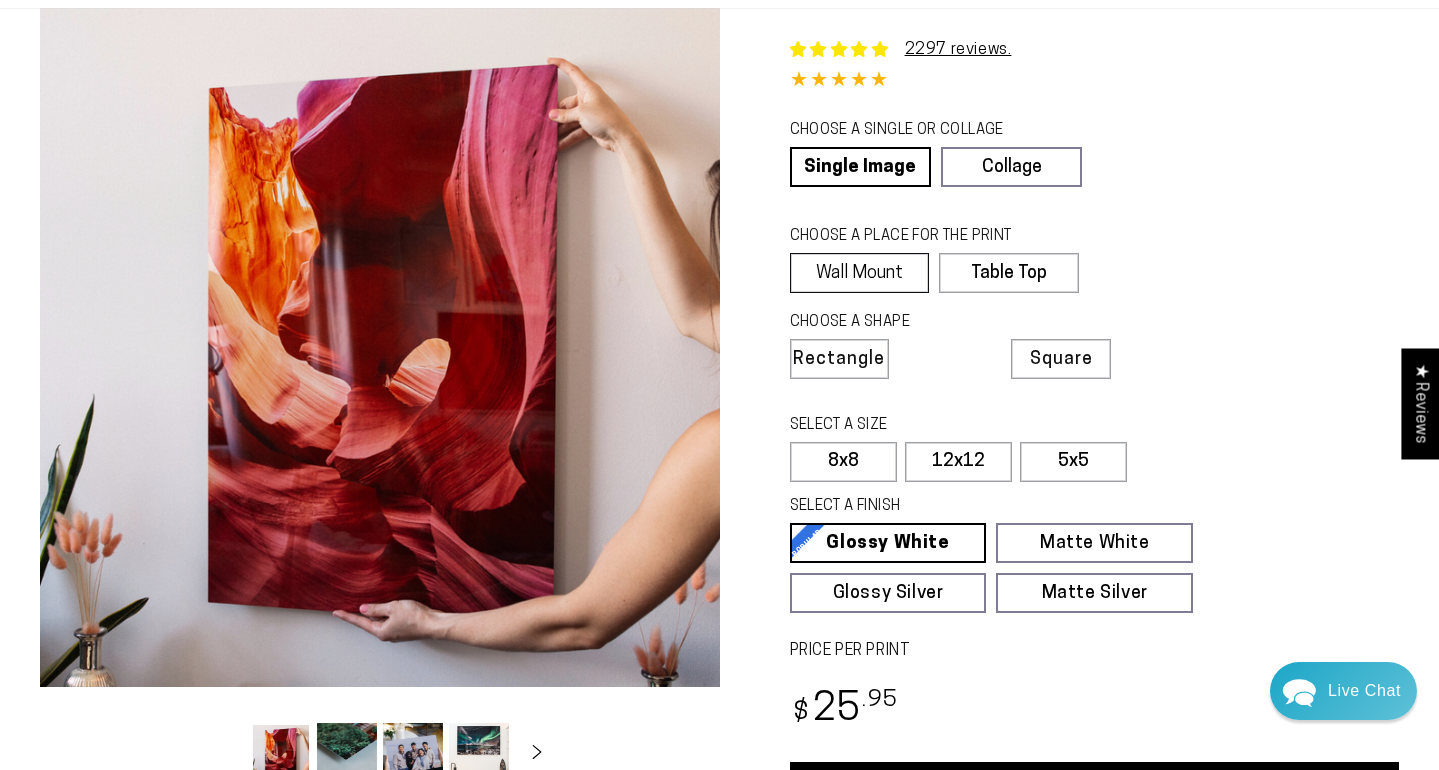 click on "Wall Mount" at bounding box center [860, 273] 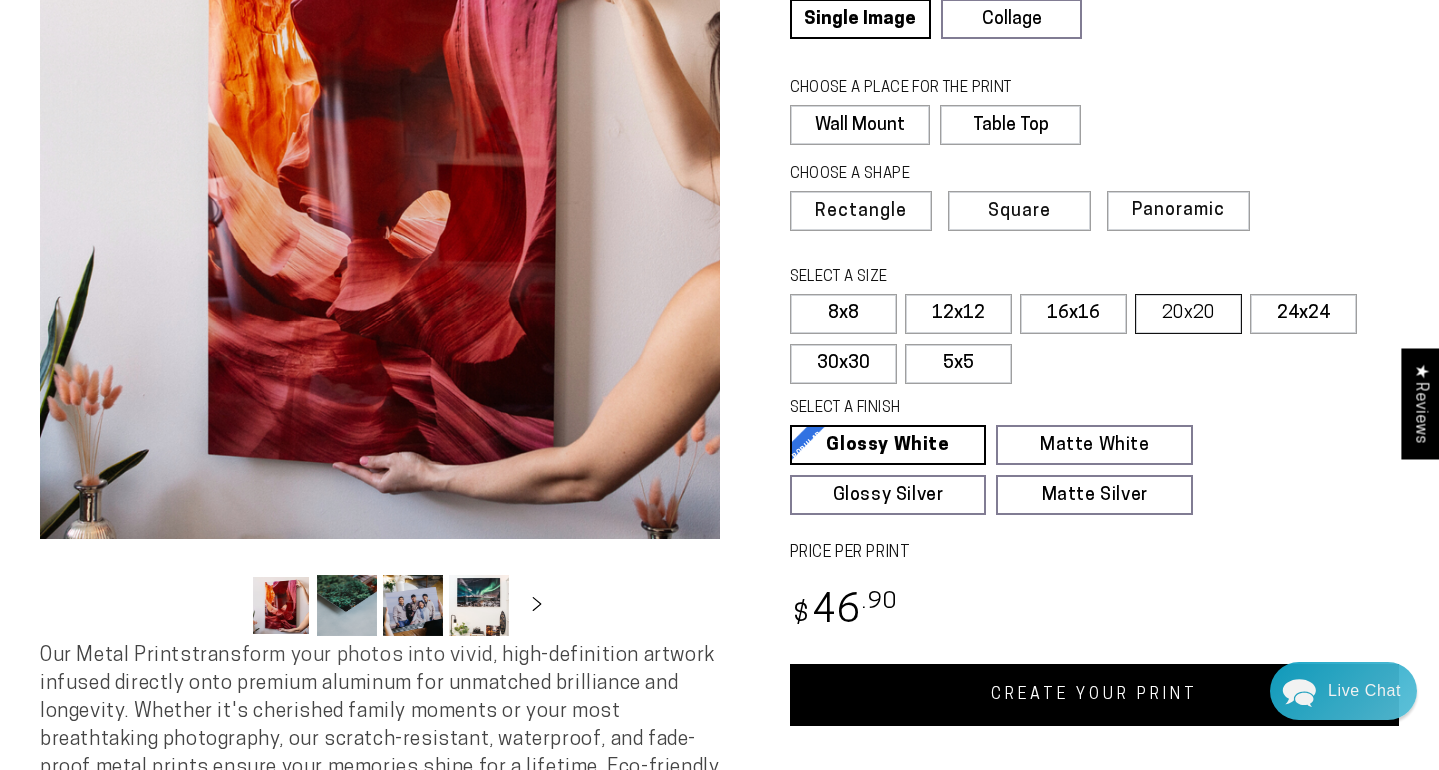 scroll, scrollTop: 285, scrollLeft: 0, axis: vertical 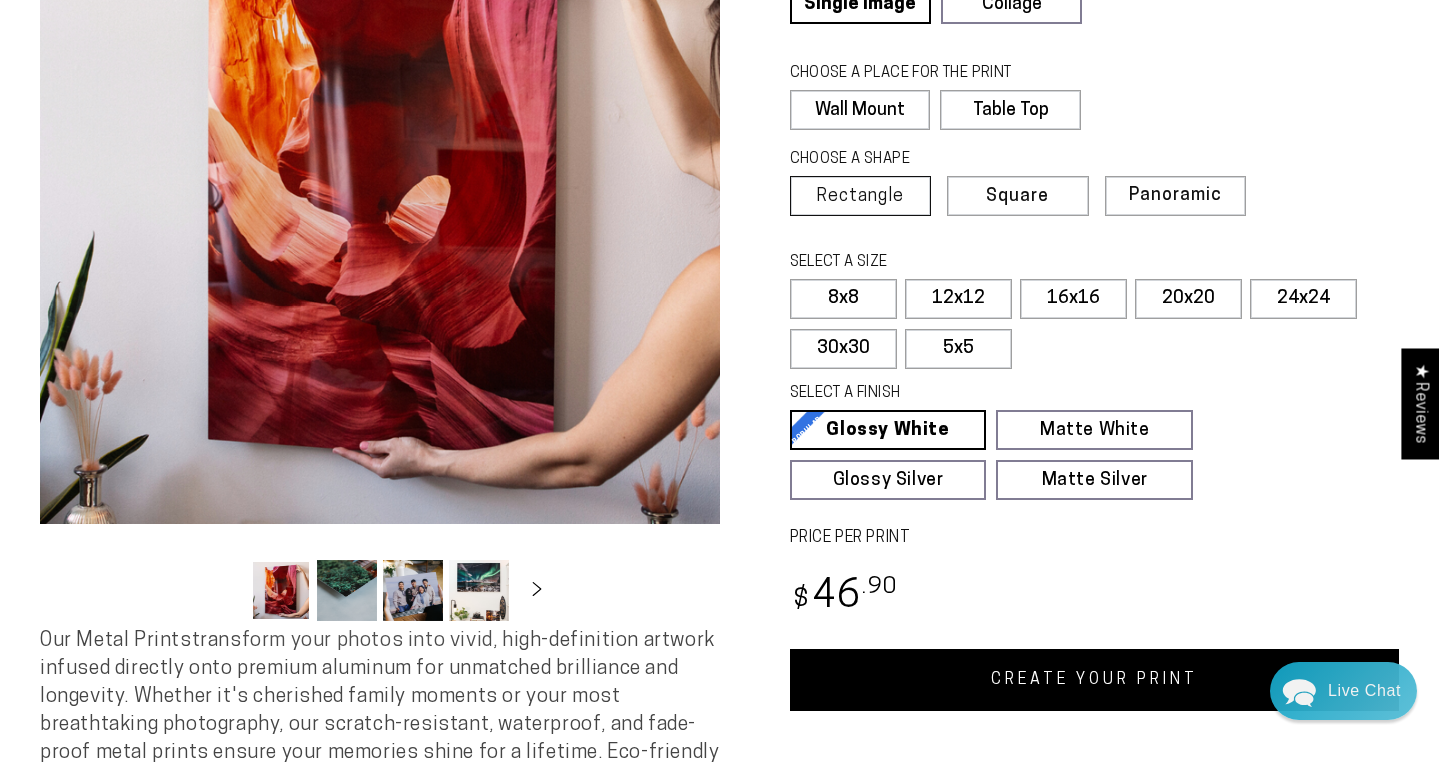 click on "Rectangle" at bounding box center (861, 196) 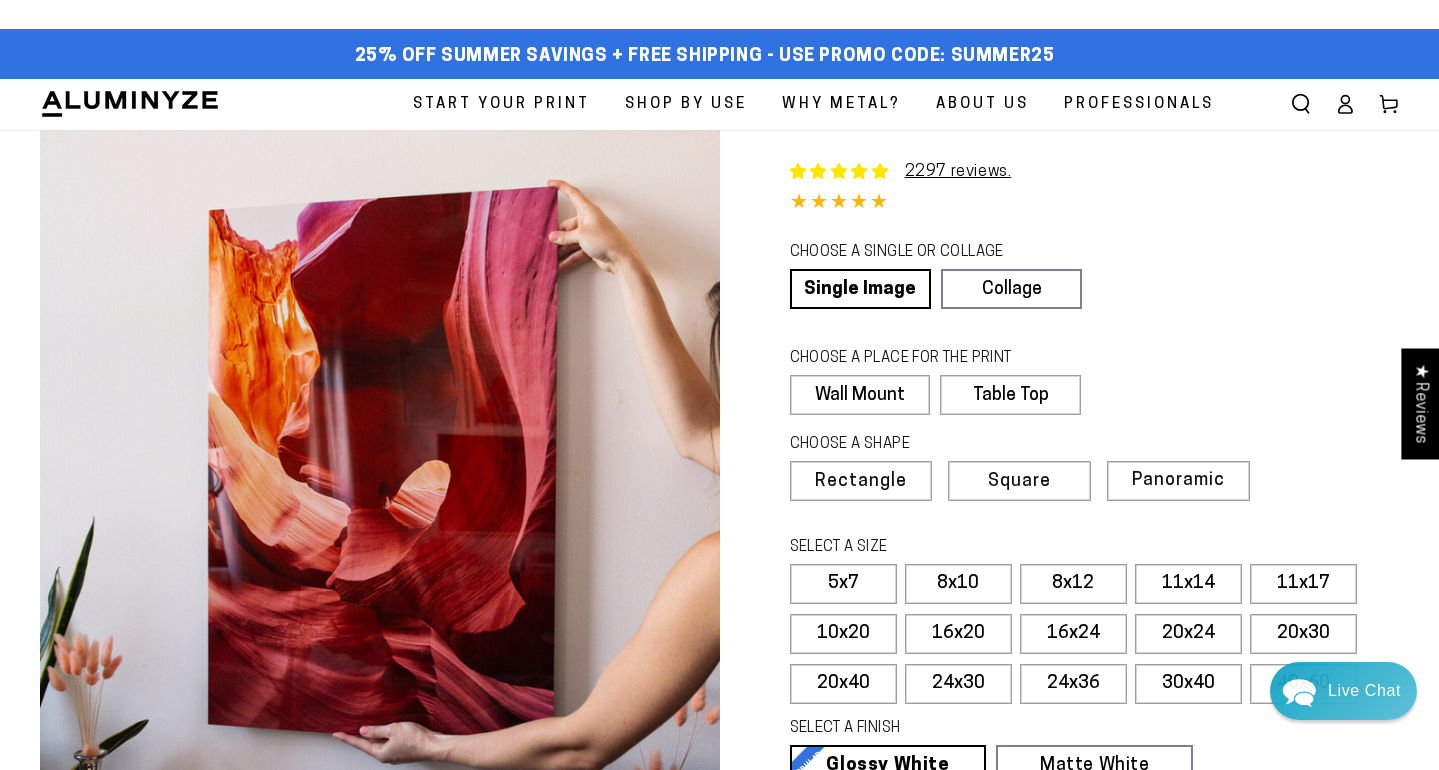 scroll, scrollTop: 0, scrollLeft: 0, axis: both 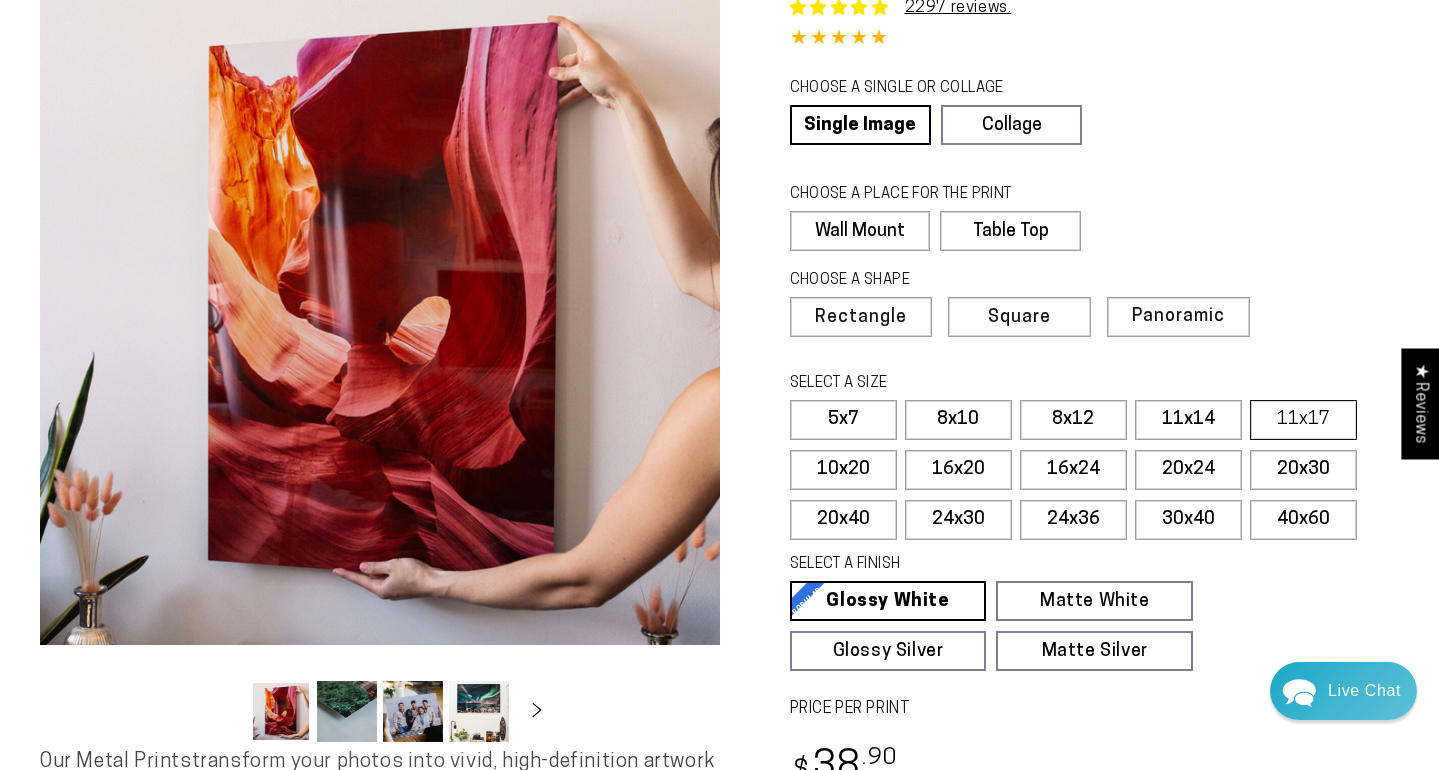 click on "11x17" at bounding box center [1303, 420] 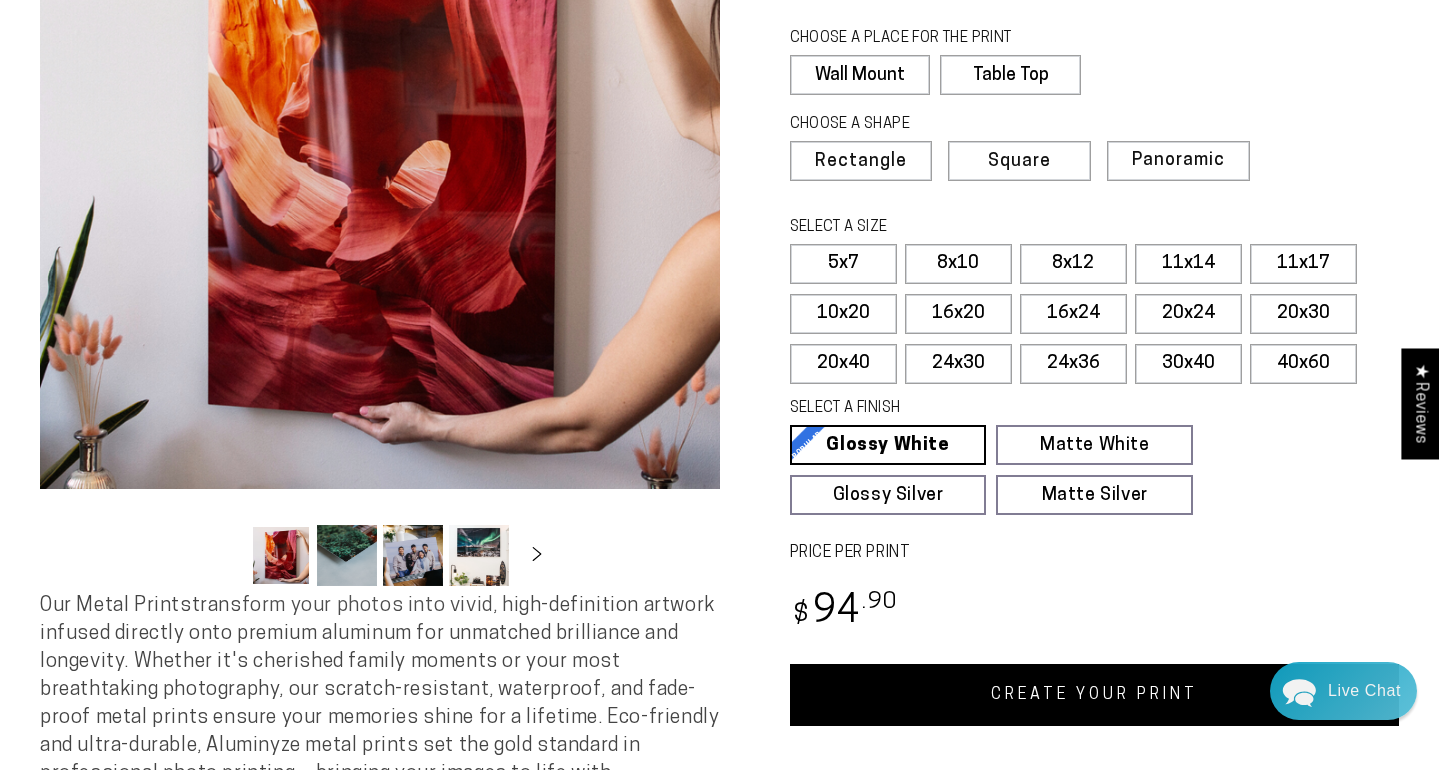 scroll, scrollTop: 325, scrollLeft: 0, axis: vertical 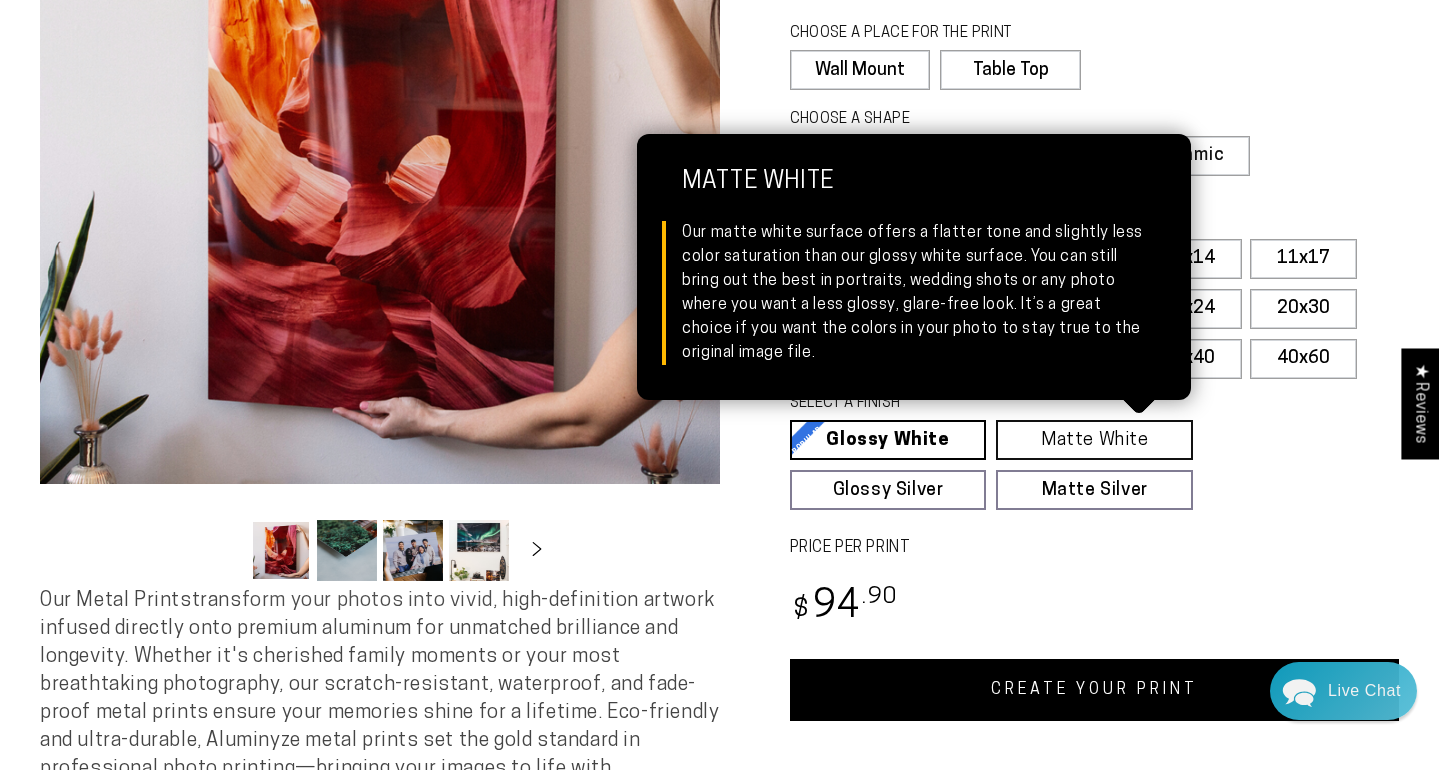 click on "Matte White
Matte White
Our matte white surface offers a flatter tone and slightly less color saturation than our glossy white surface. You can still bring out the best in portraits, wedding shots or any photo where you want a less glossy, glare-free look. It’s a great choice if you want the colors in your photo to stay true to the original image file." at bounding box center [1094, 440] 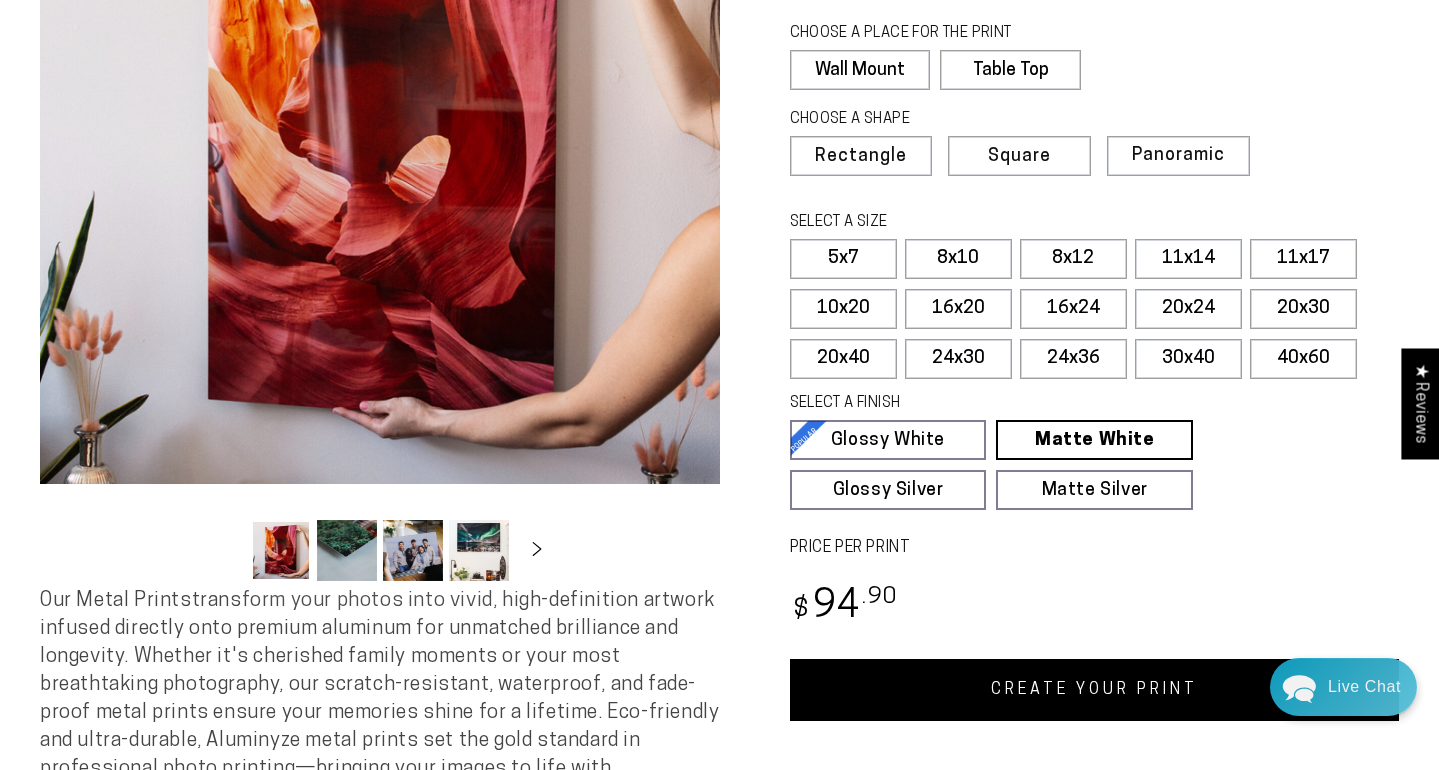 click 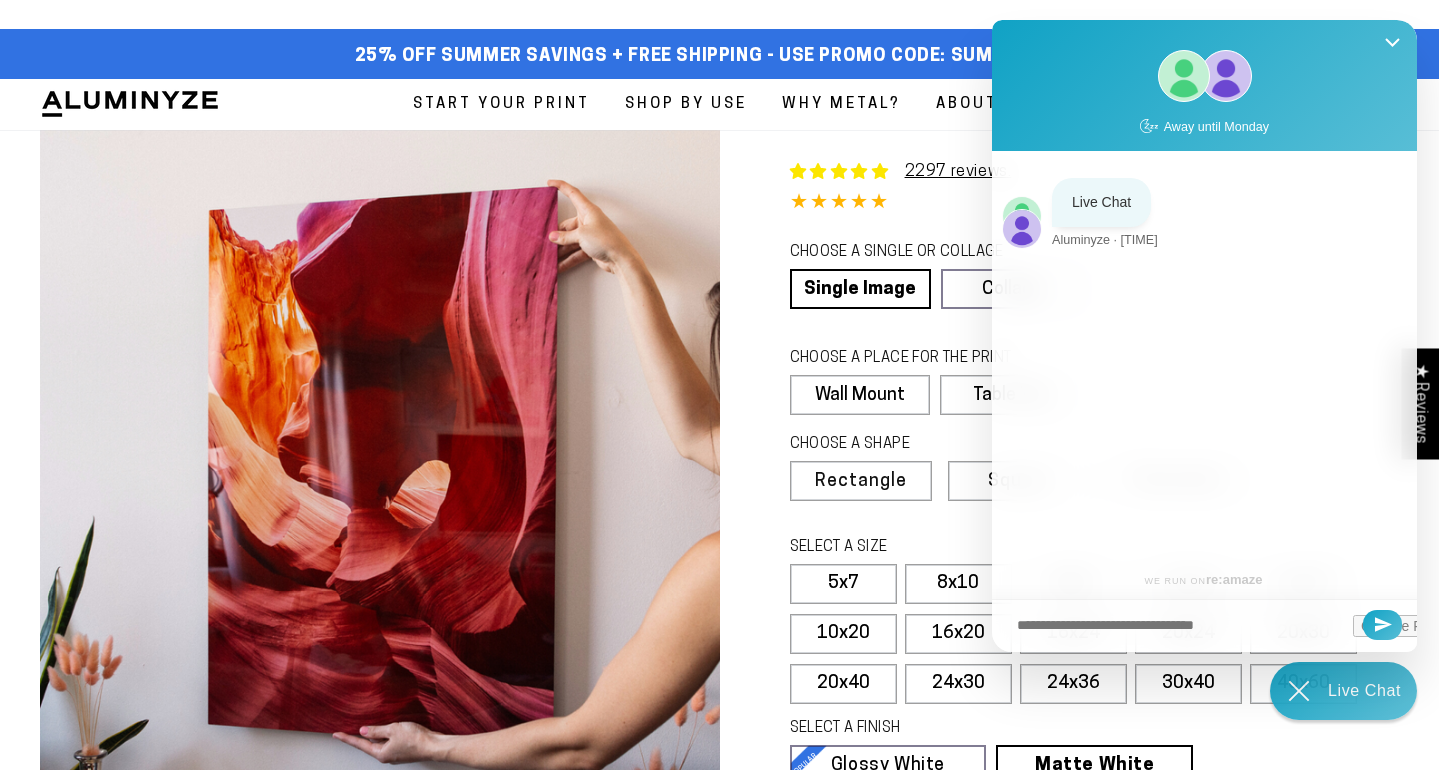scroll, scrollTop: 0, scrollLeft: 0, axis: both 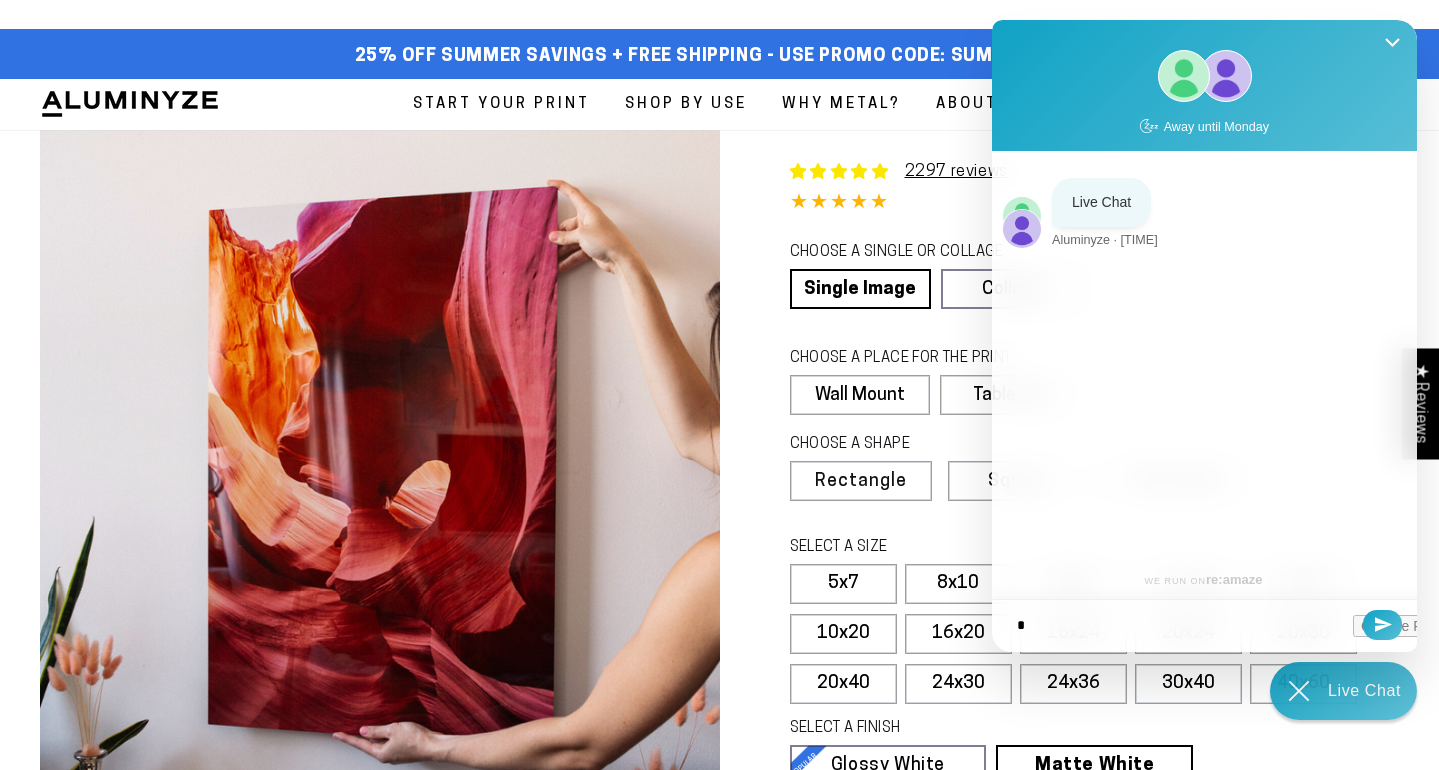type on "**" 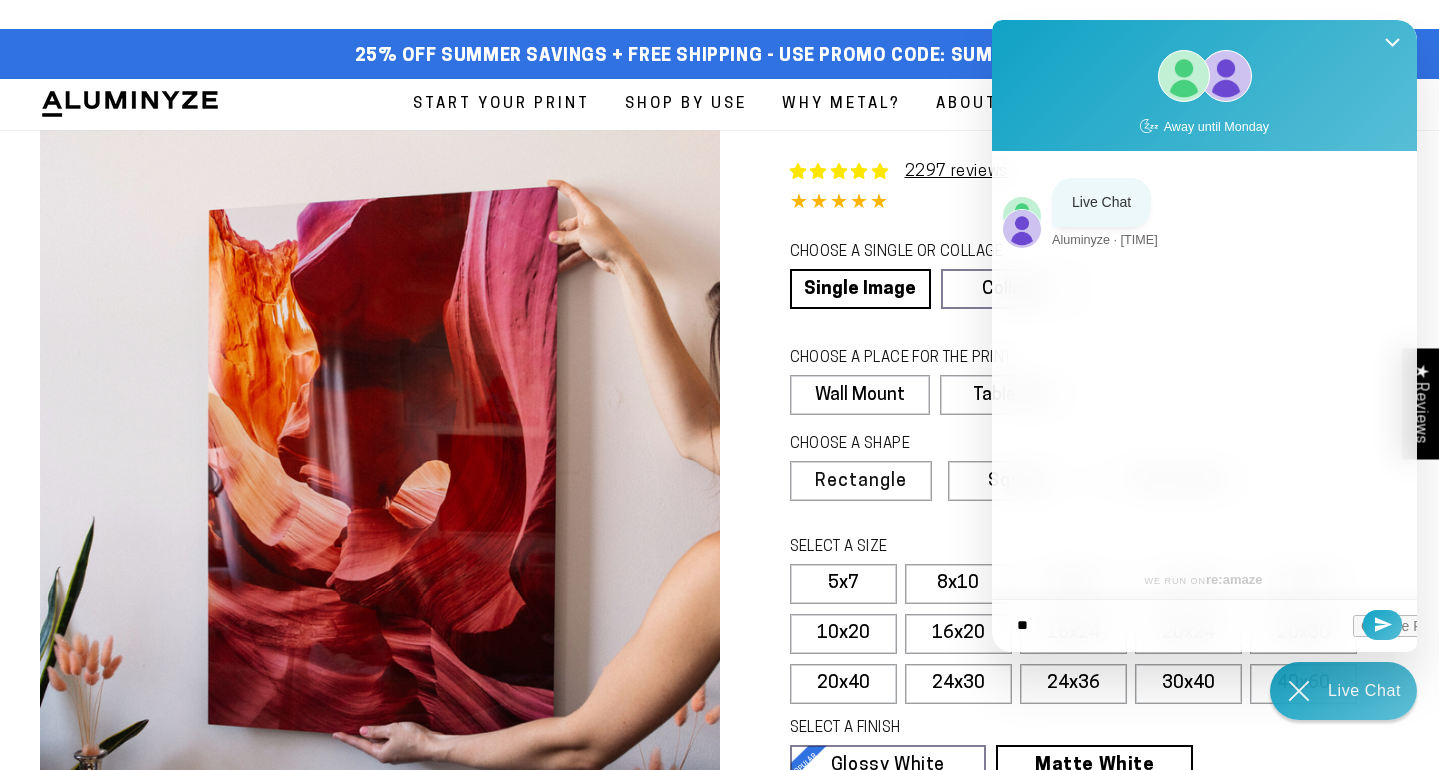 type on "***" 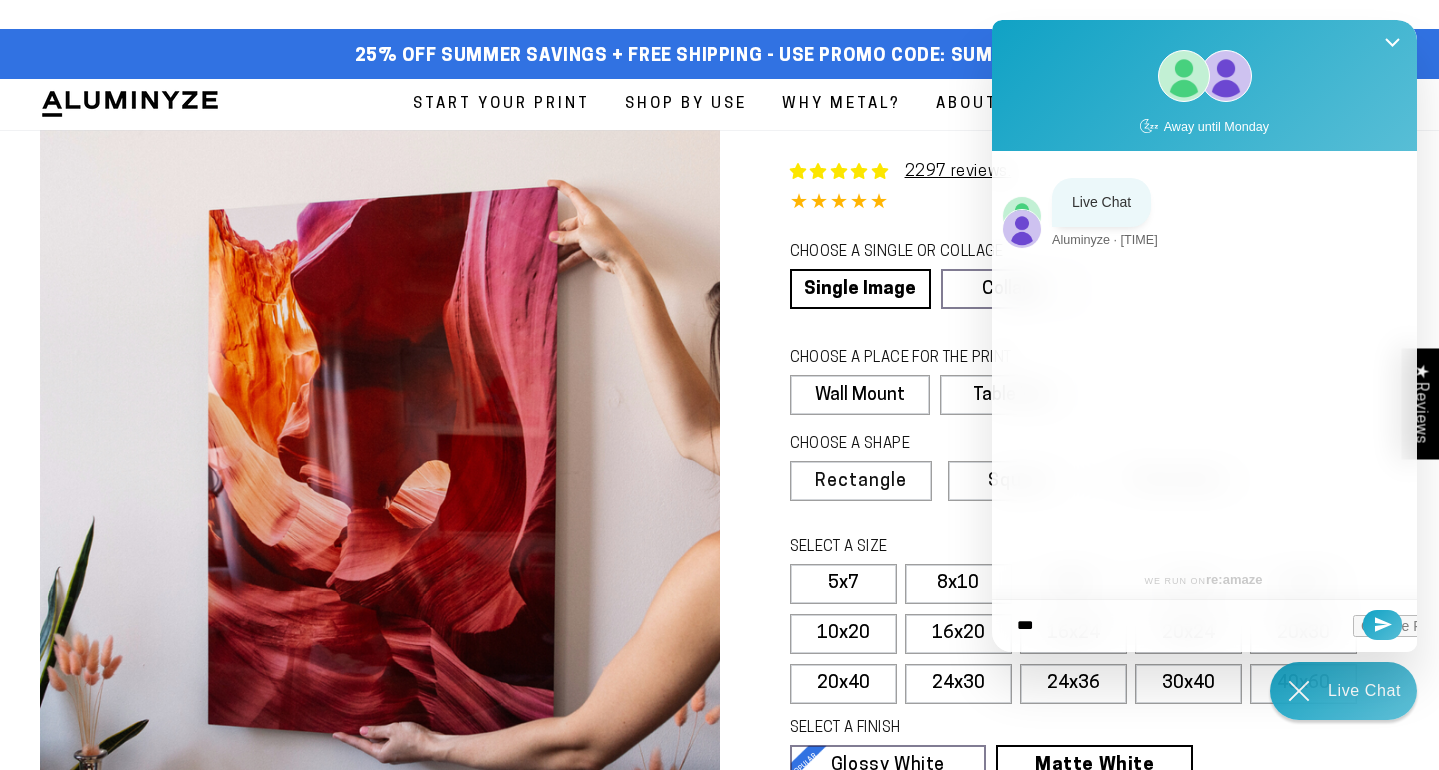 type on "****" 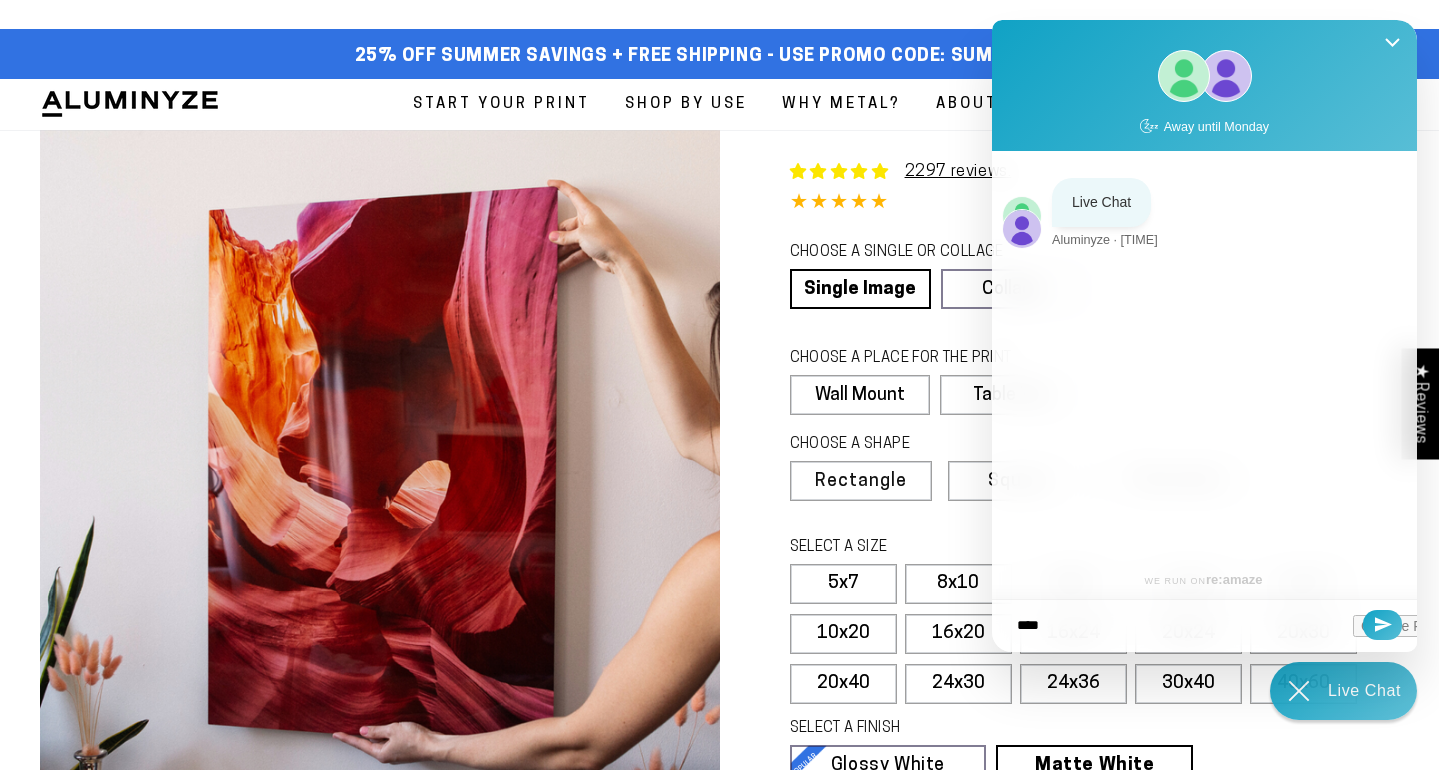 type on "*****" 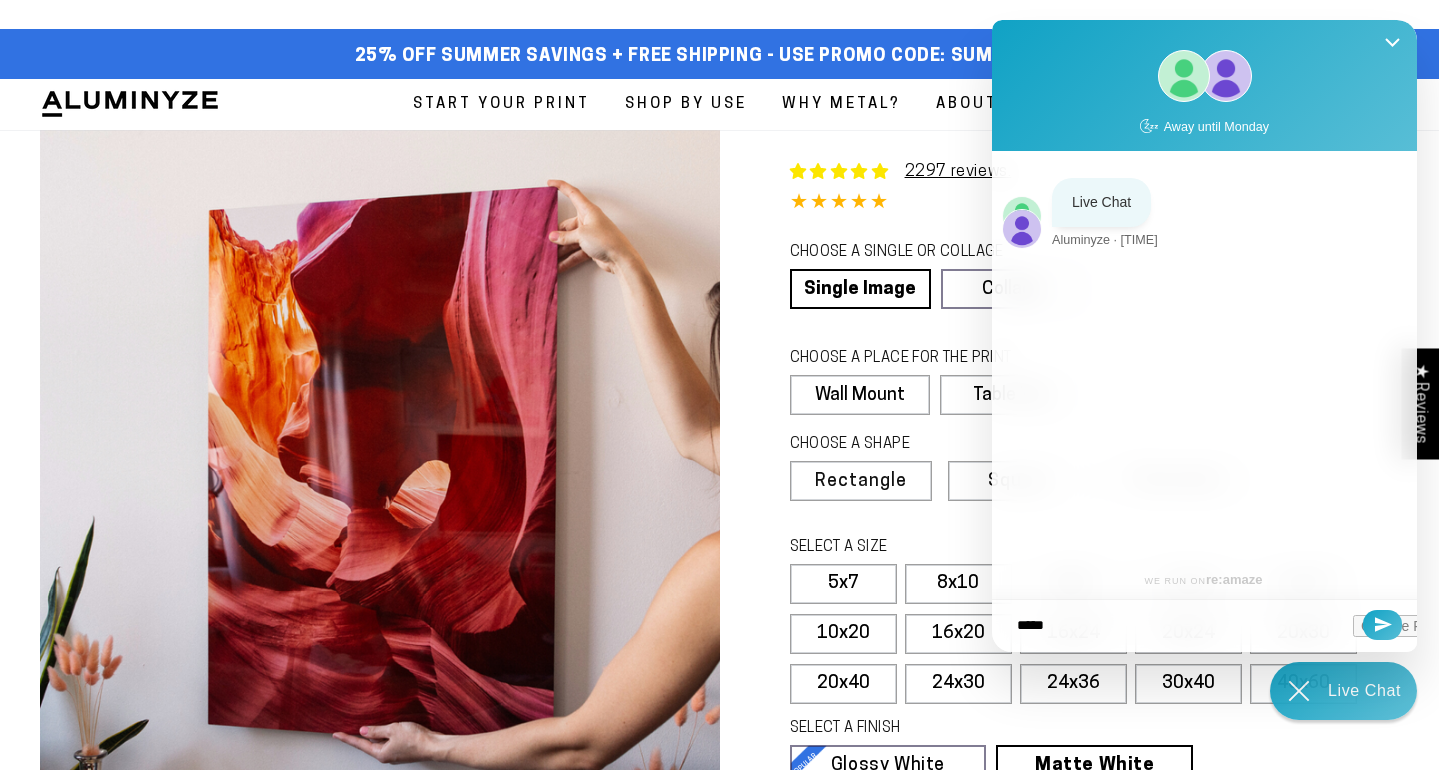 type on "****" 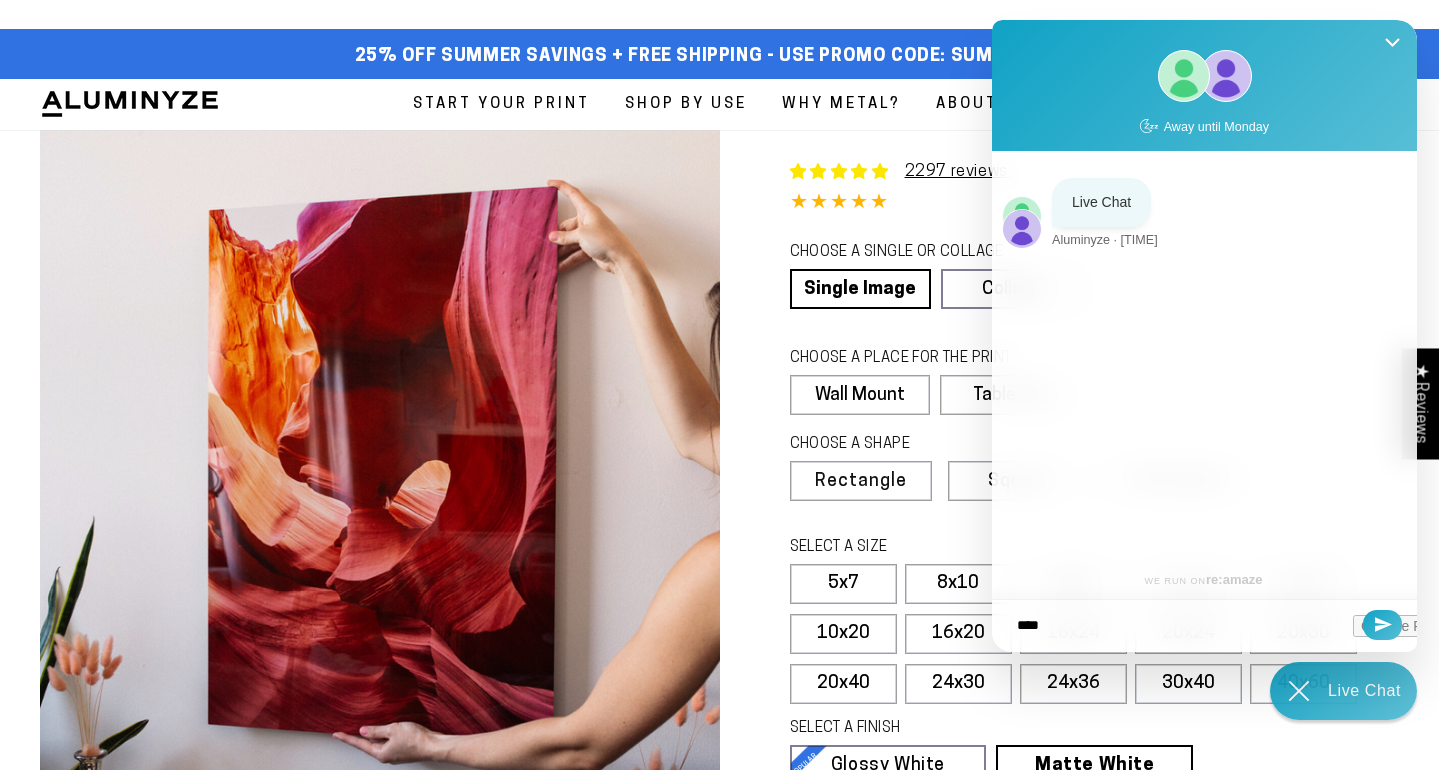 type on "*****" 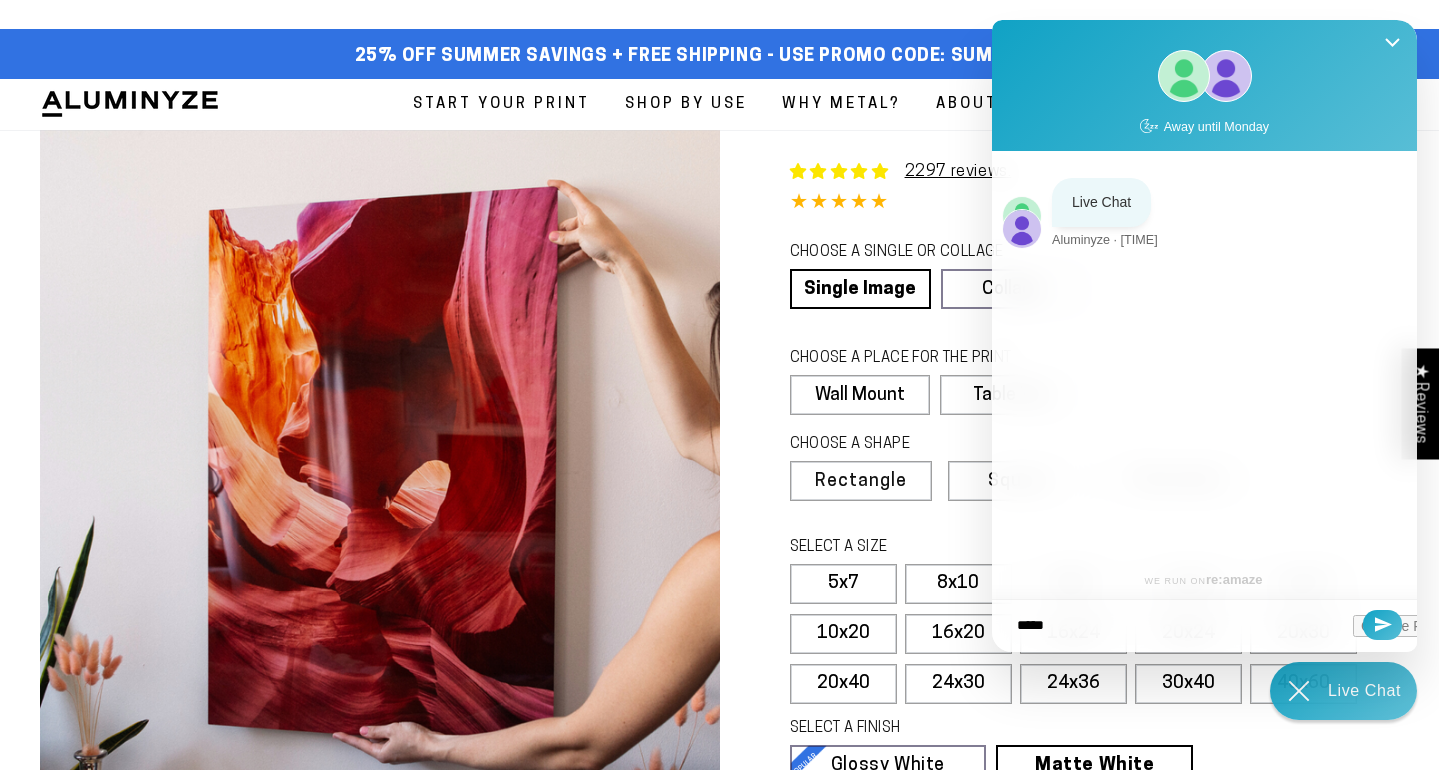 type on "******" 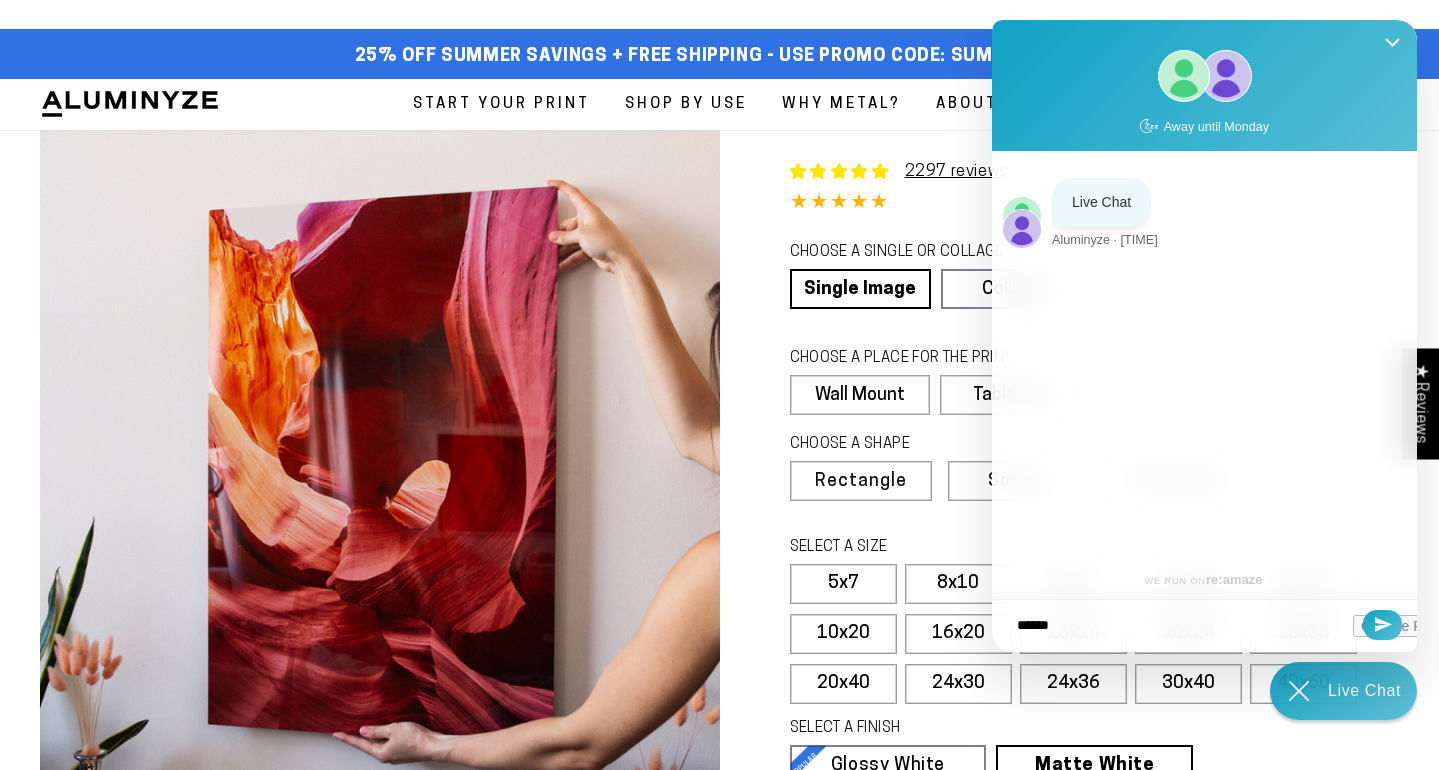 type on "******" 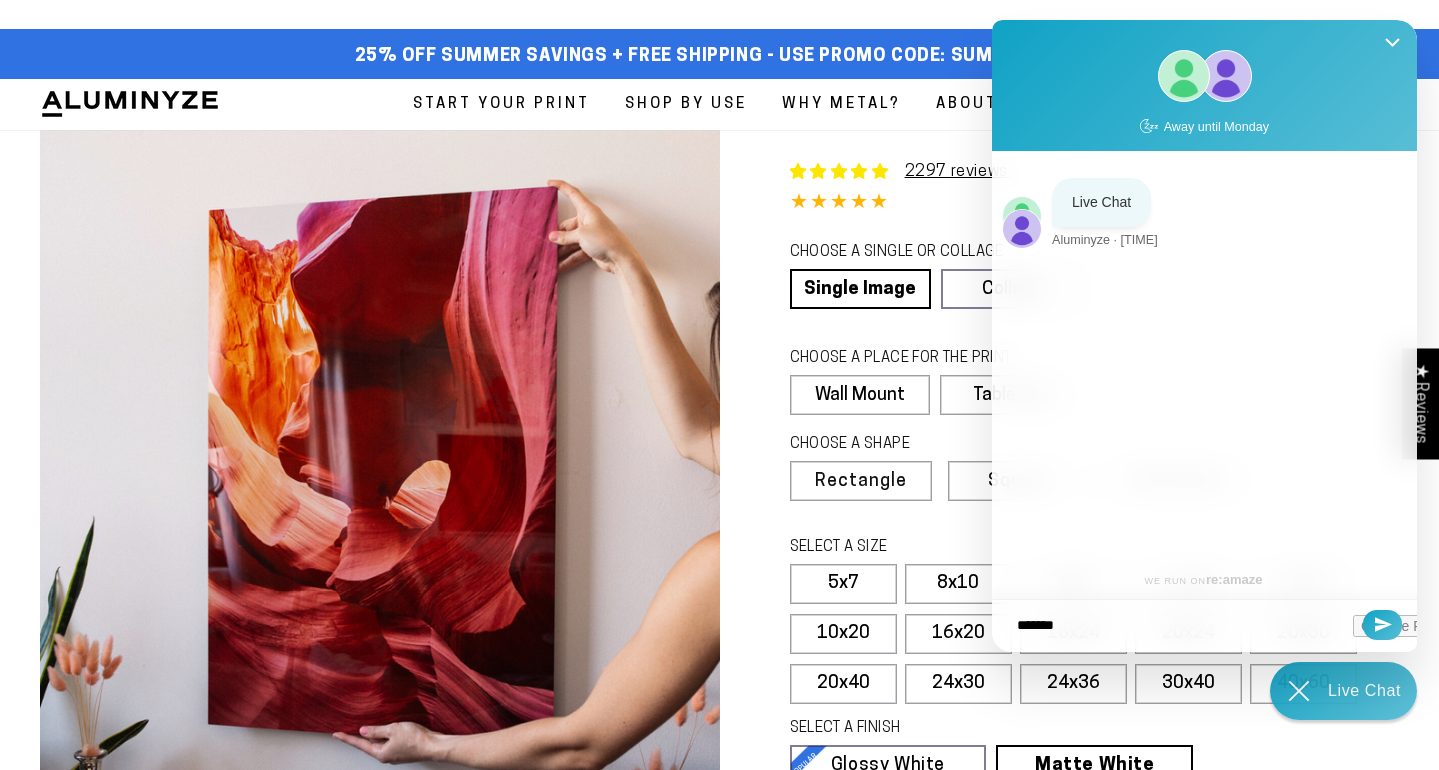 type on "******" 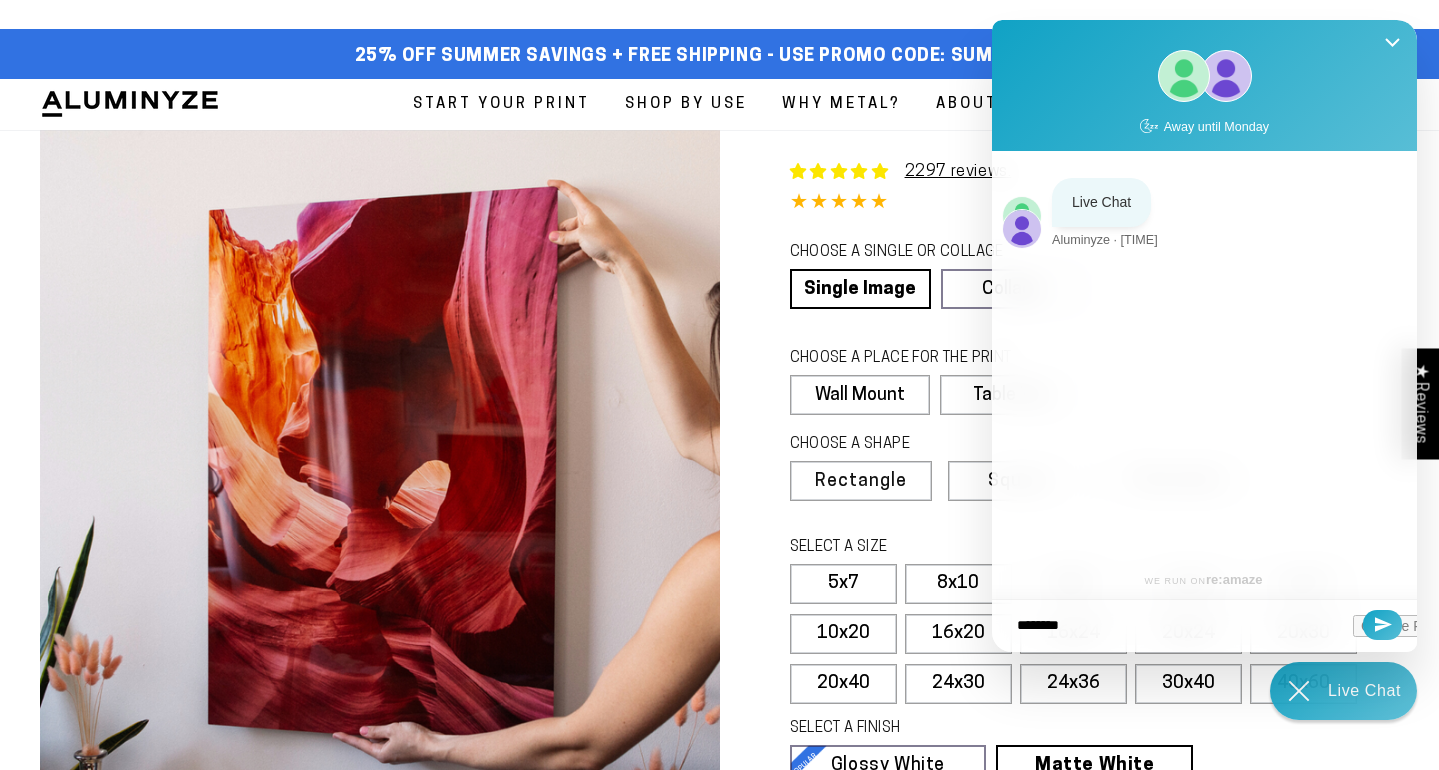 type on "*********" 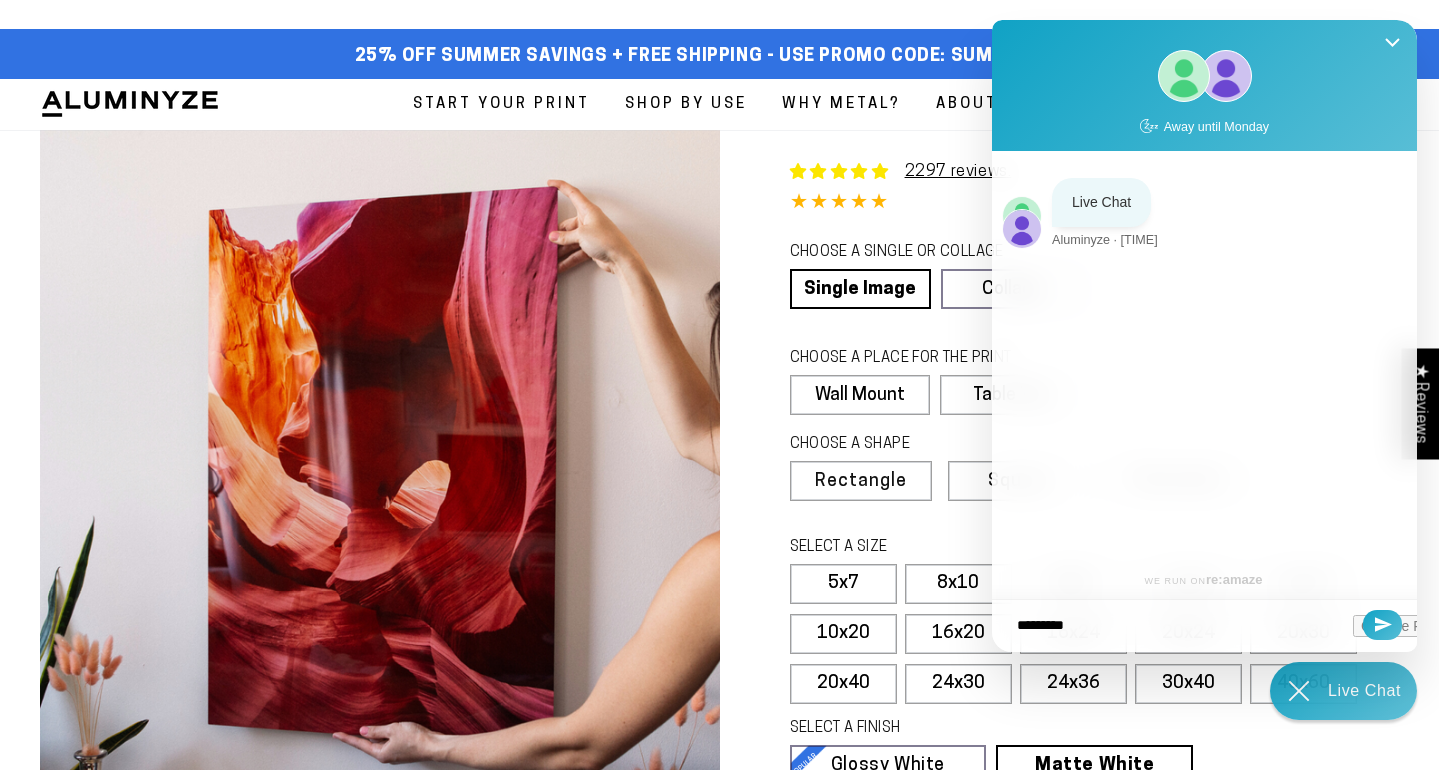 type on "**********" 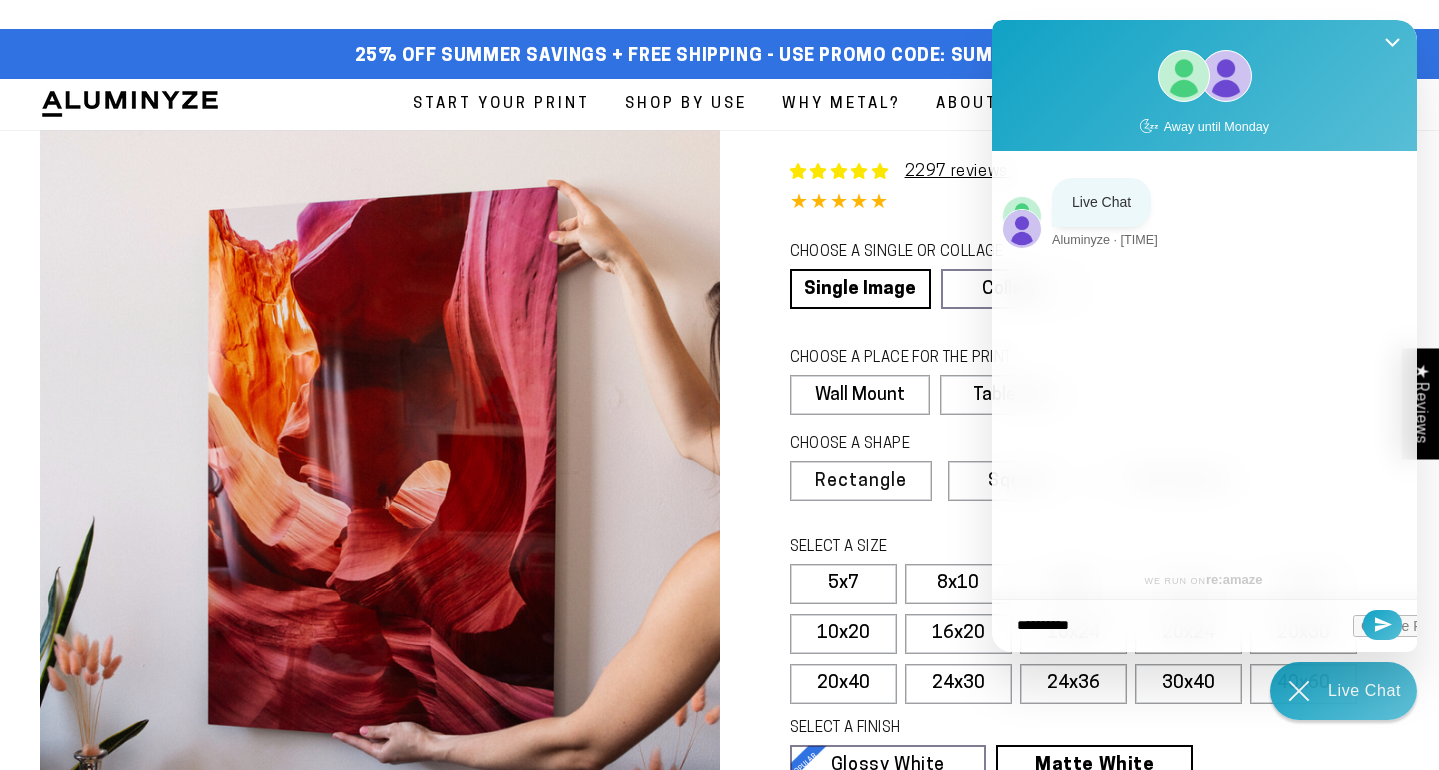 type on "**********" 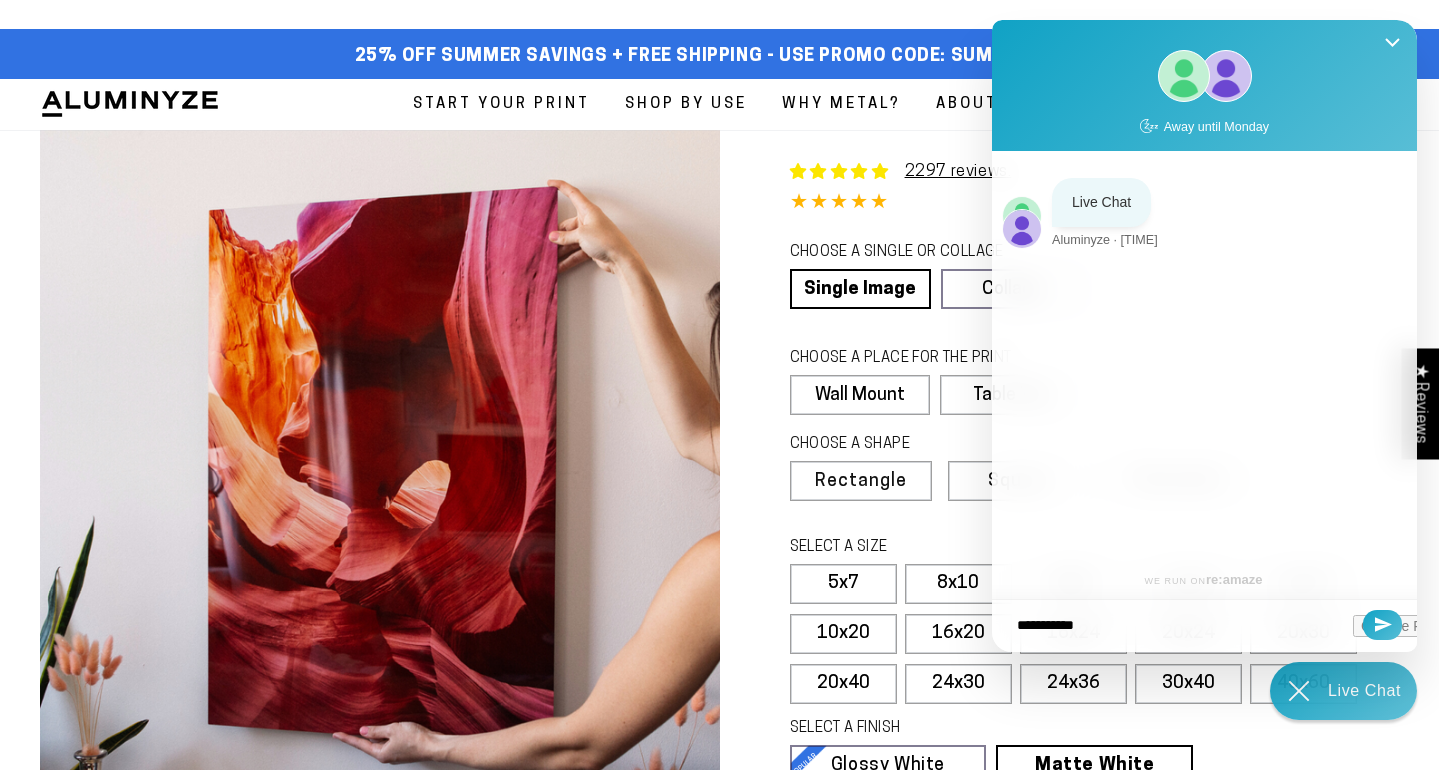 type on "**********" 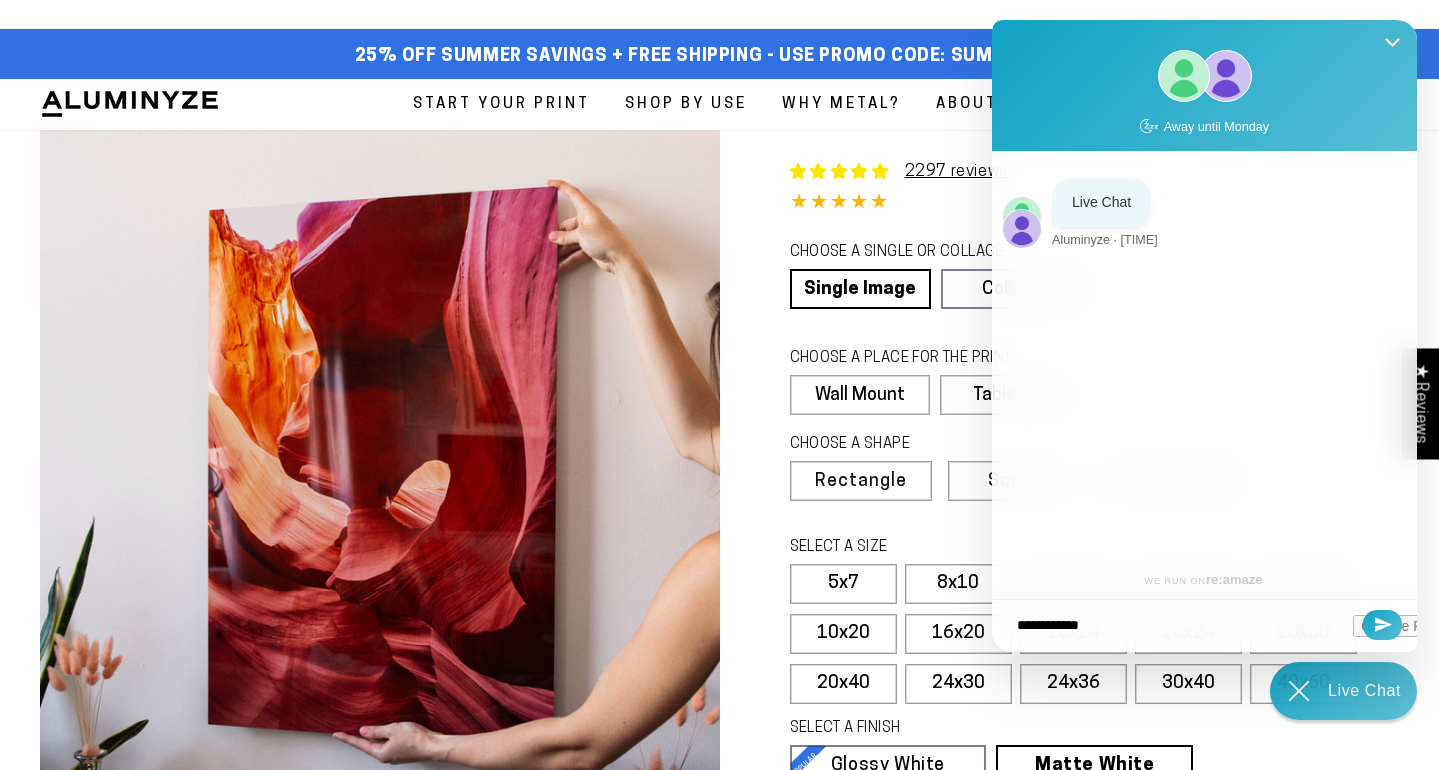 type on "**********" 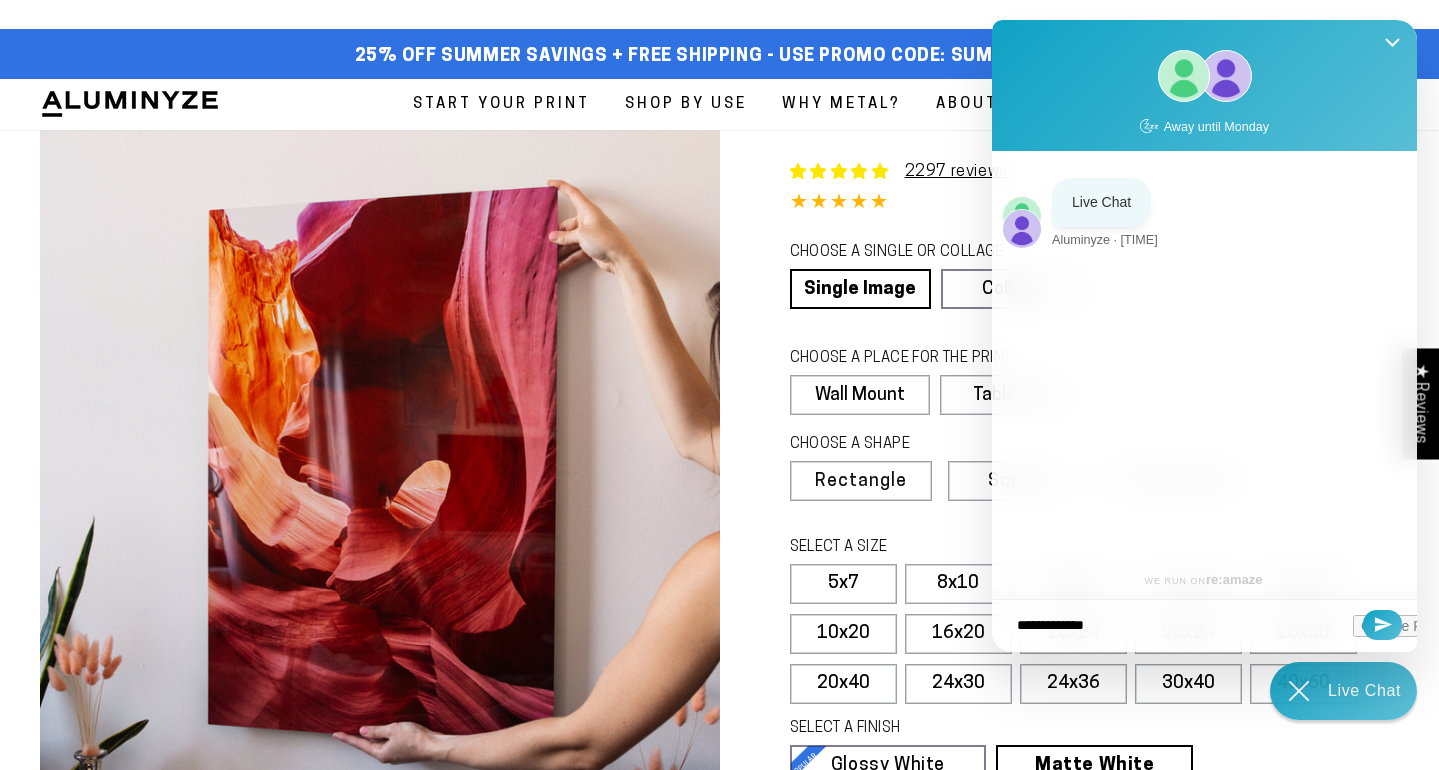 type on "**********" 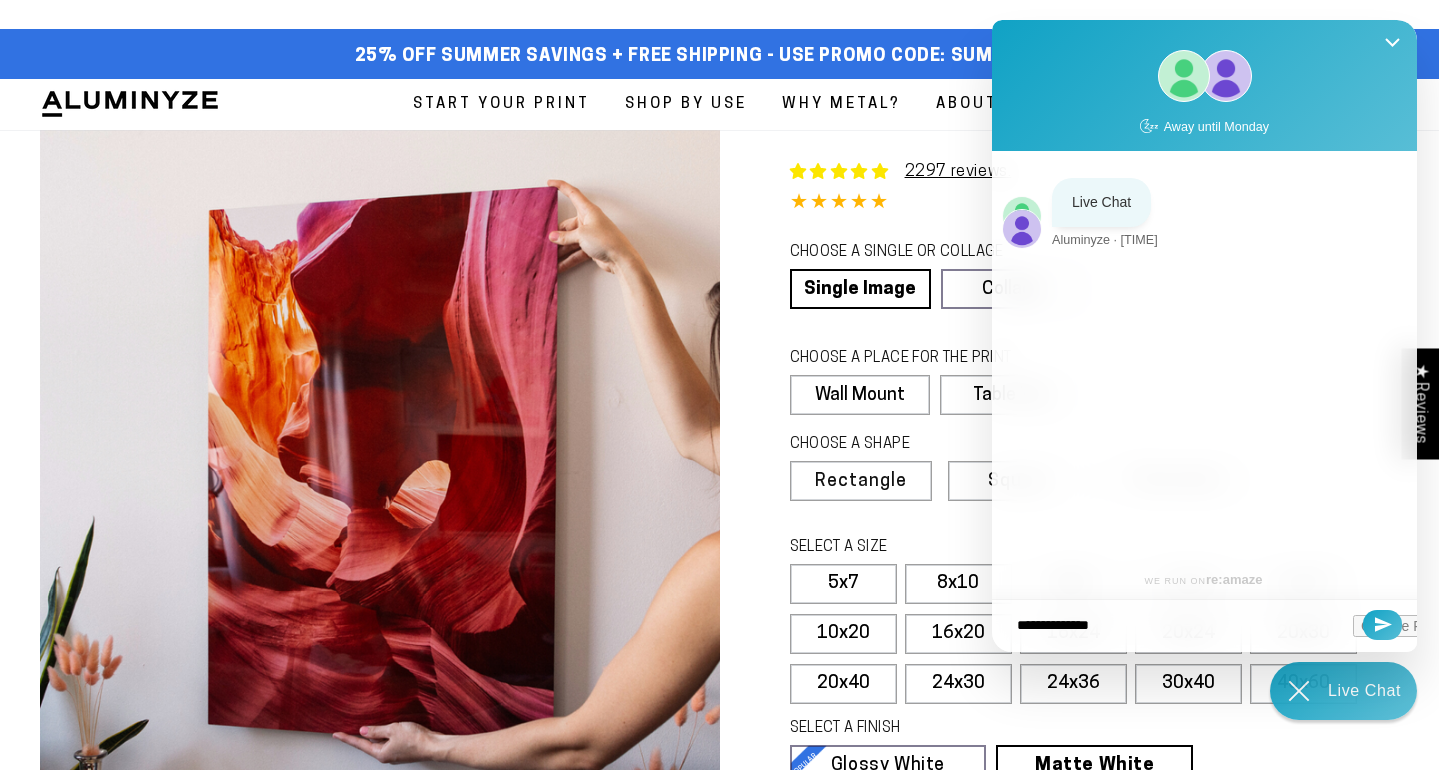 type on "**********" 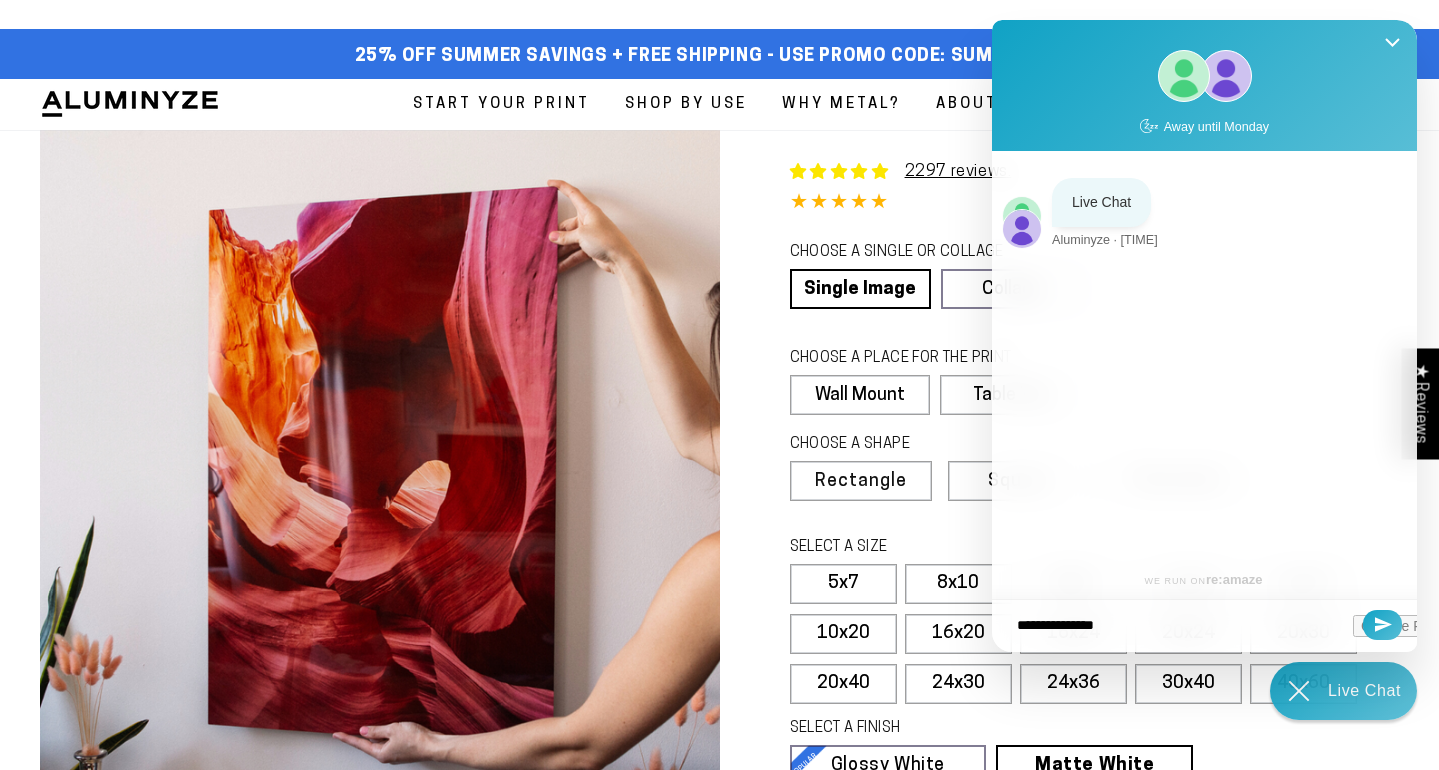 type on "**********" 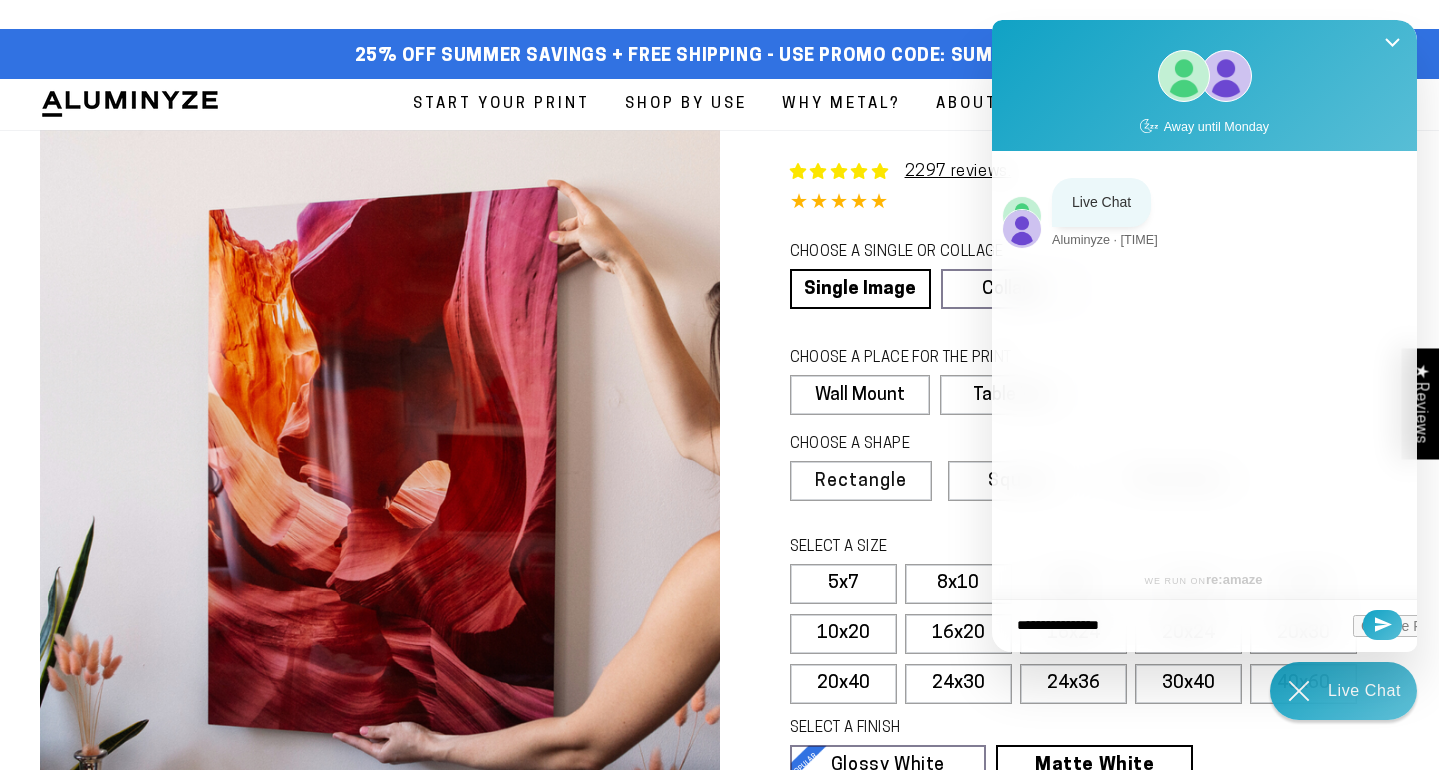 type on "**********" 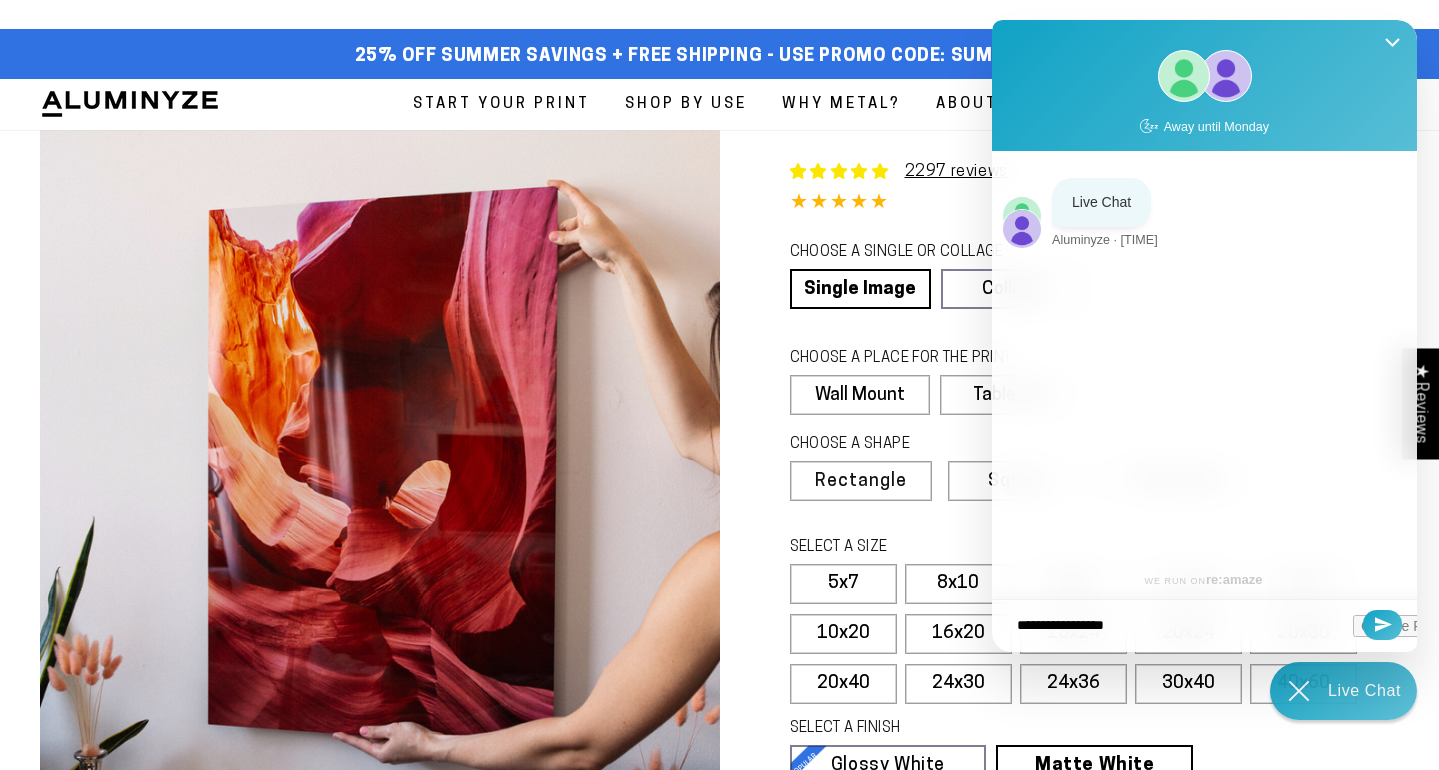 type on "**********" 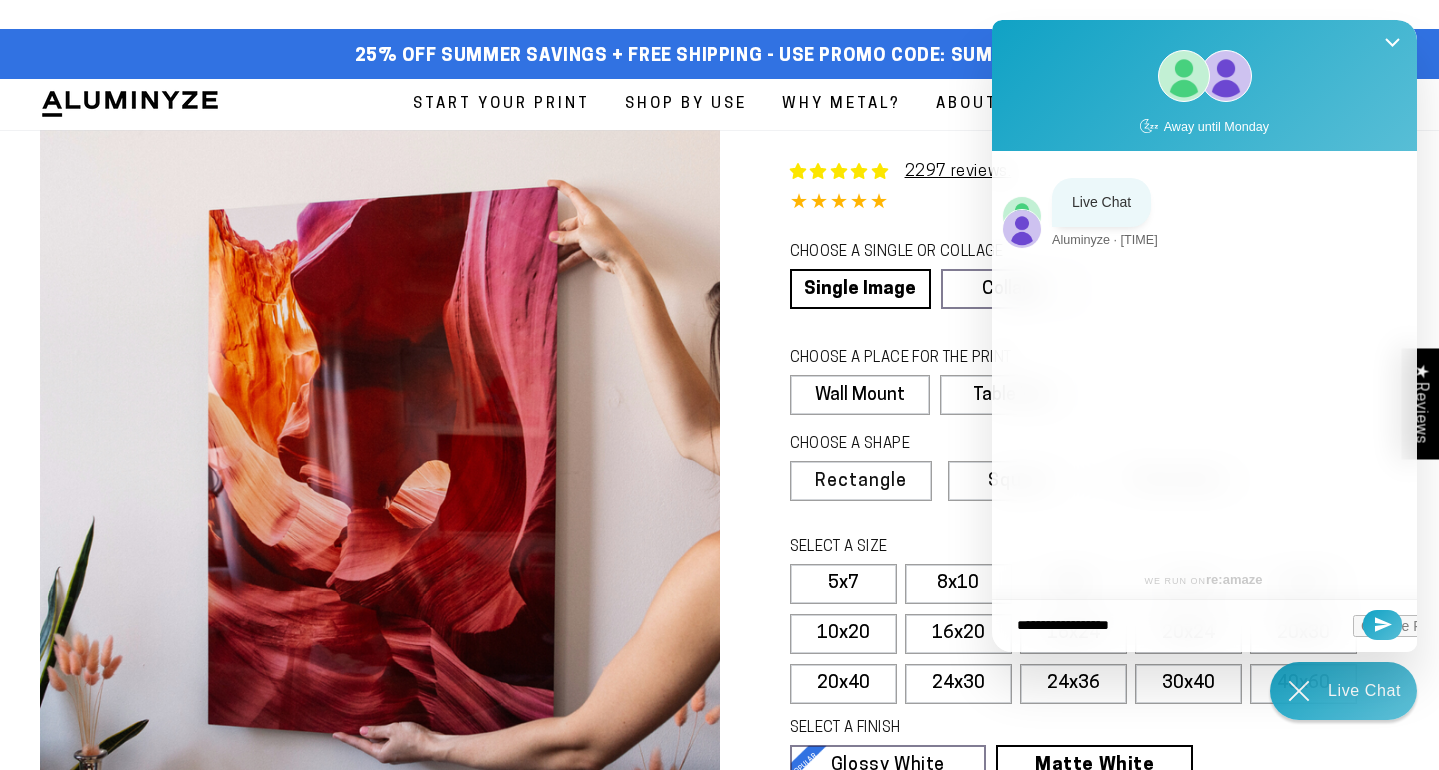 type on "**********" 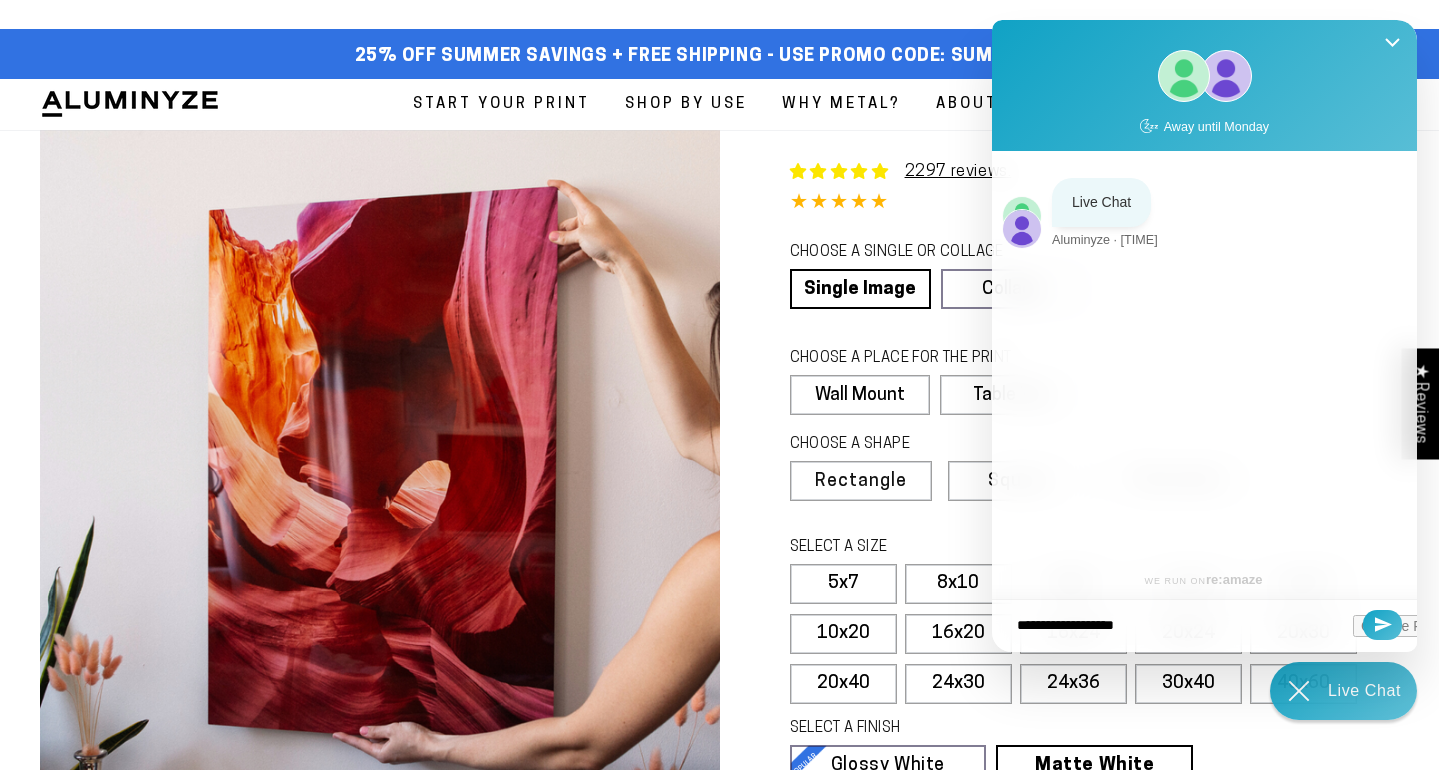 type on "**********" 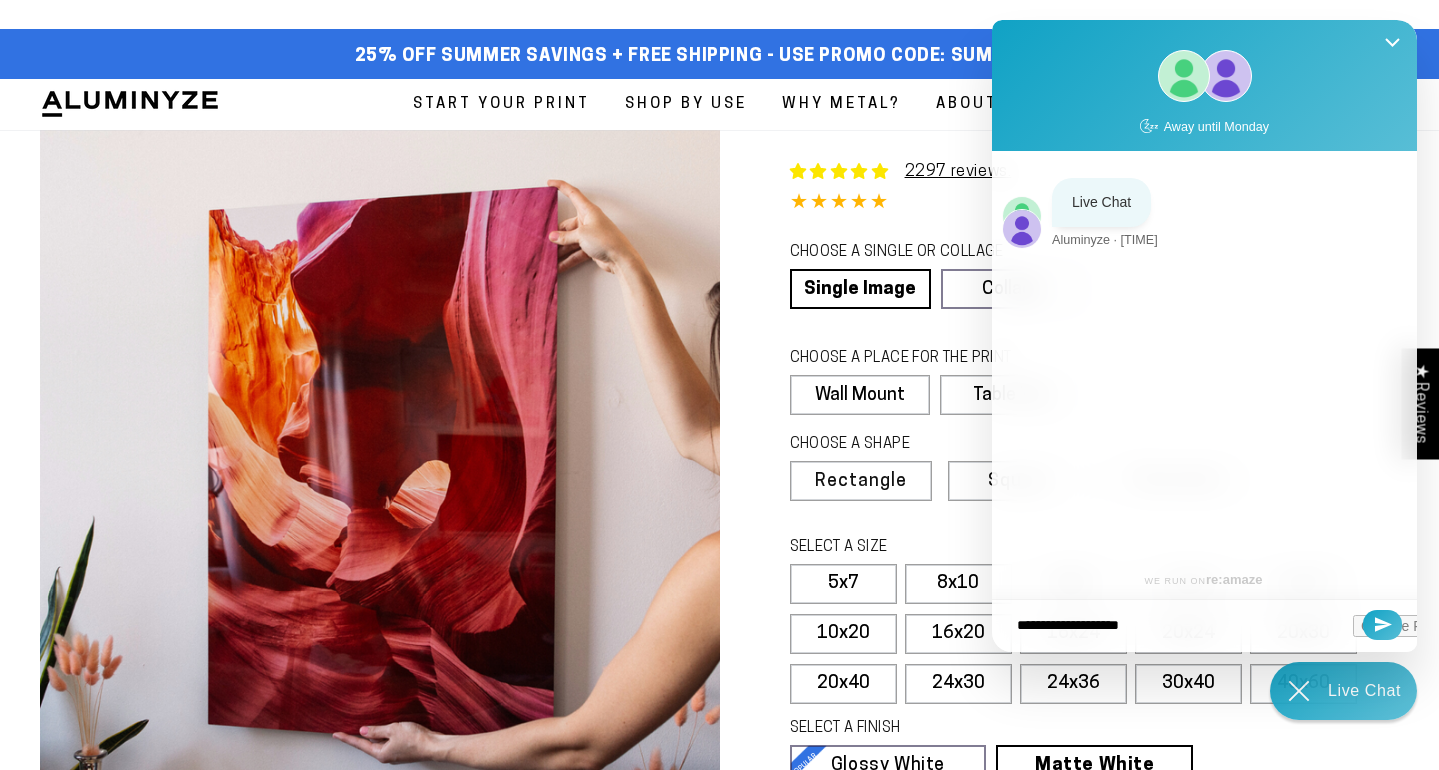 type on "**********" 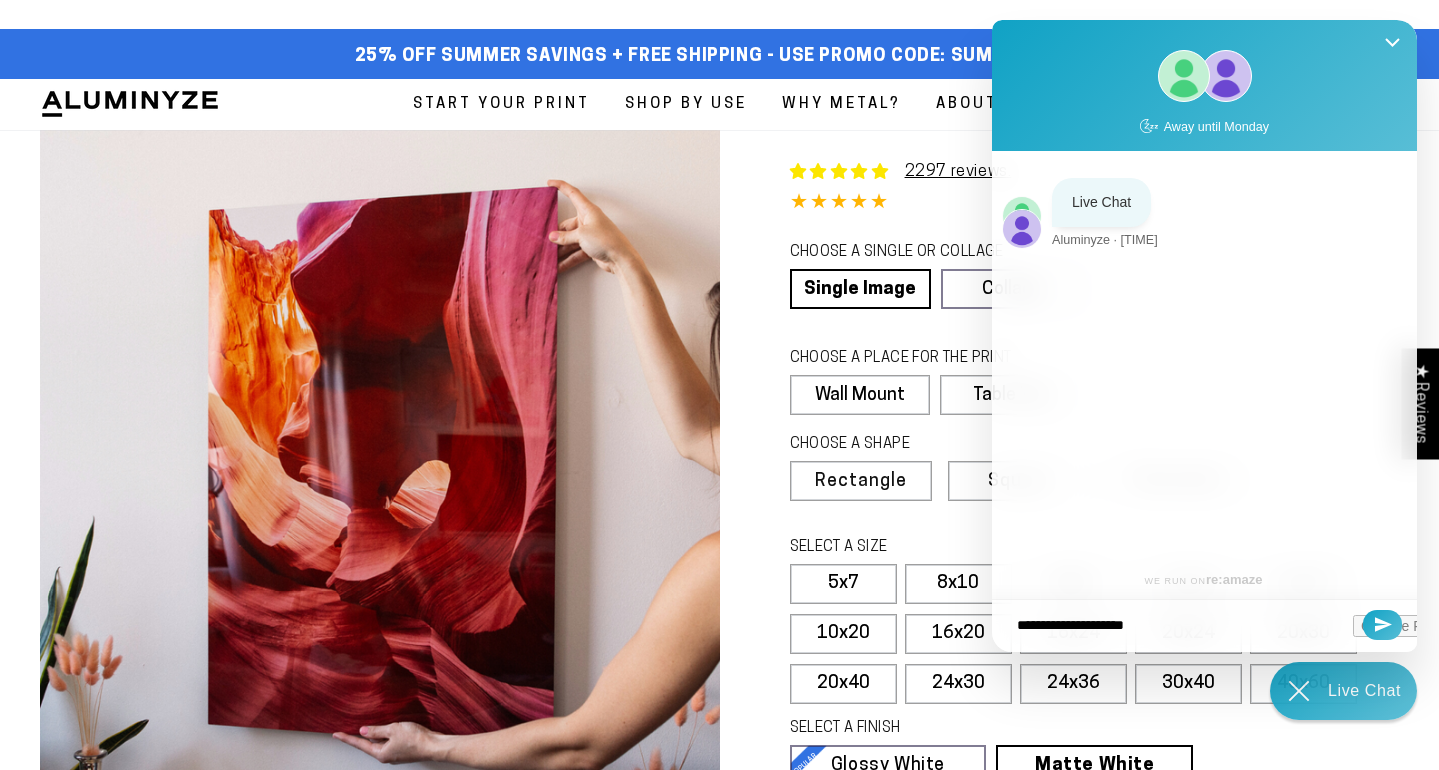 type on "**********" 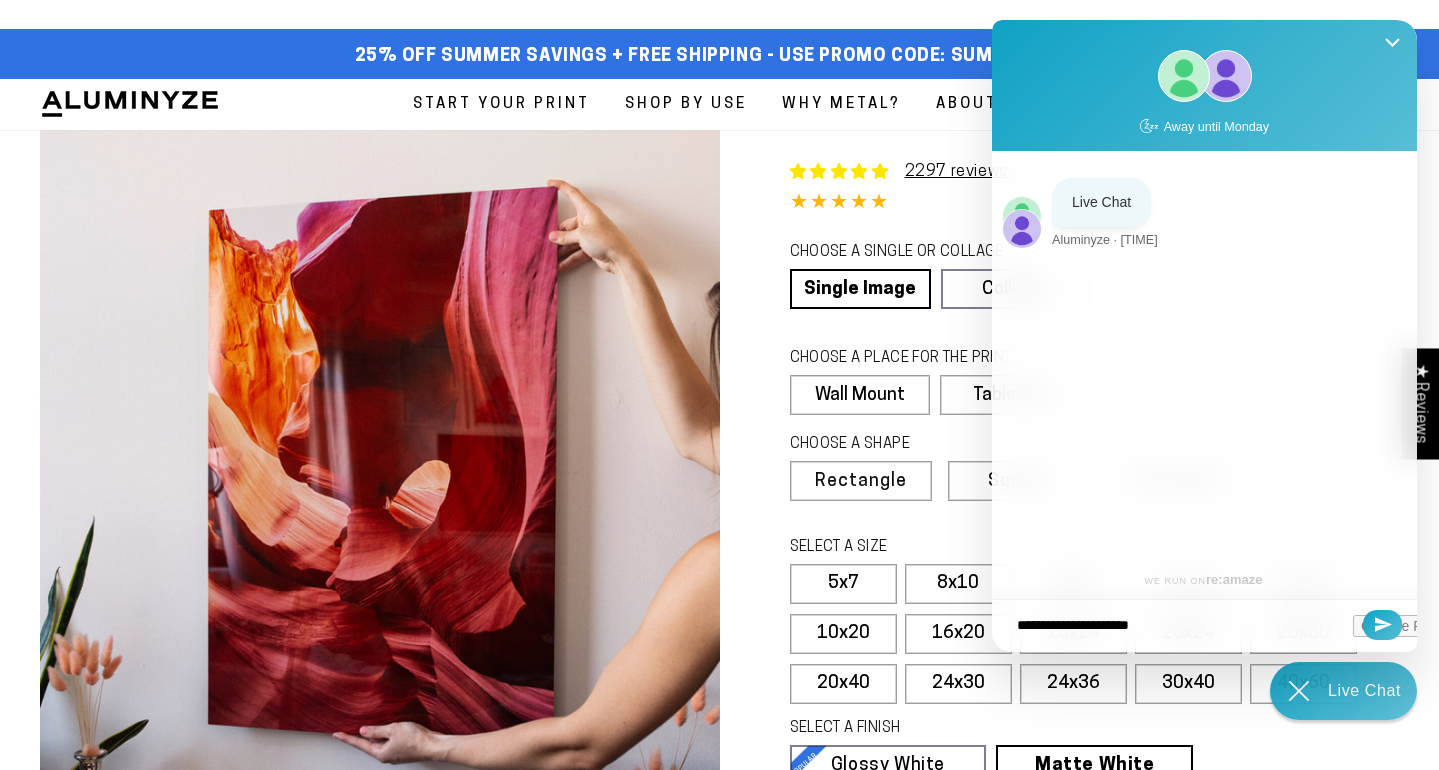 type on "**********" 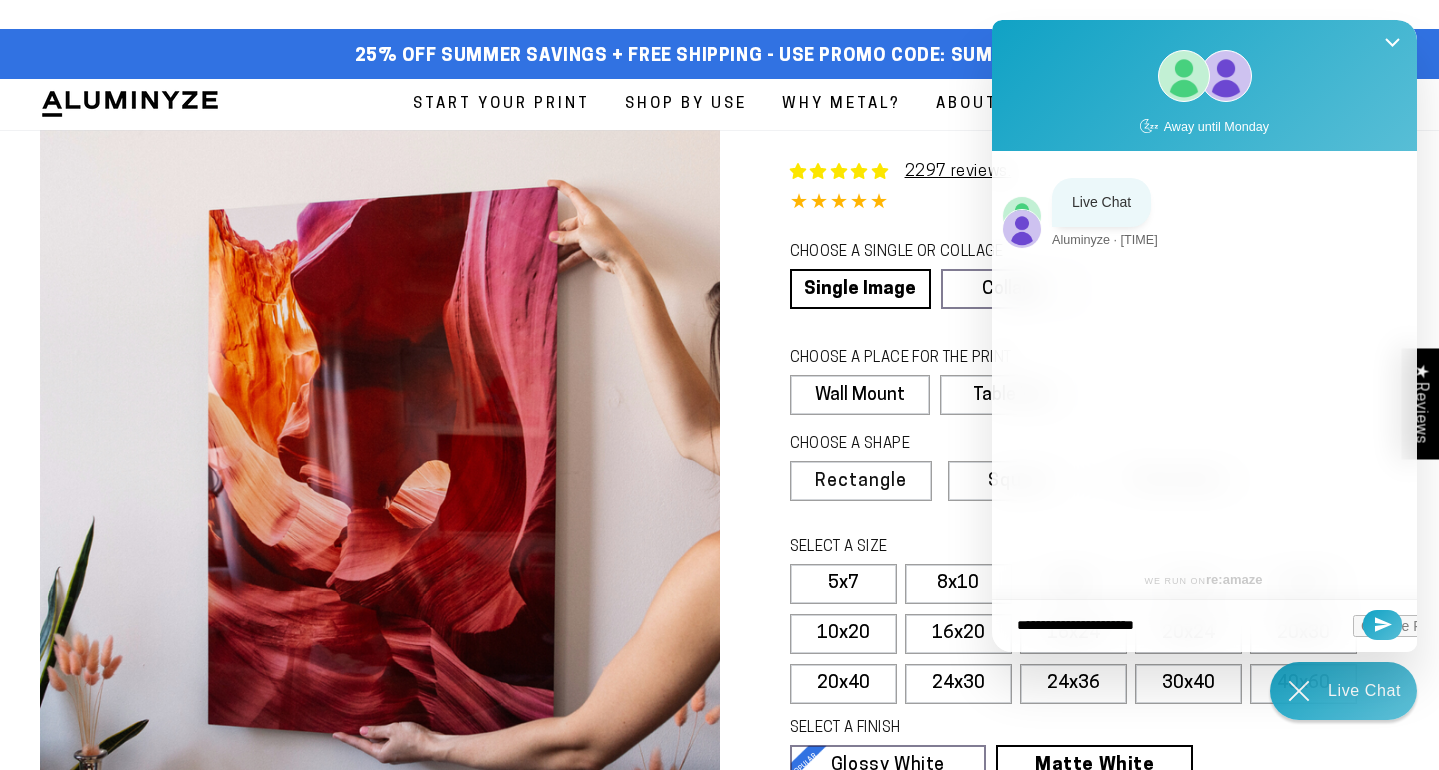 type on "**********" 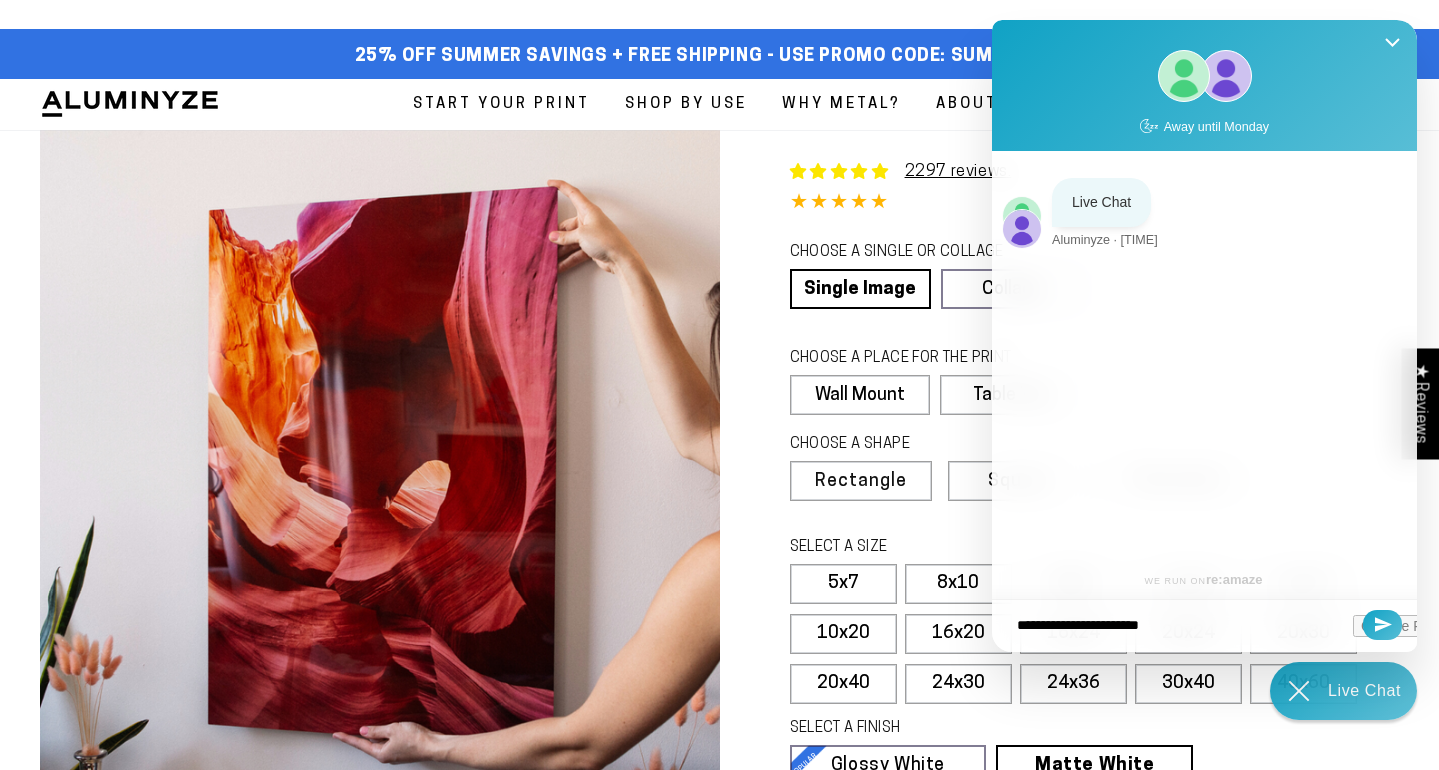 type on "**********" 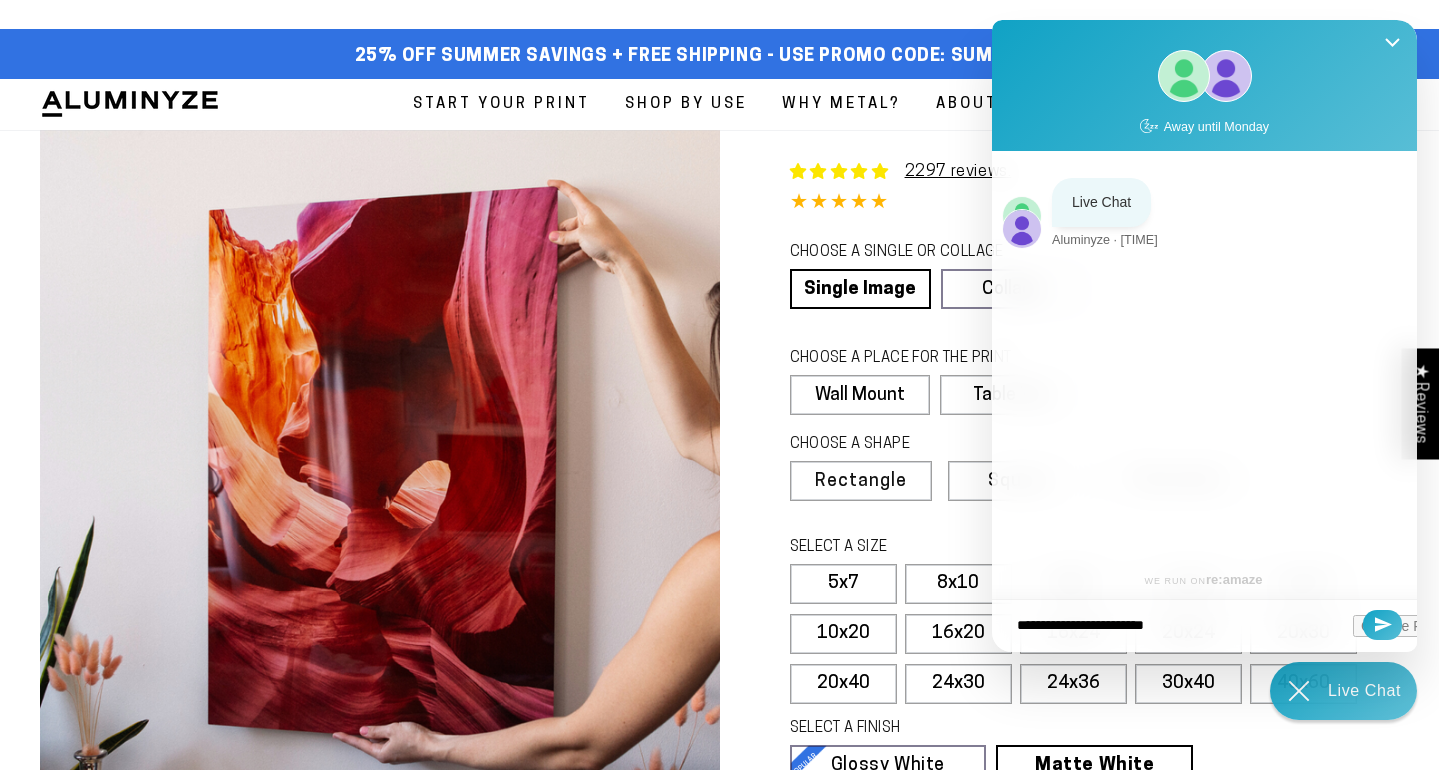 type on "**********" 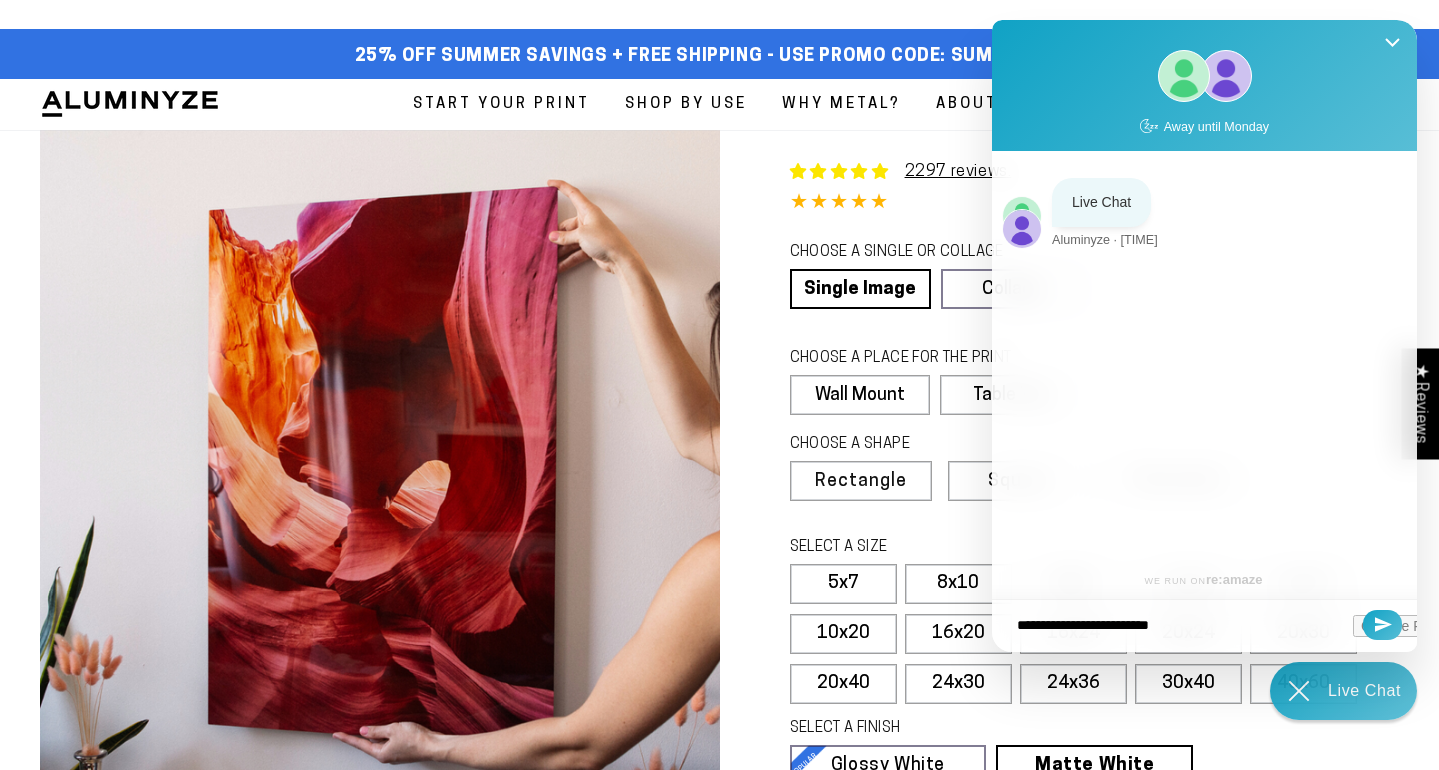 type on "**********" 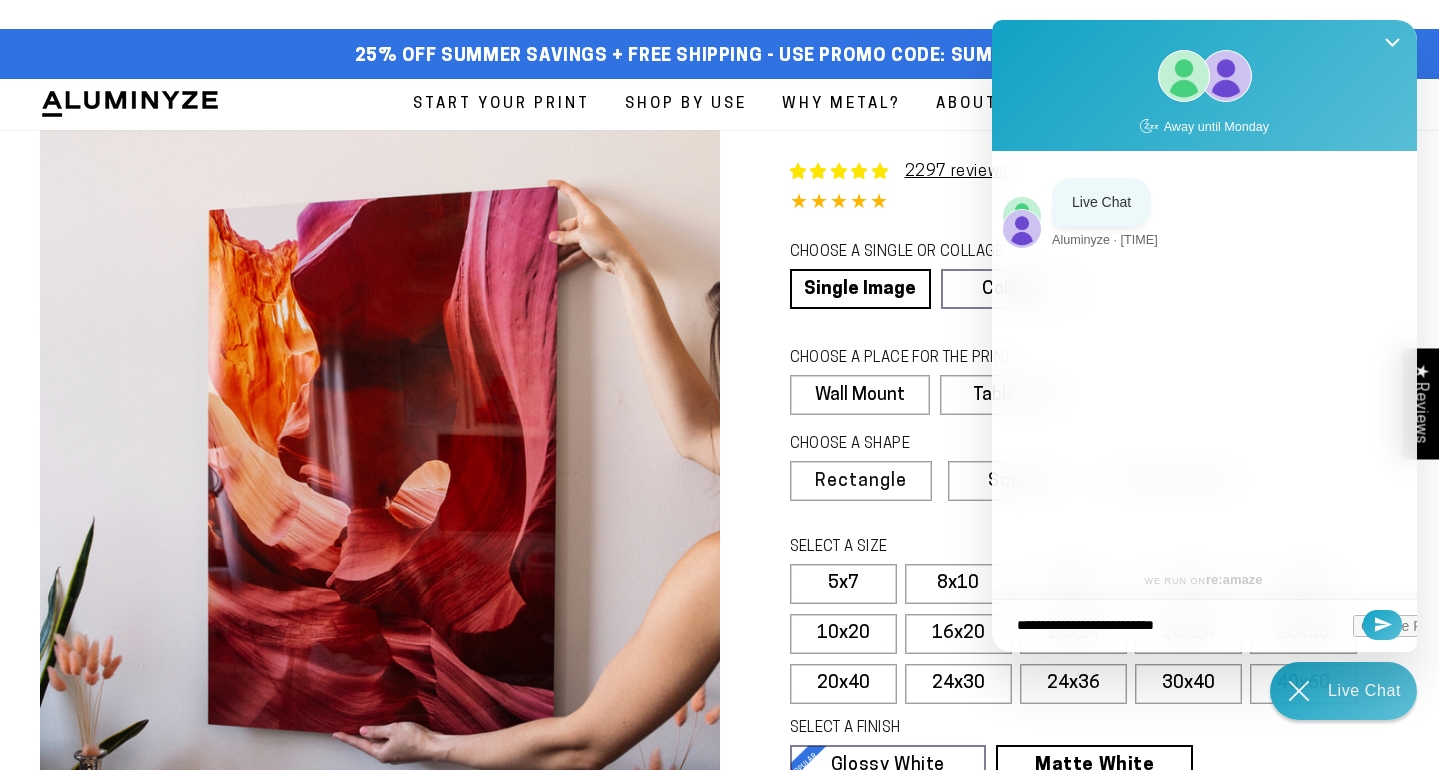 type on "**********" 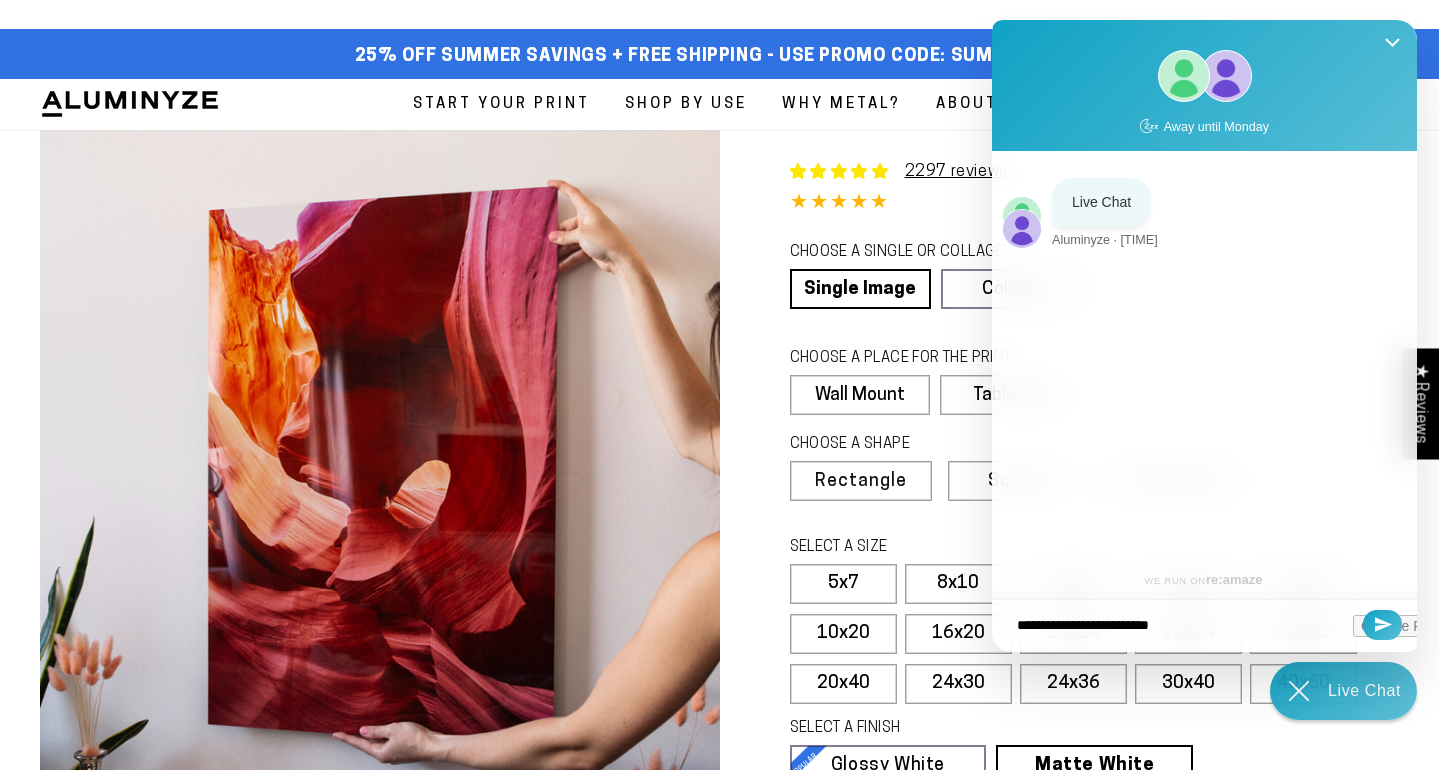 type on "**********" 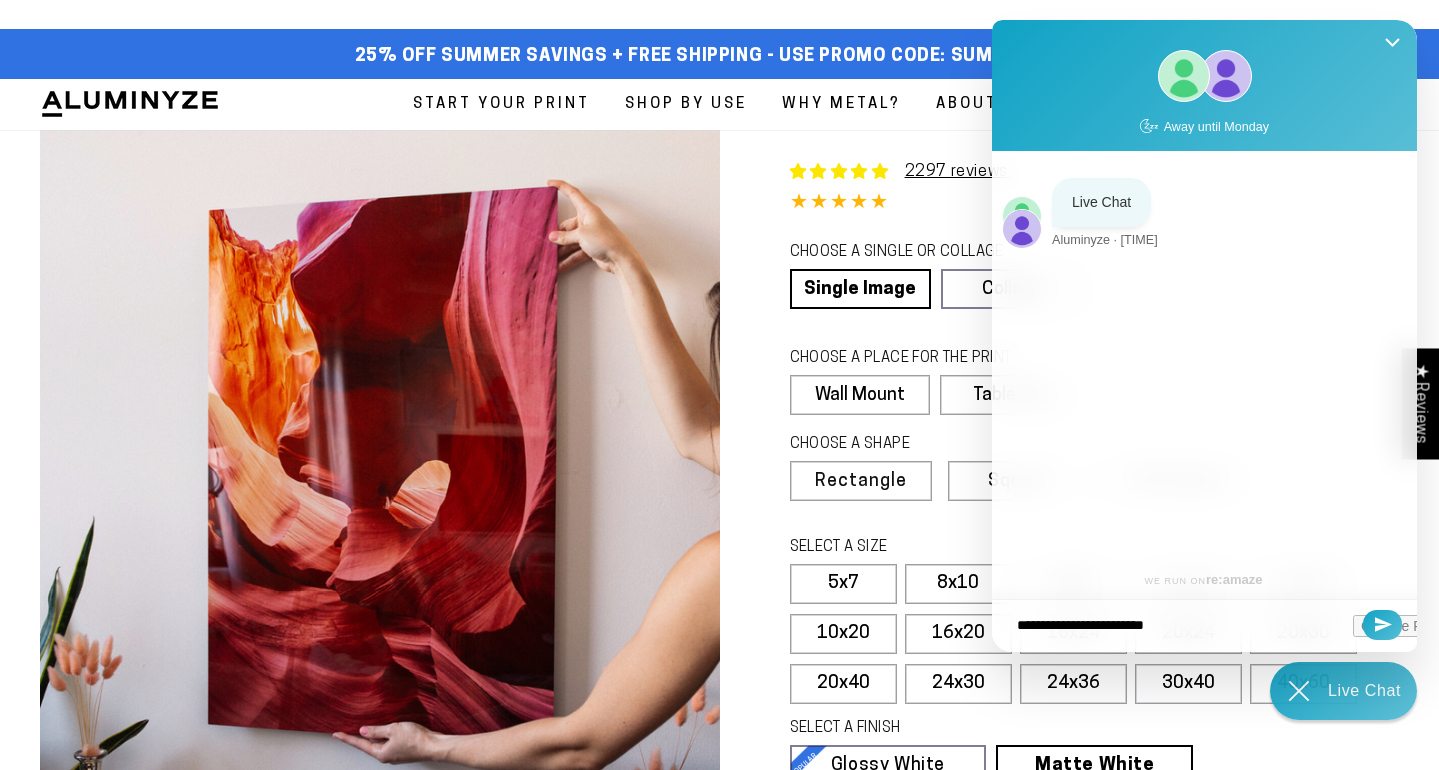 type on "**********" 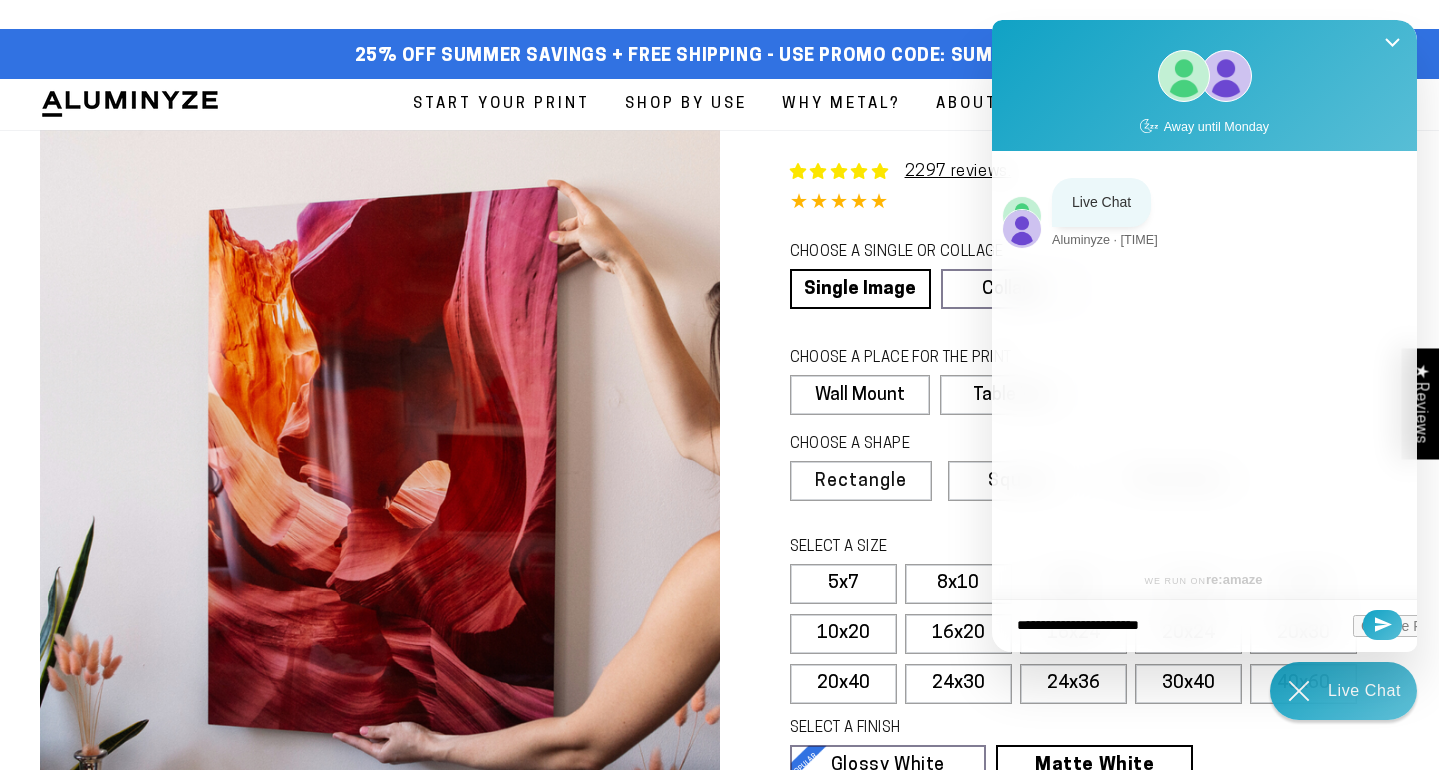 type on "**********" 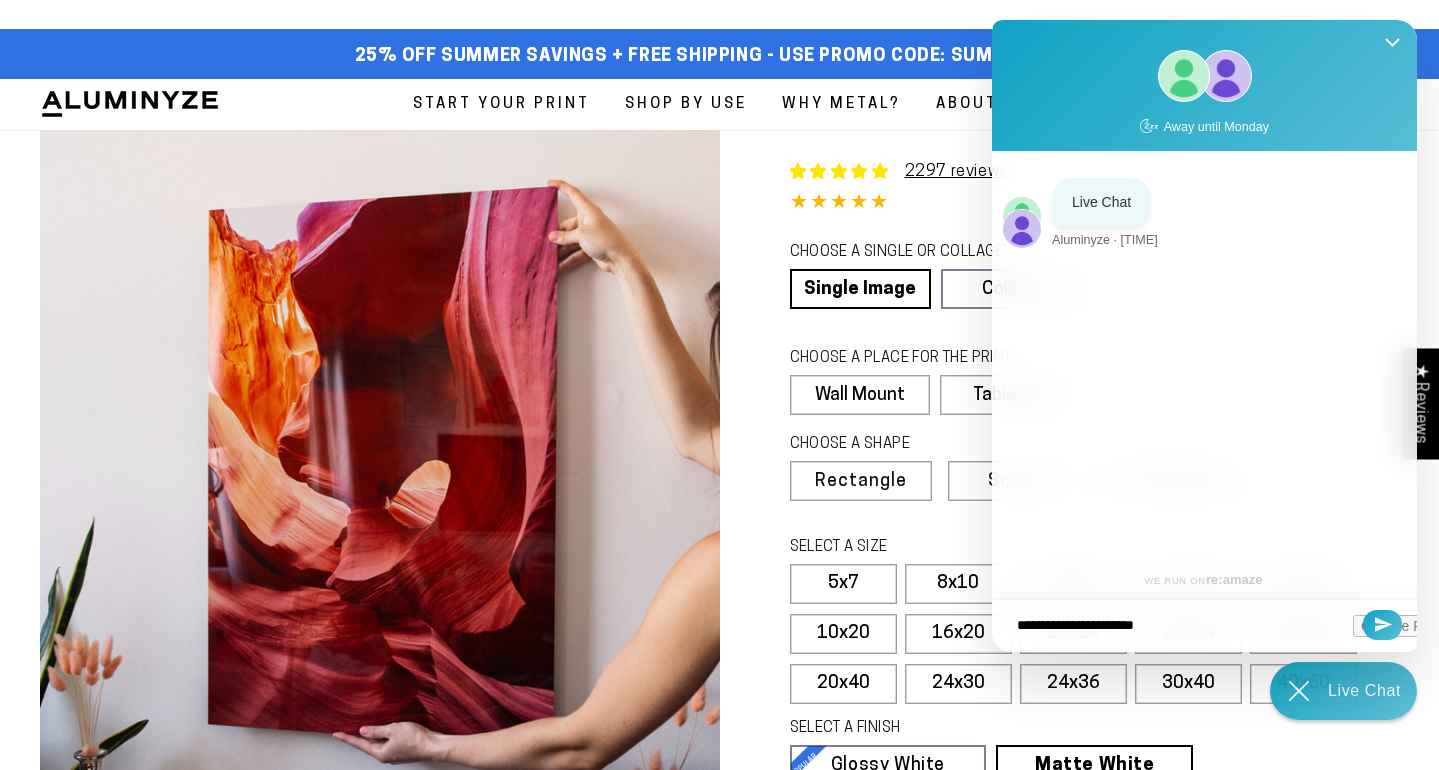 type on "**********" 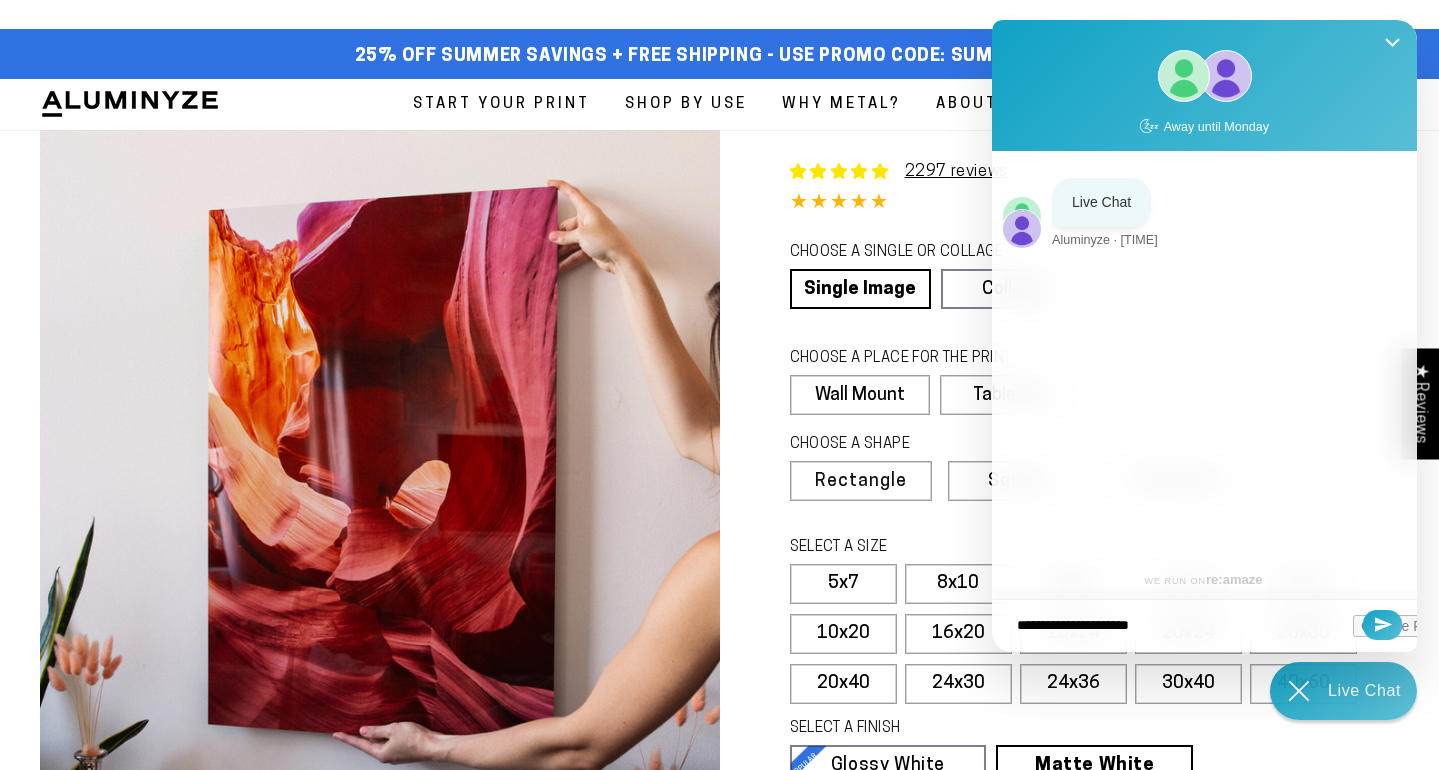type on "**********" 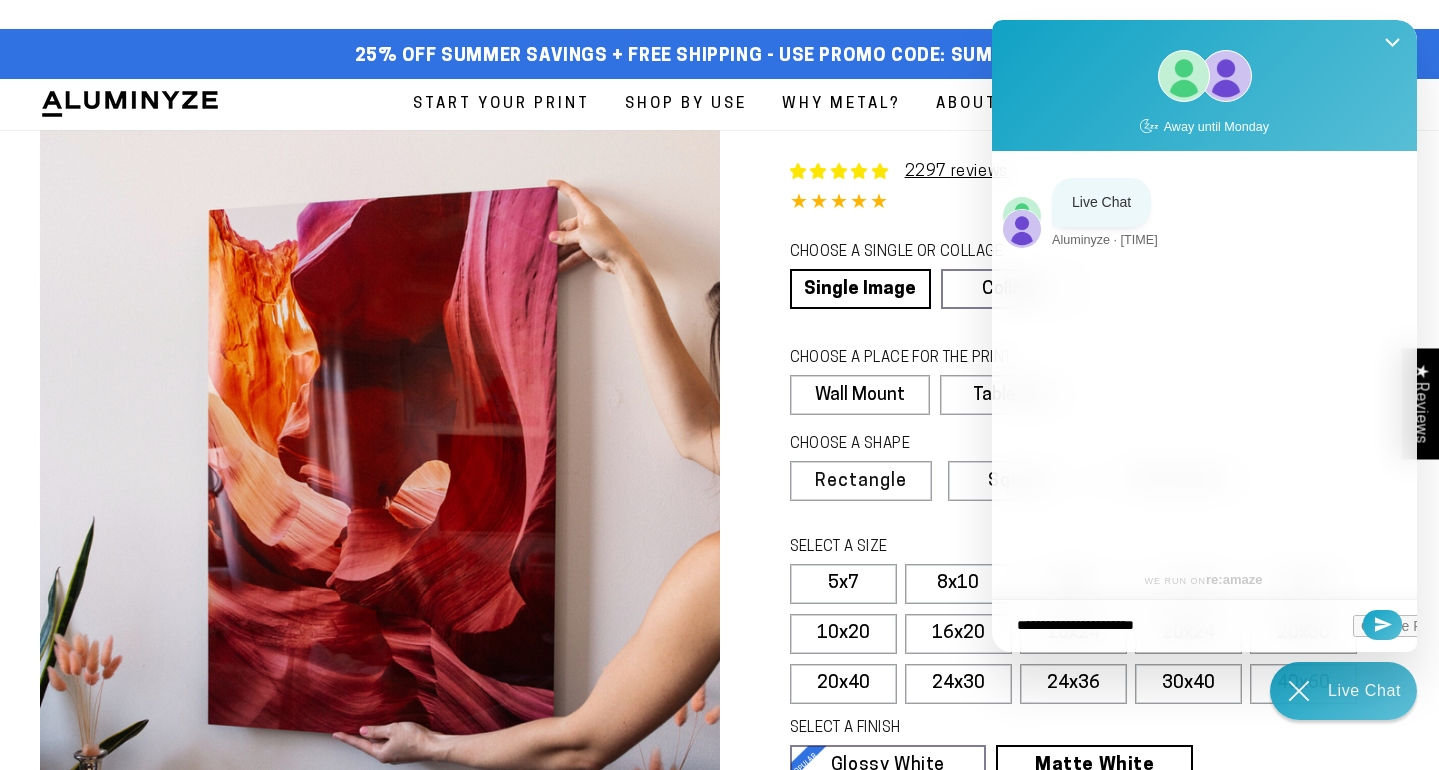 type on "**********" 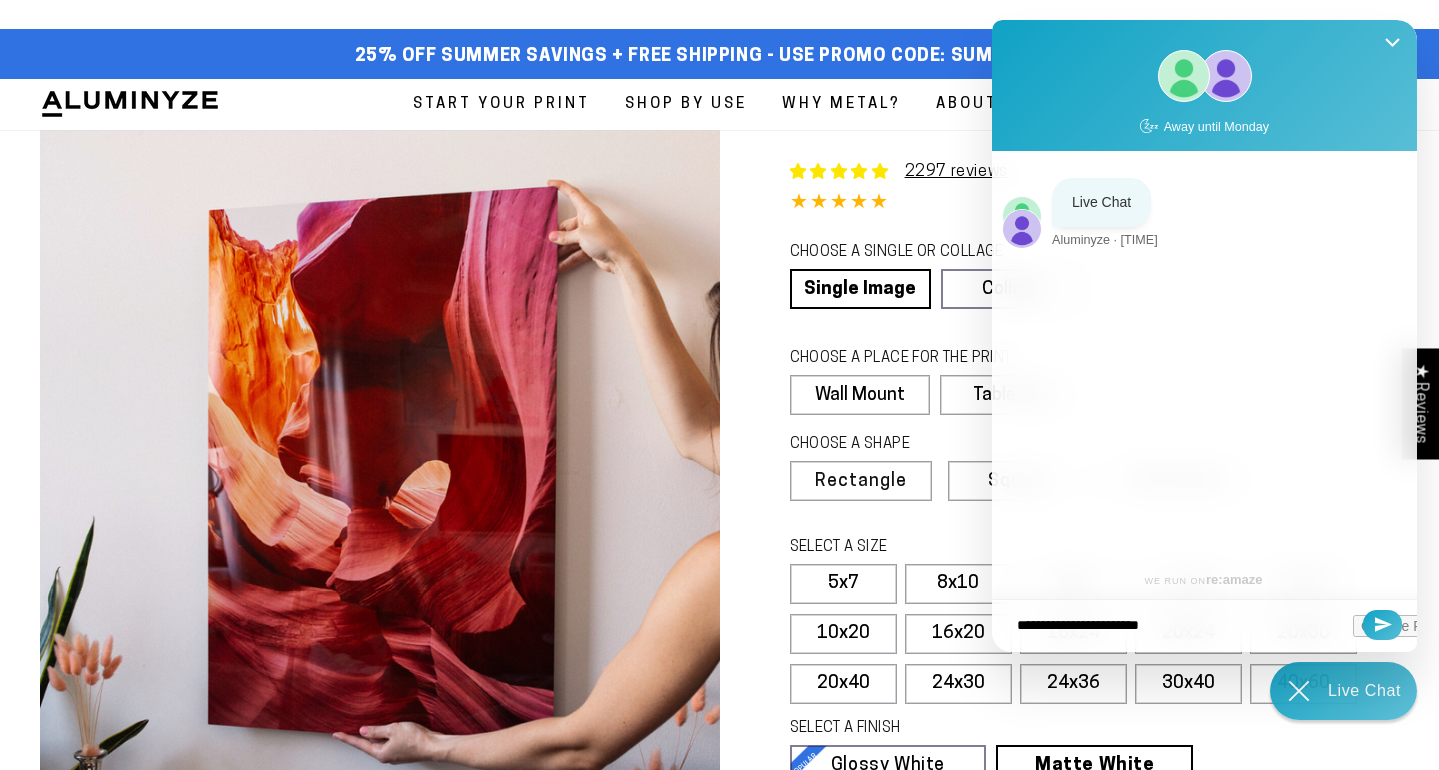 type on "**********" 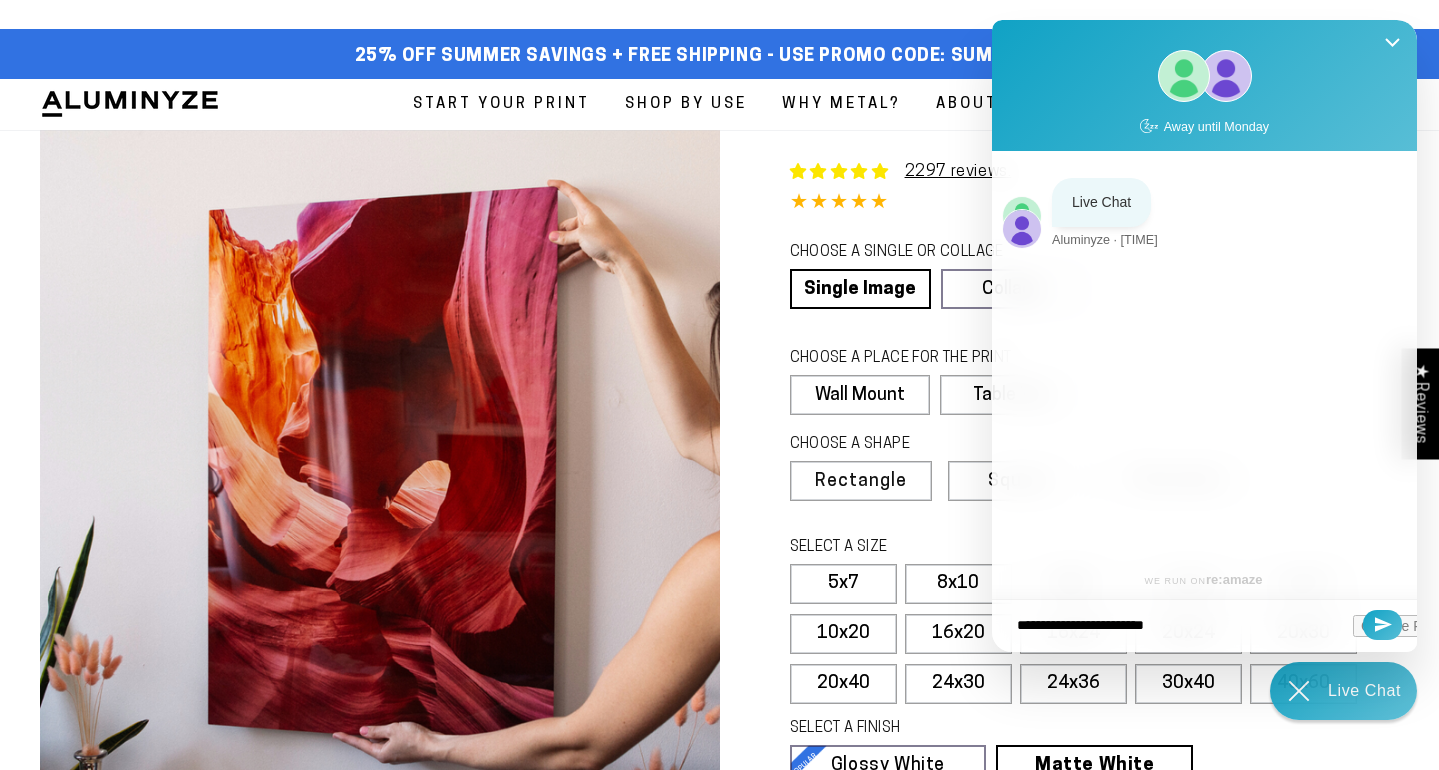 type on "**********" 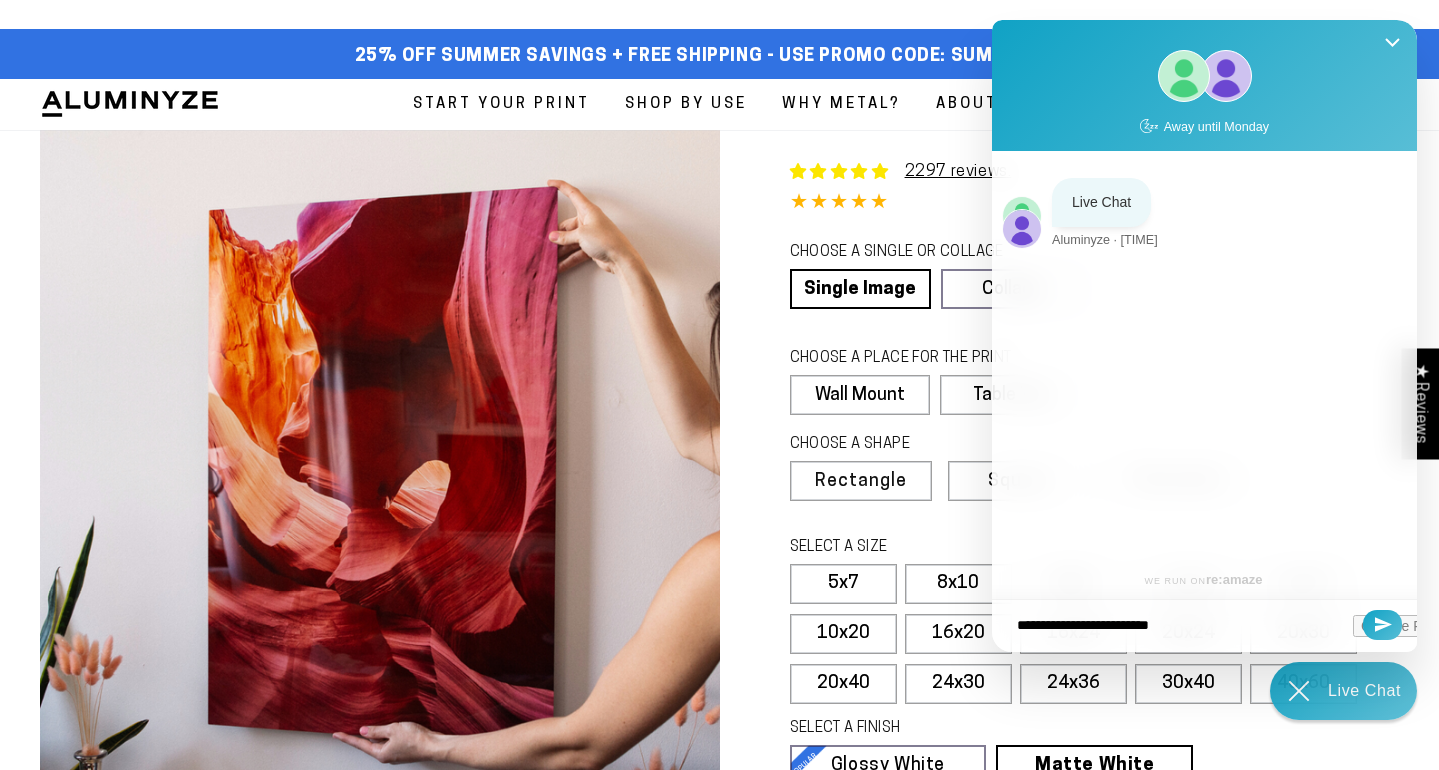 type on "**********" 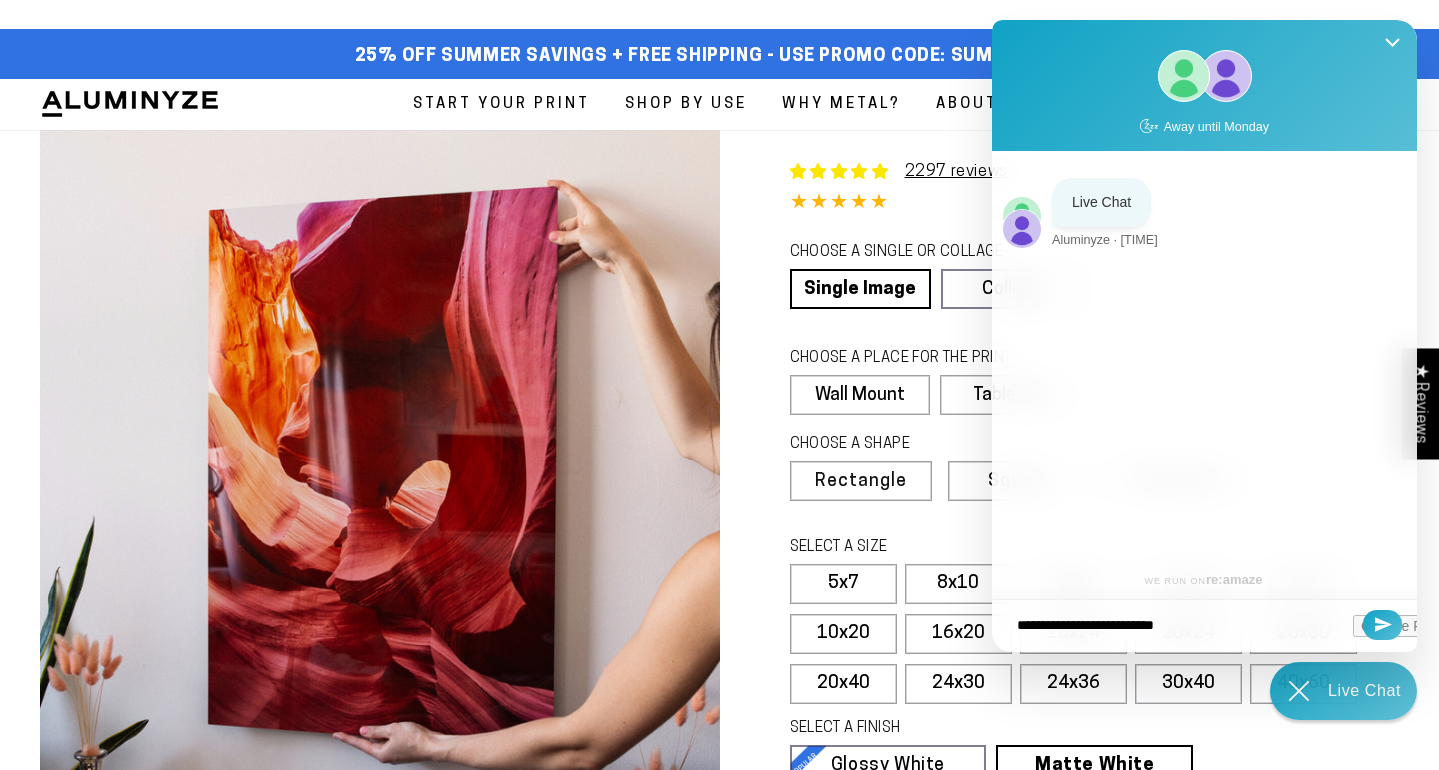 type on "**********" 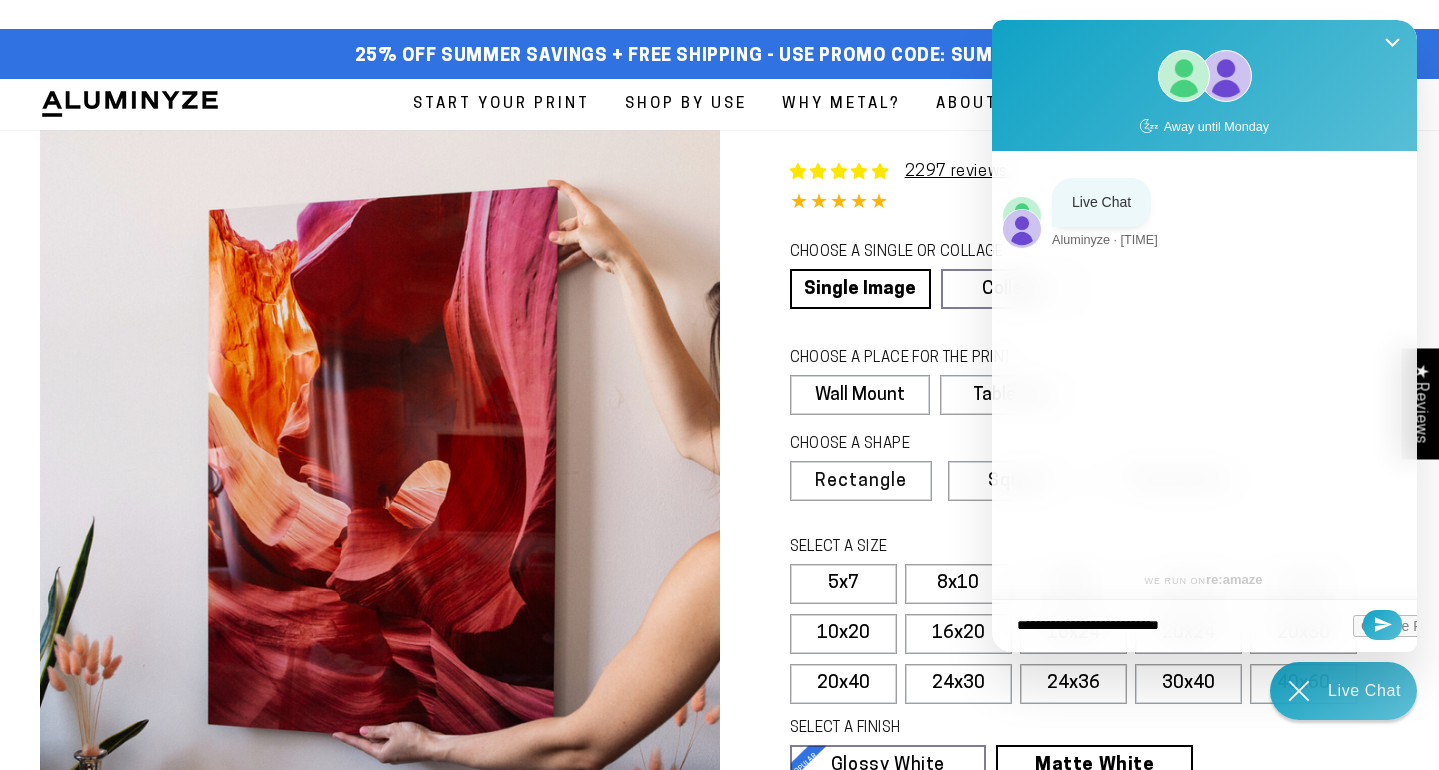 type on "**********" 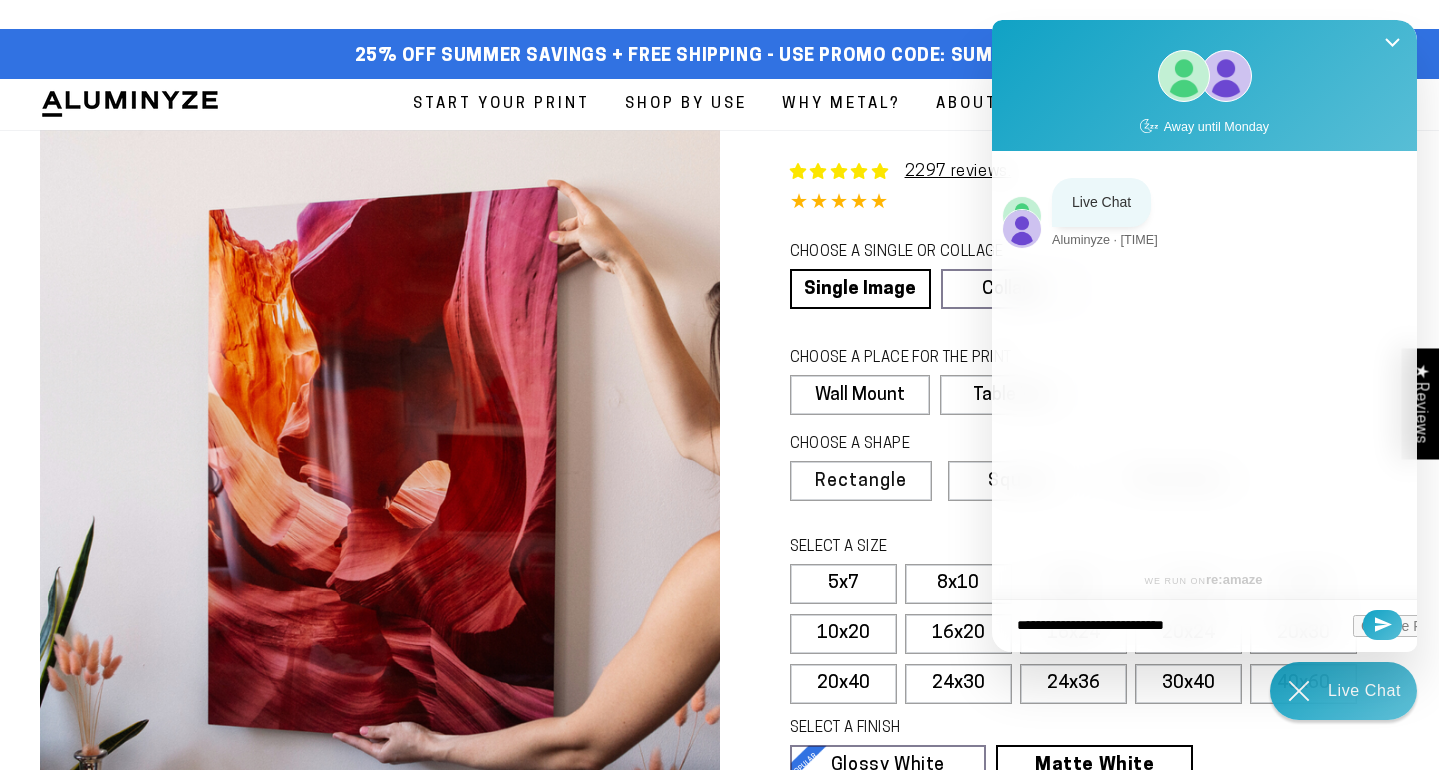 type on "**********" 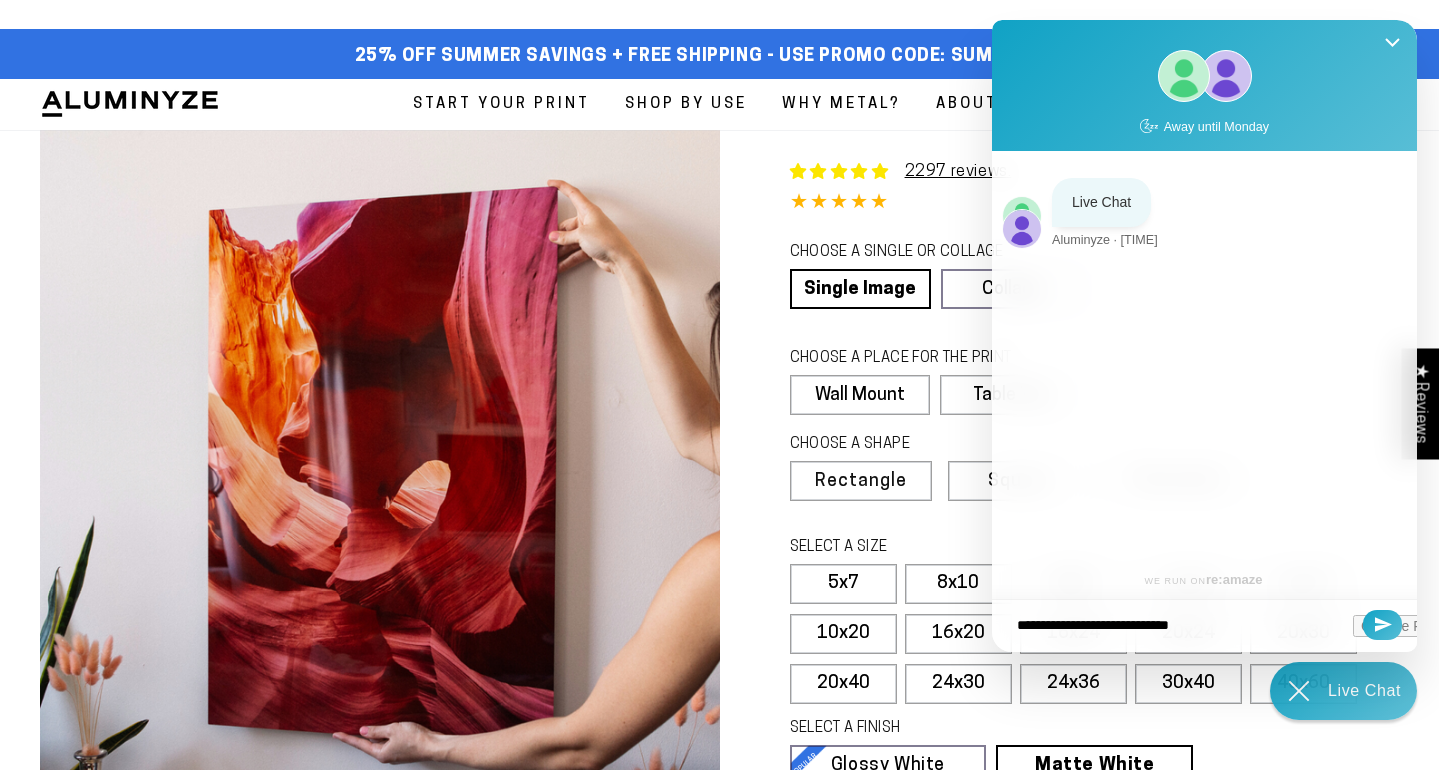 type on "**********" 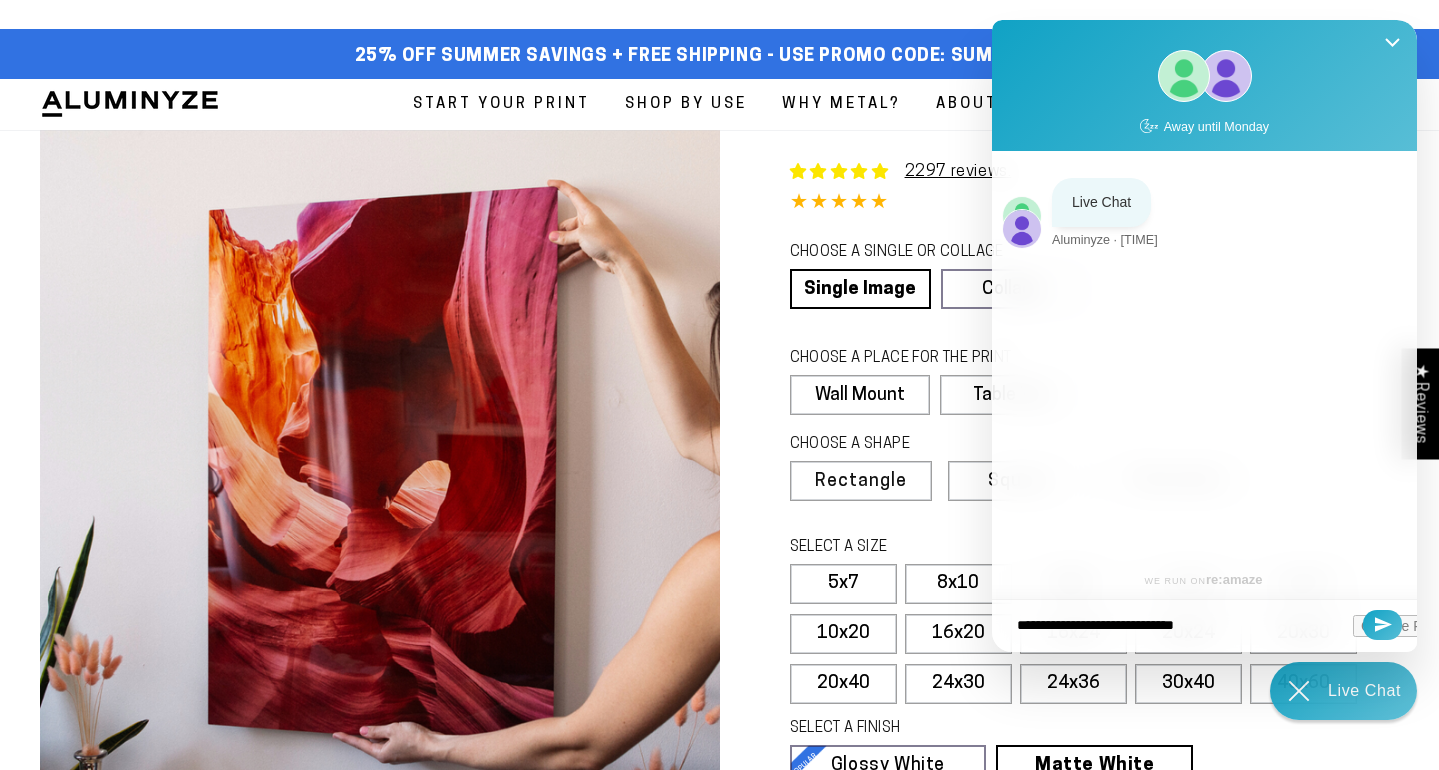 type on "**********" 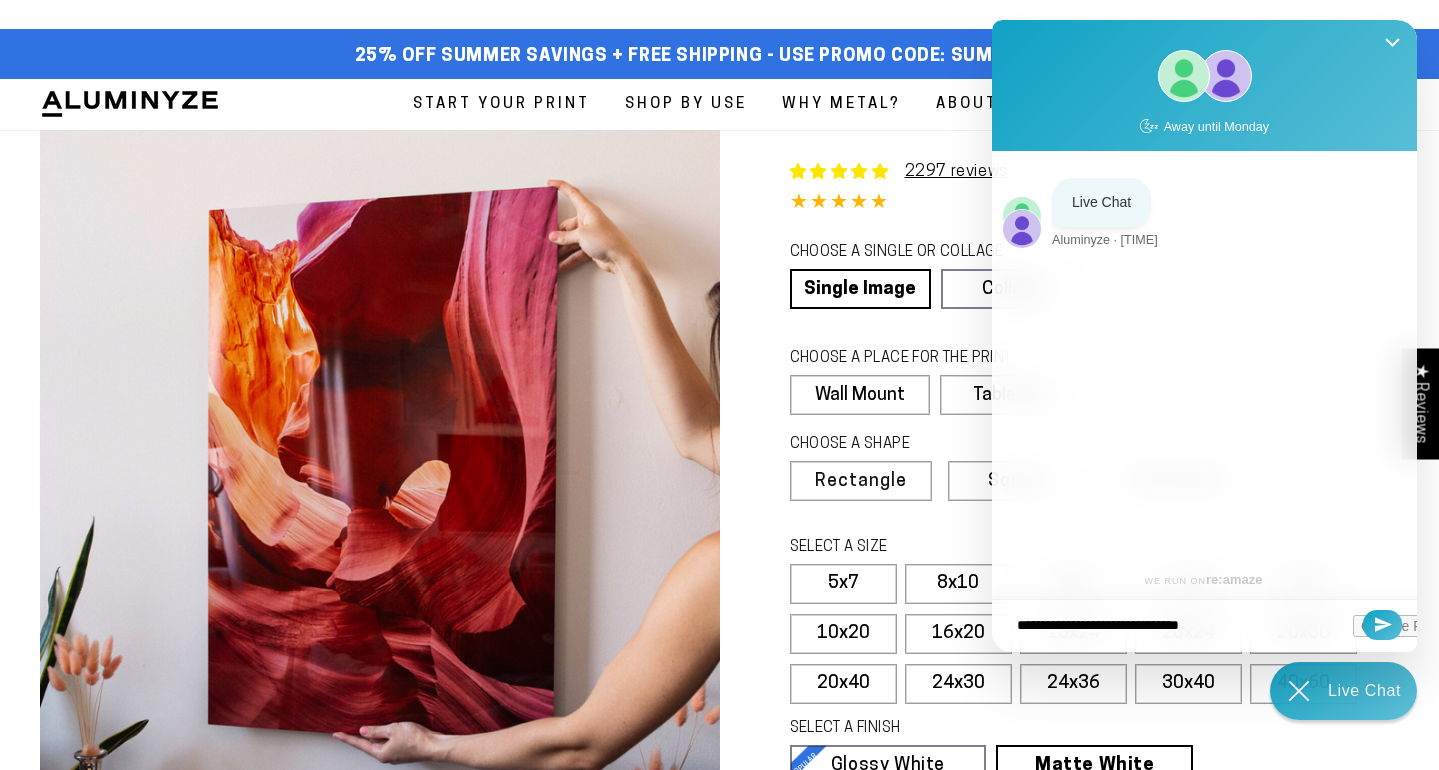 type on "**********" 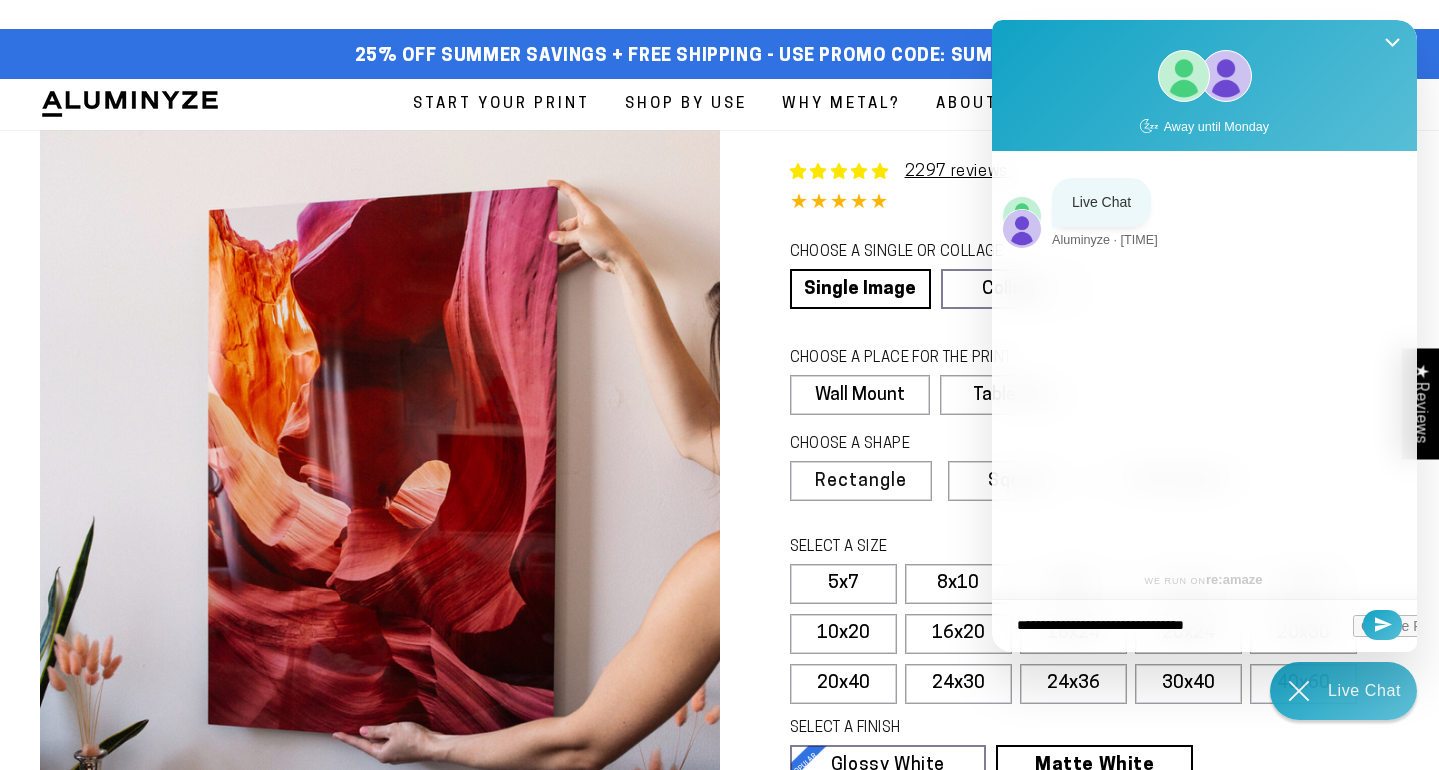 type on "**********" 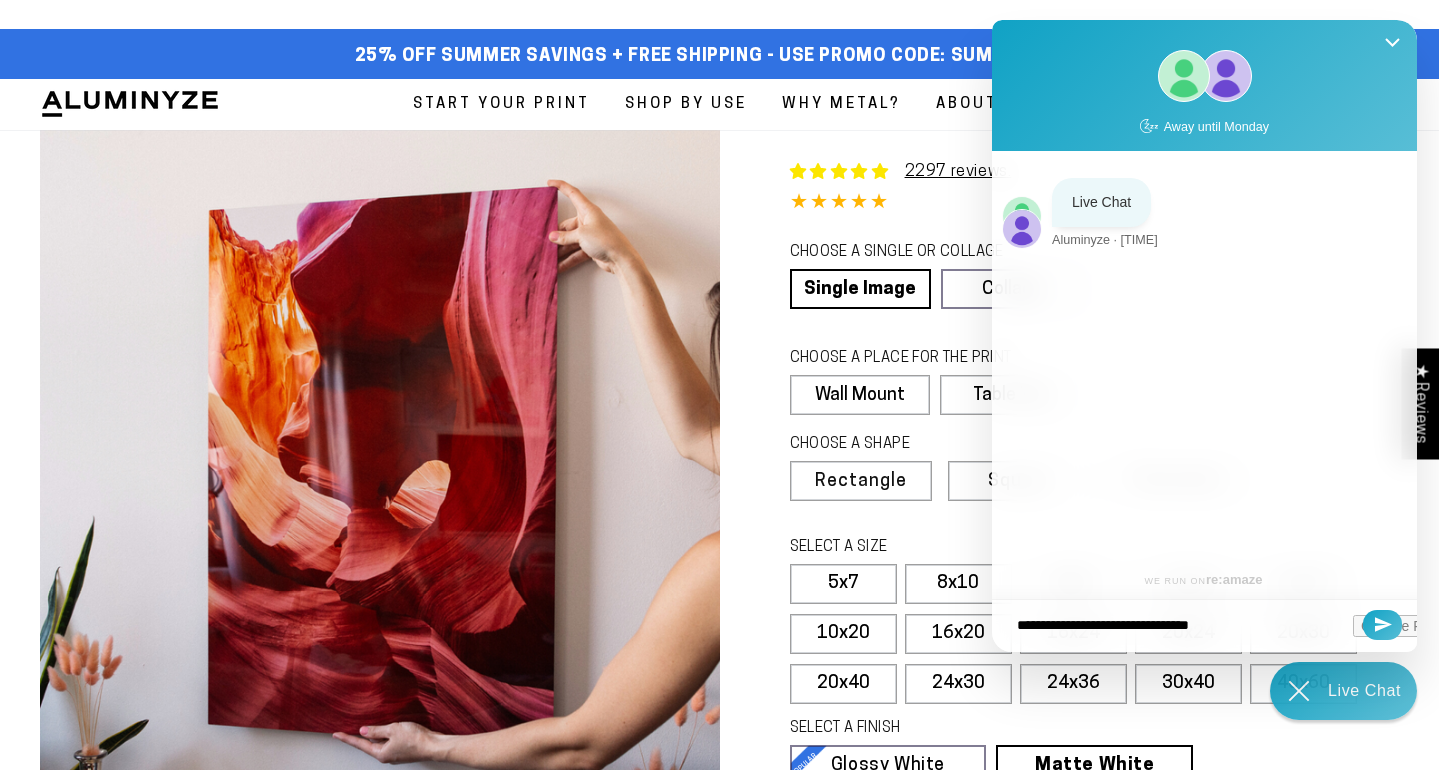 type on "**********" 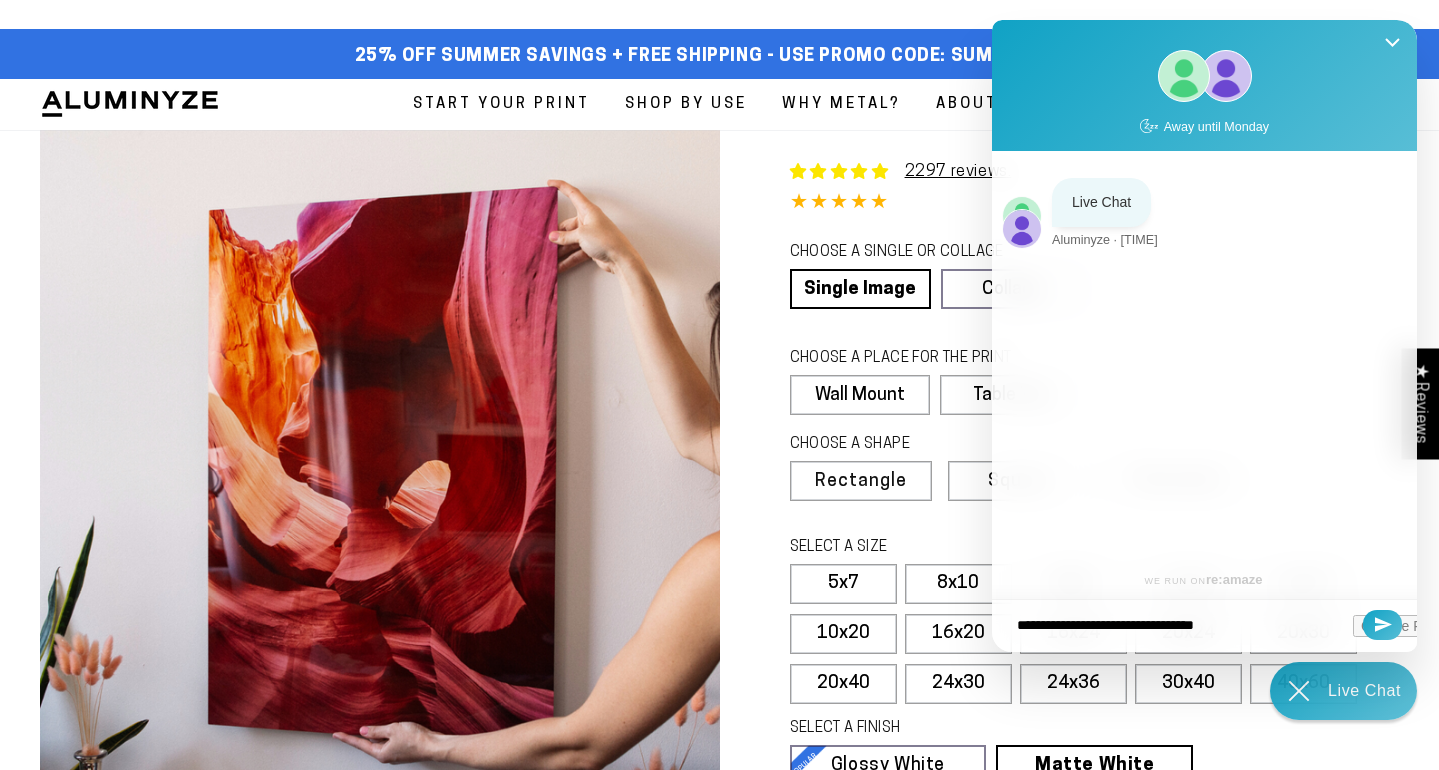 type on "**********" 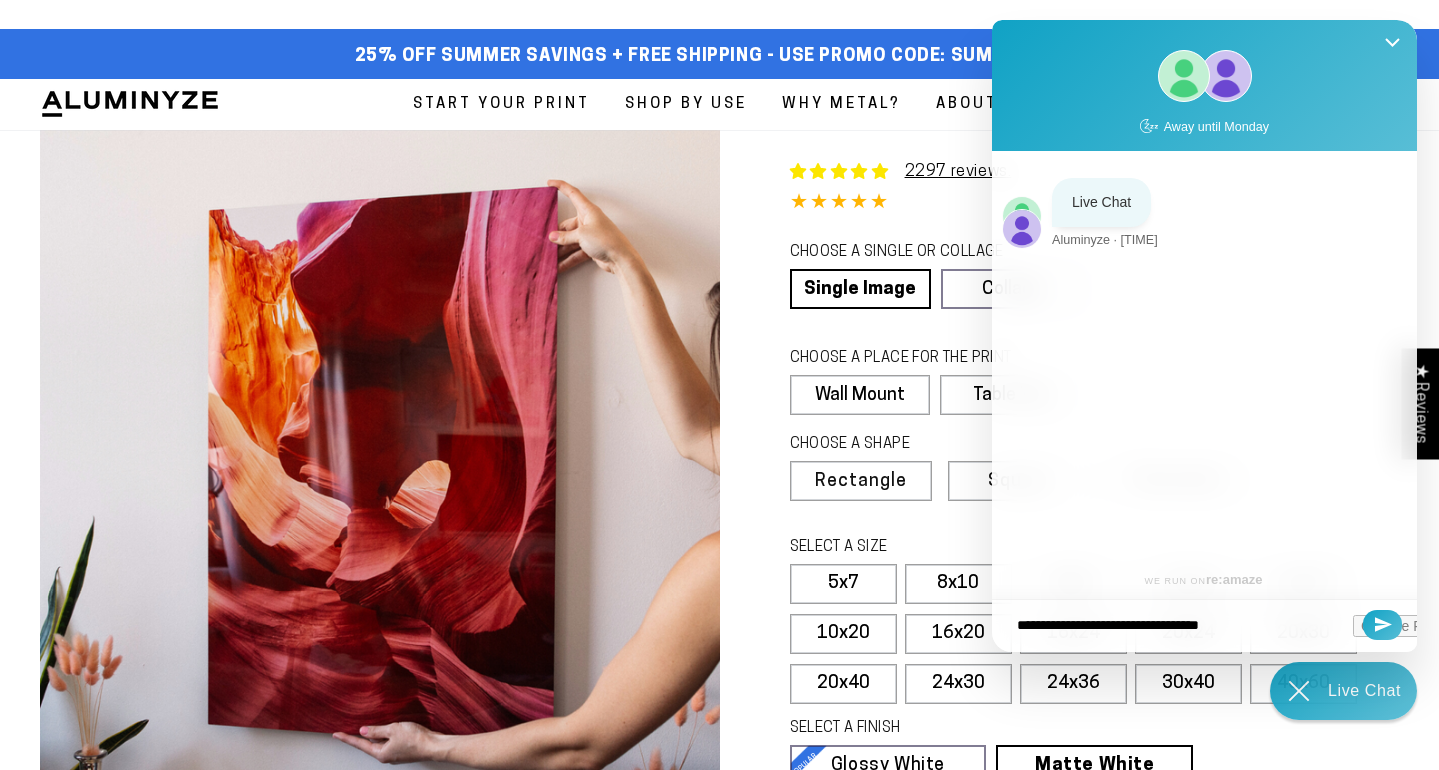 type on "**********" 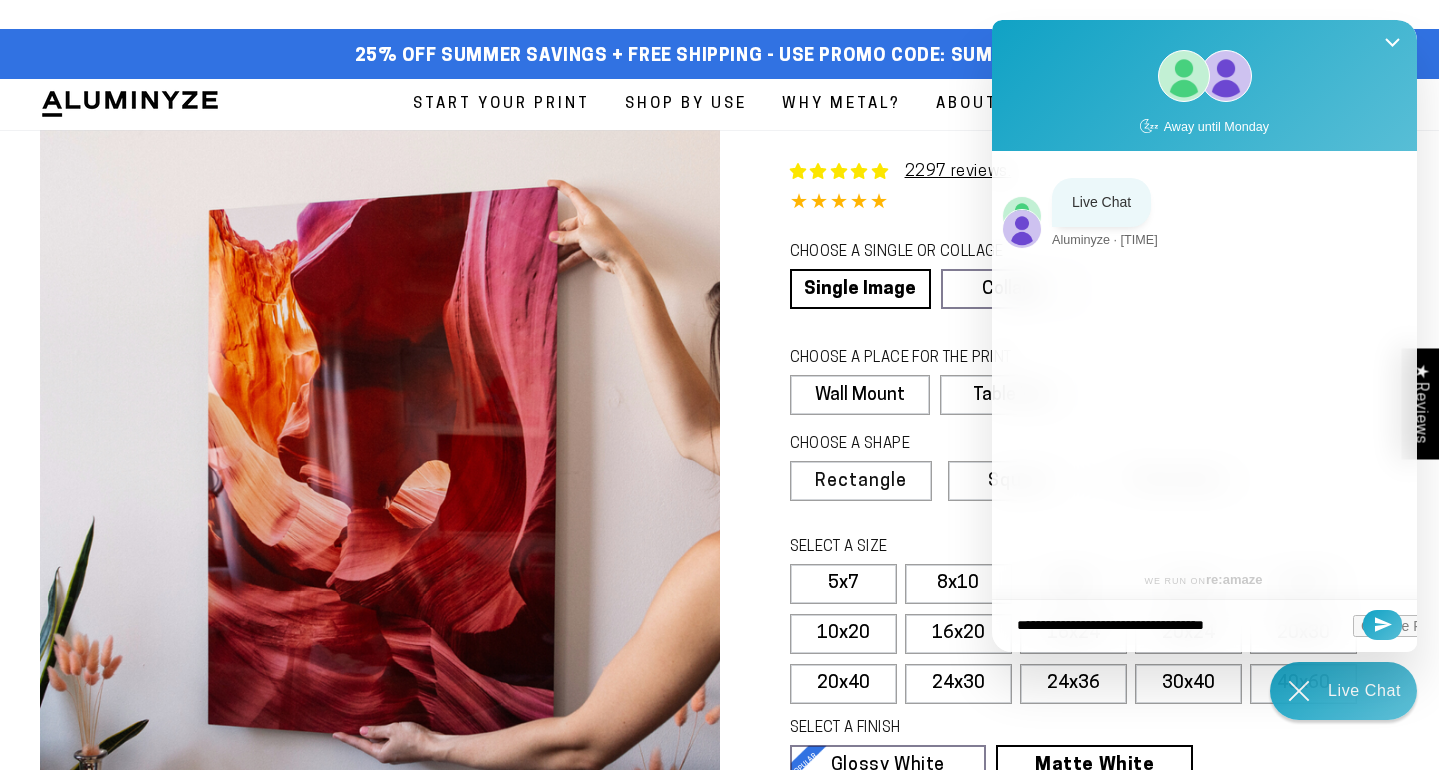 type on "**********" 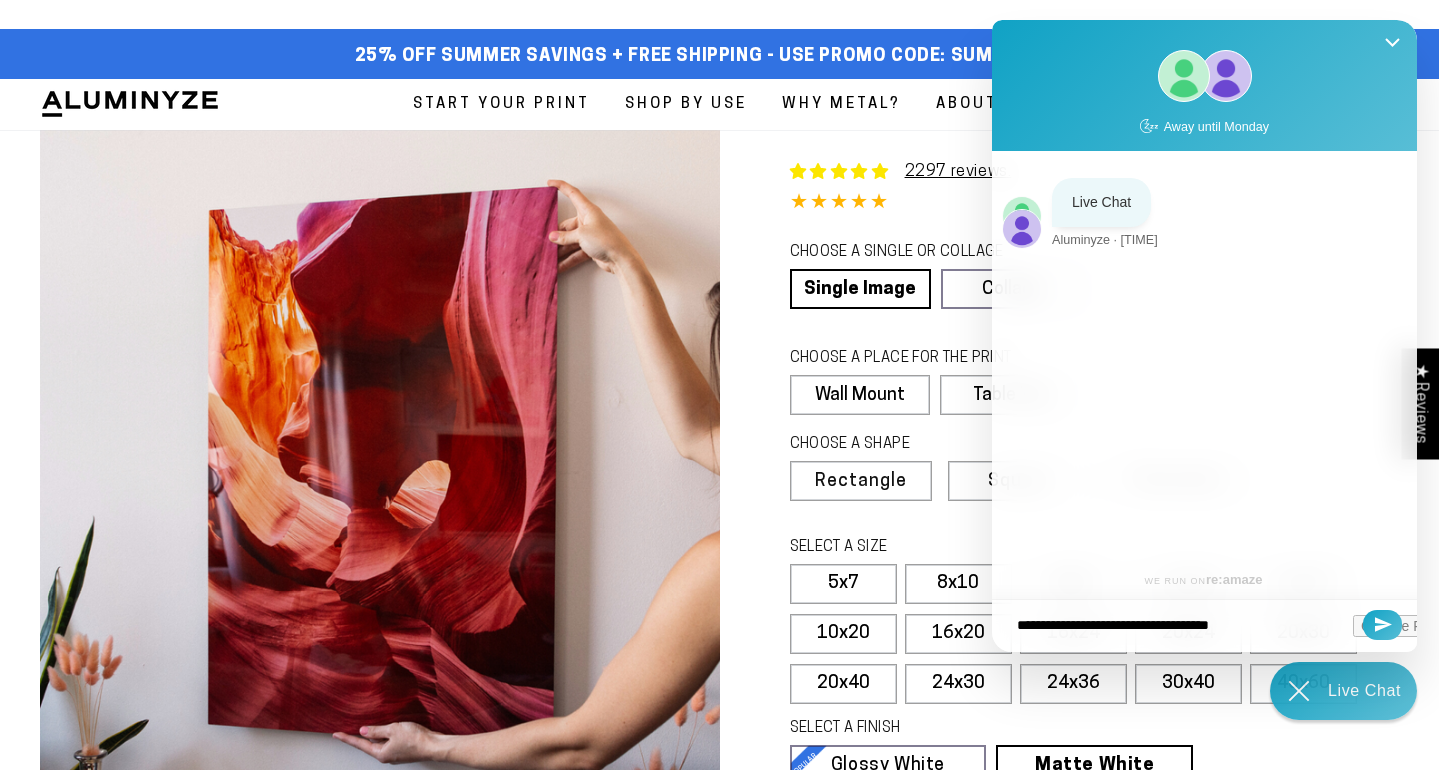 type on "**********" 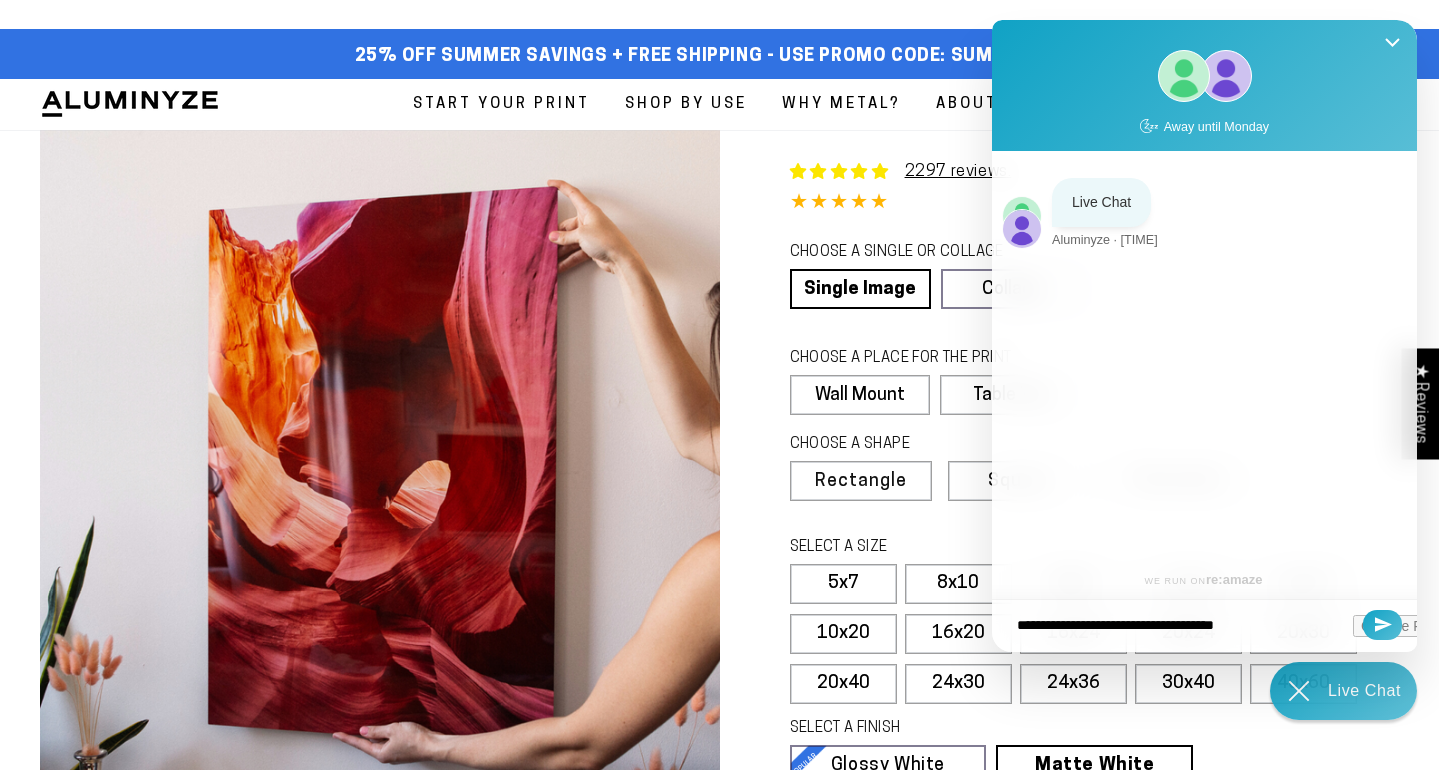 type on "**********" 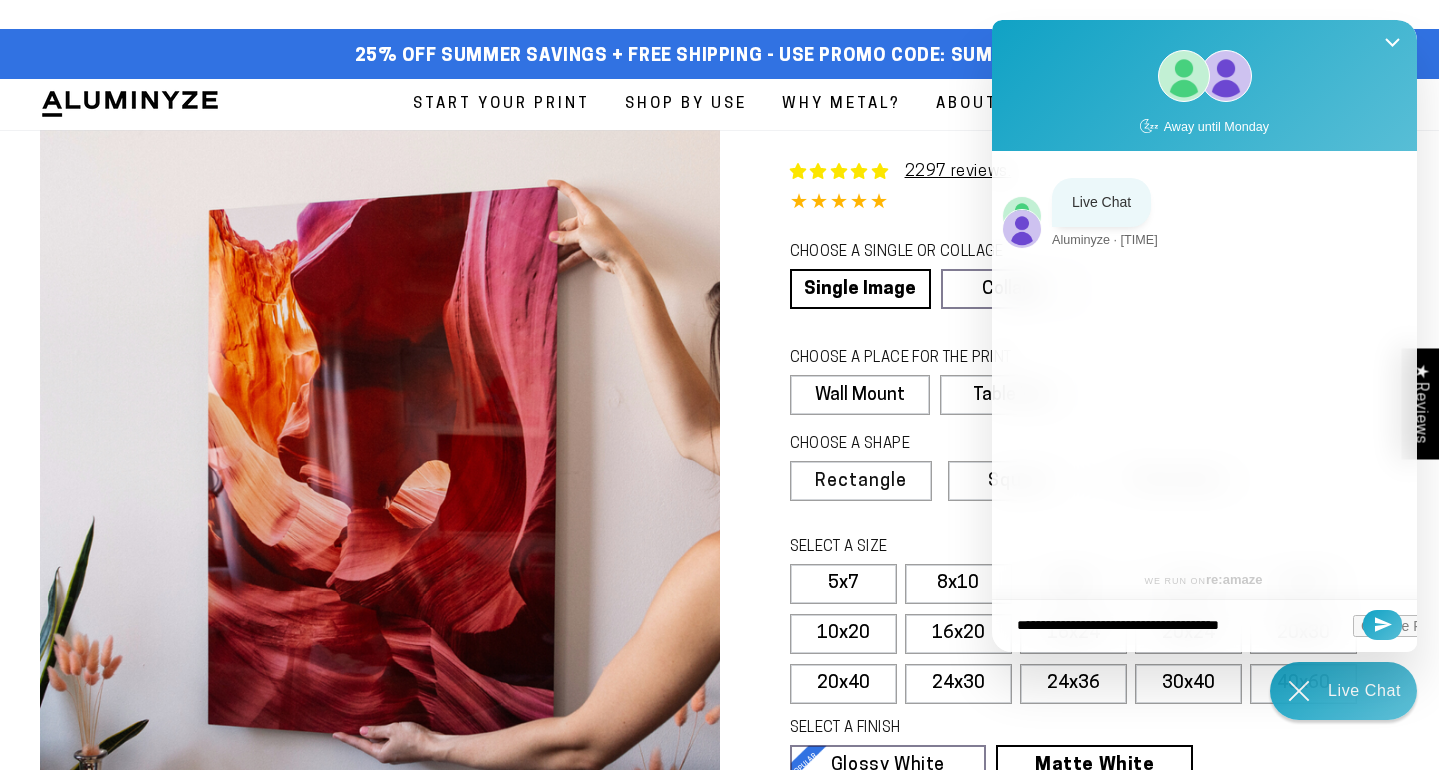 type on "**********" 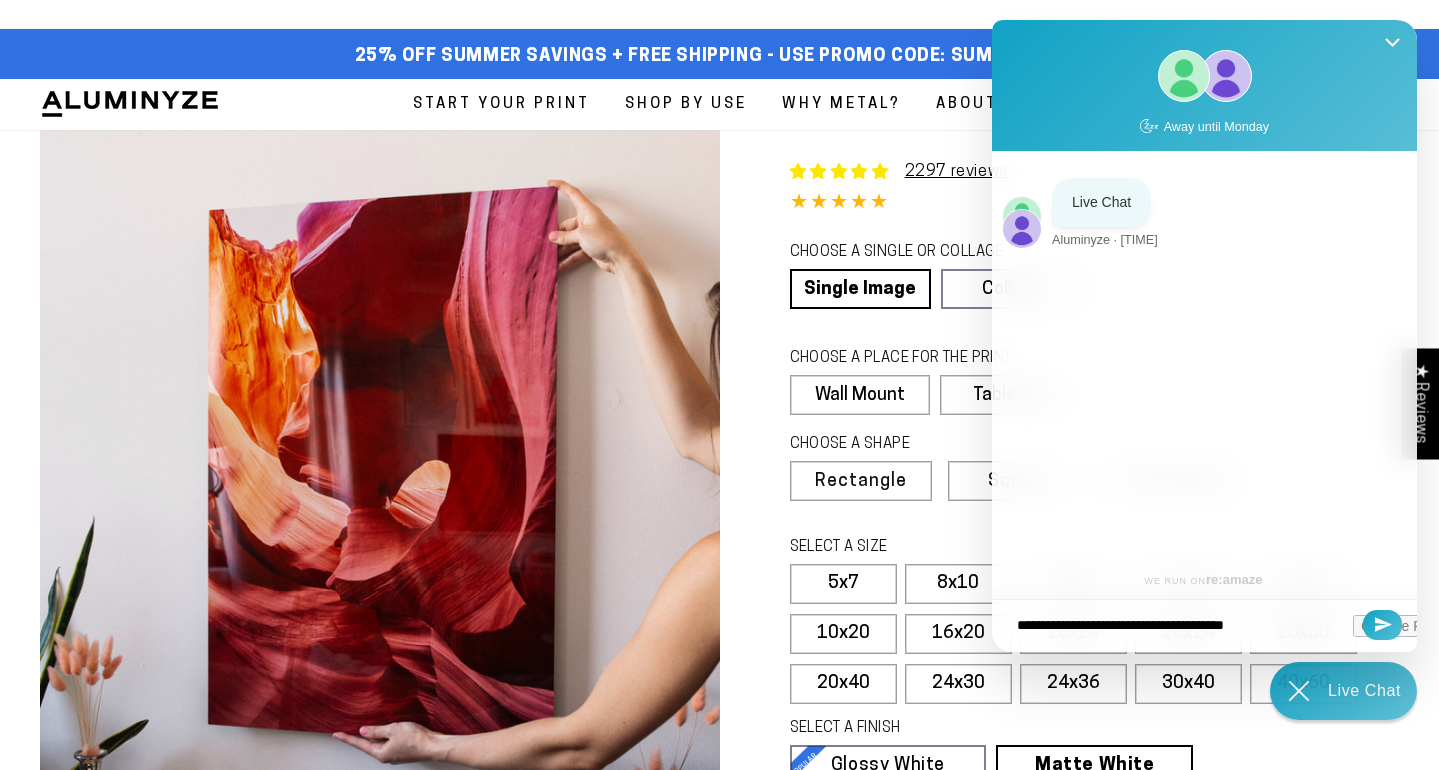 type on "**********" 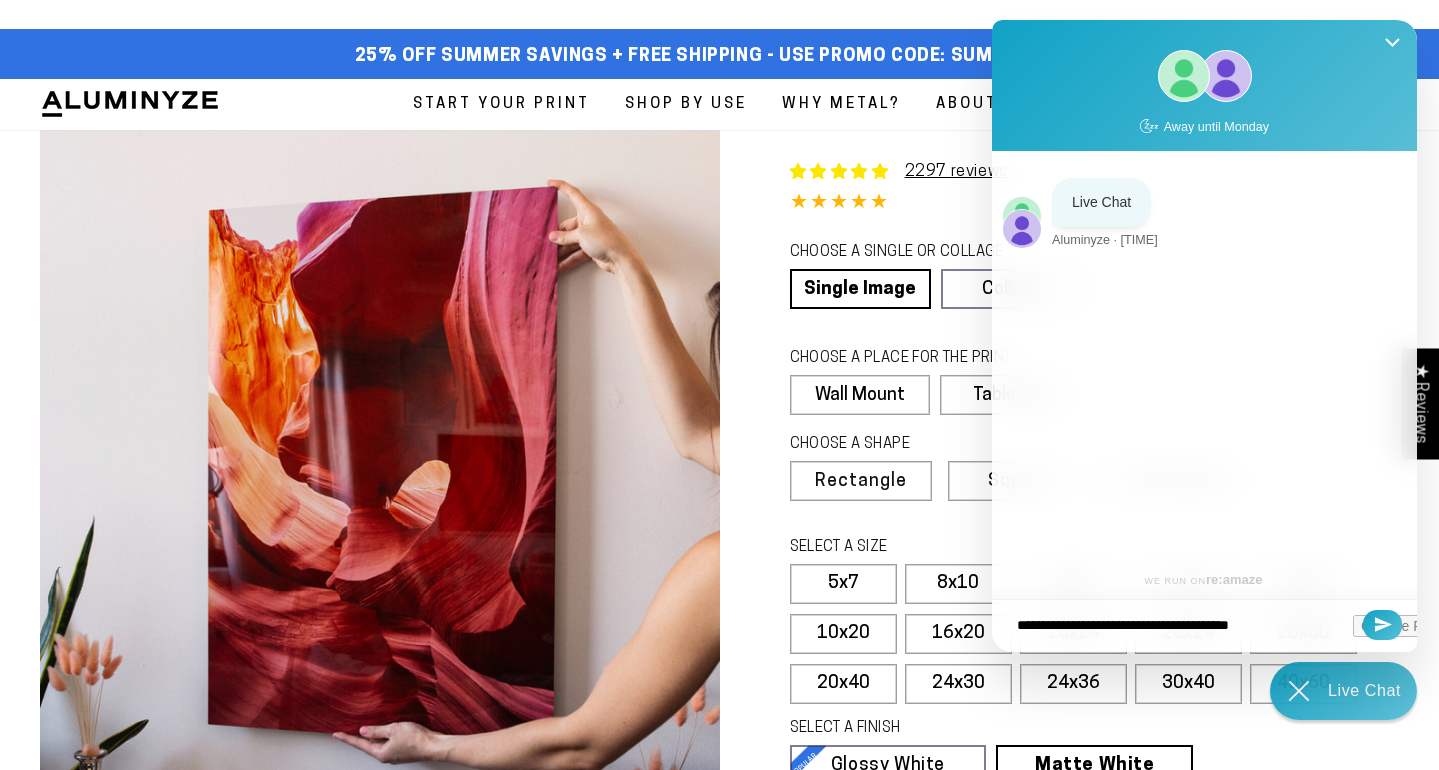 type on "**********" 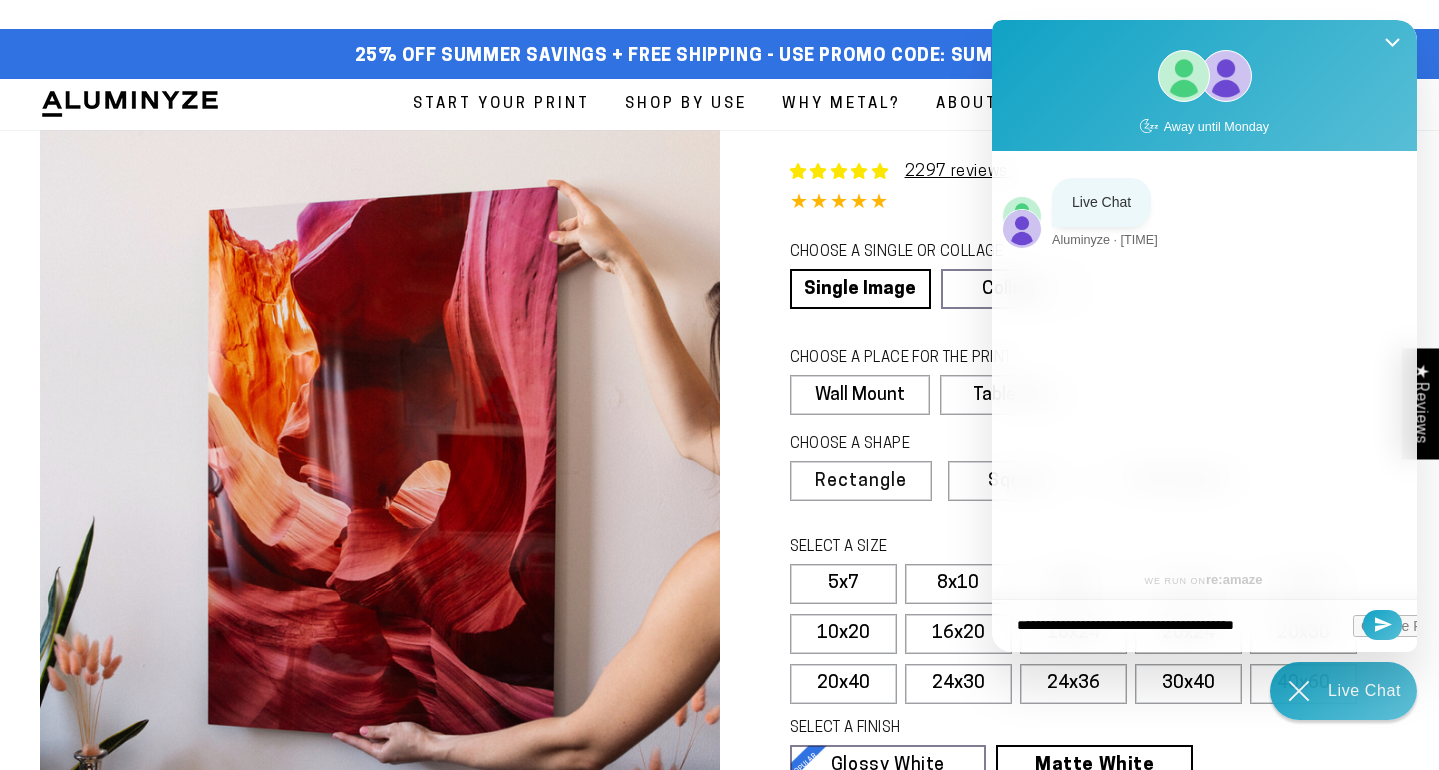 type on "**********" 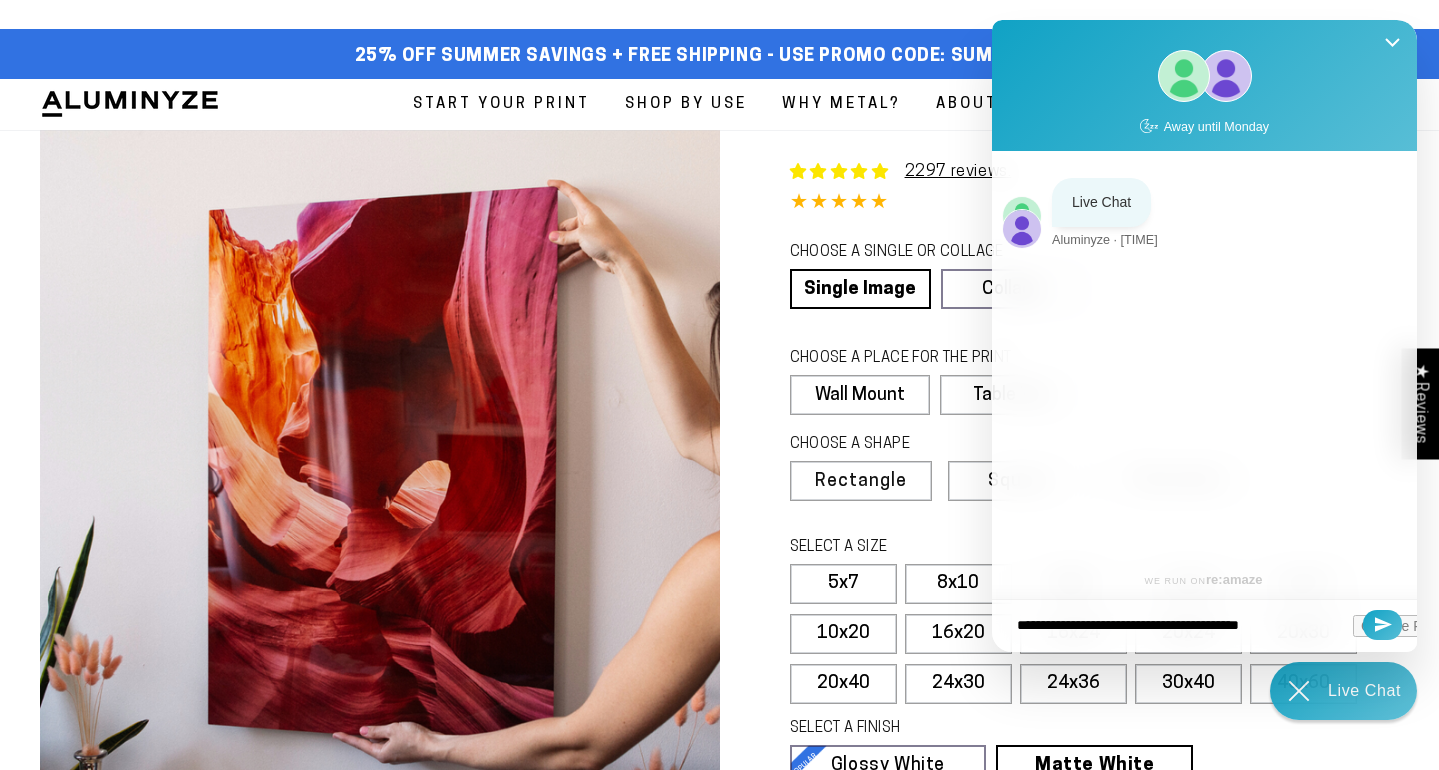 type on "**********" 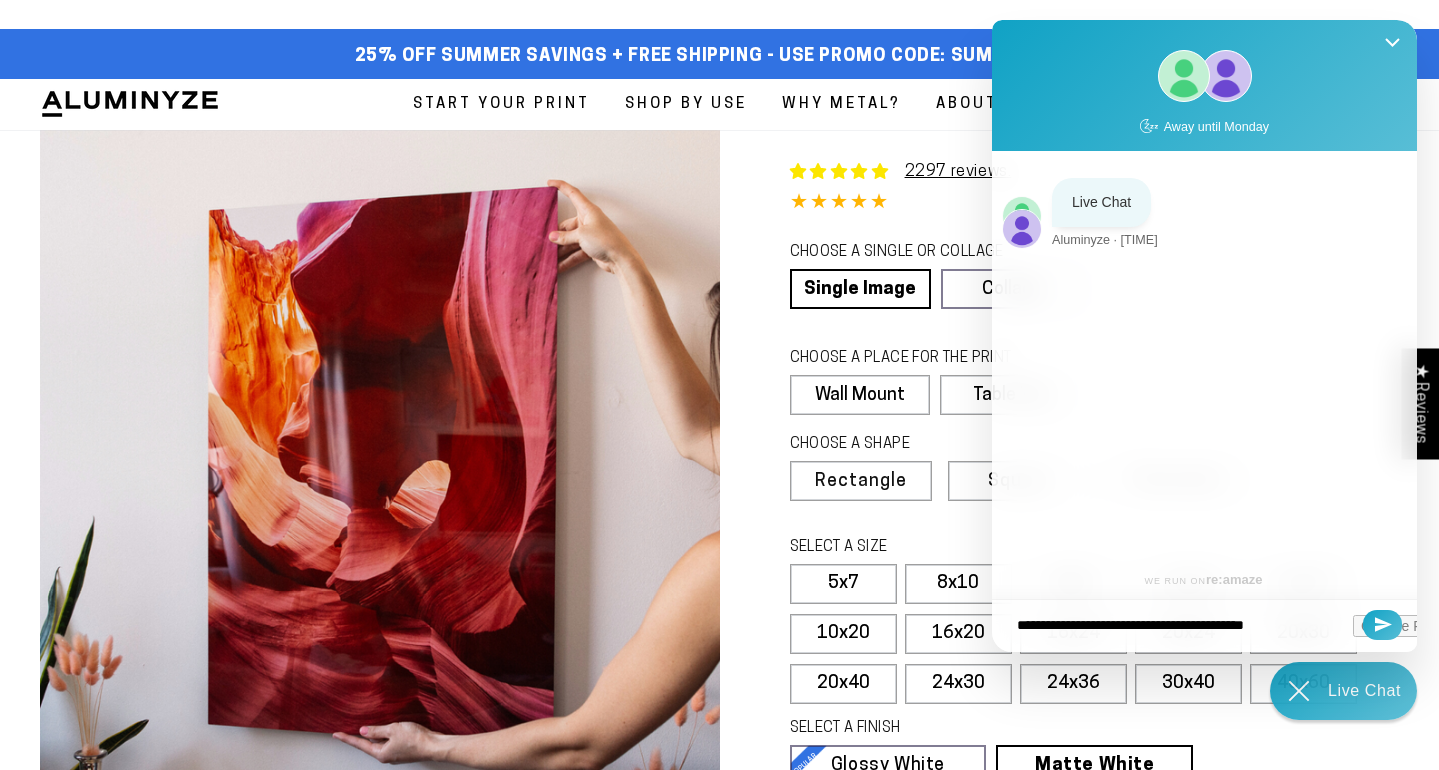 type on "**********" 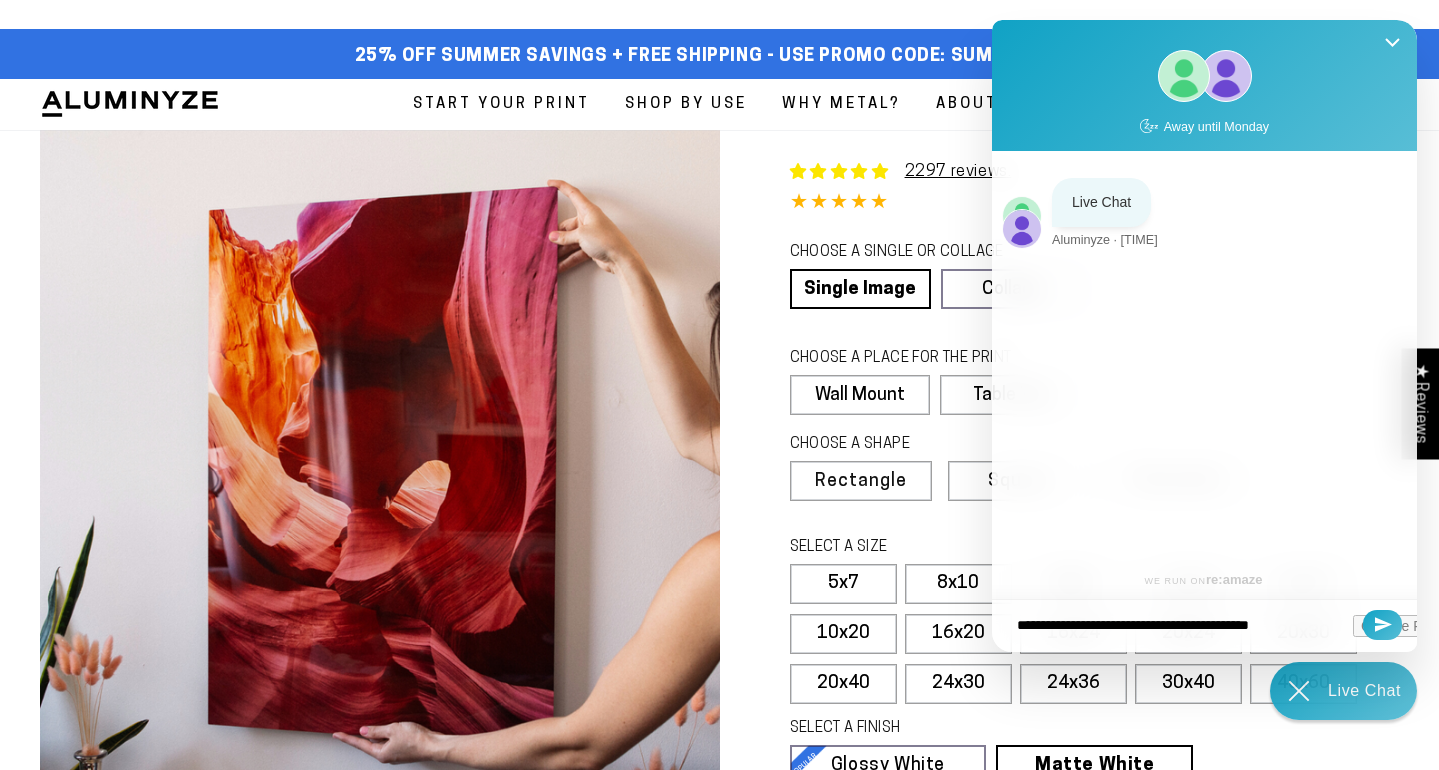 type on "**********" 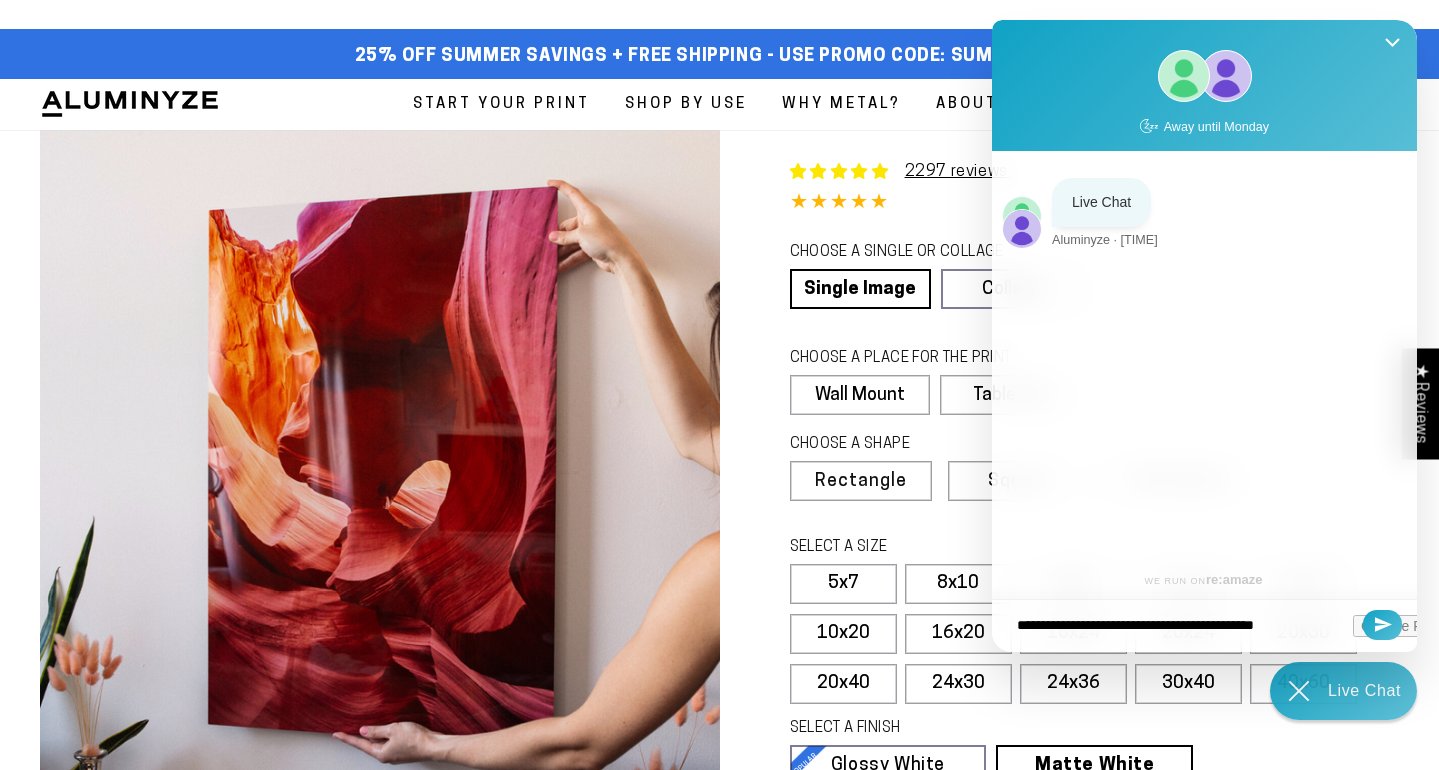 type on "**********" 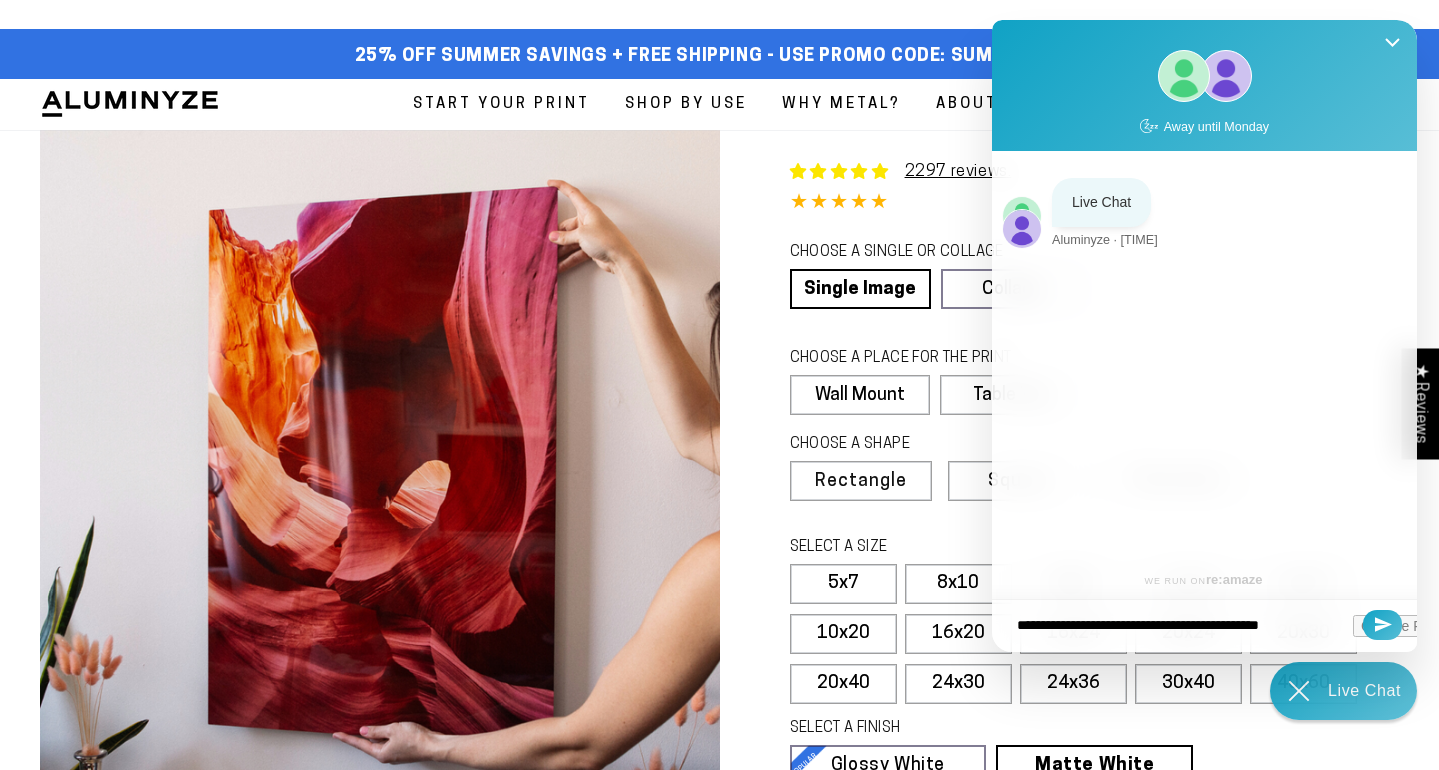 type on "**********" 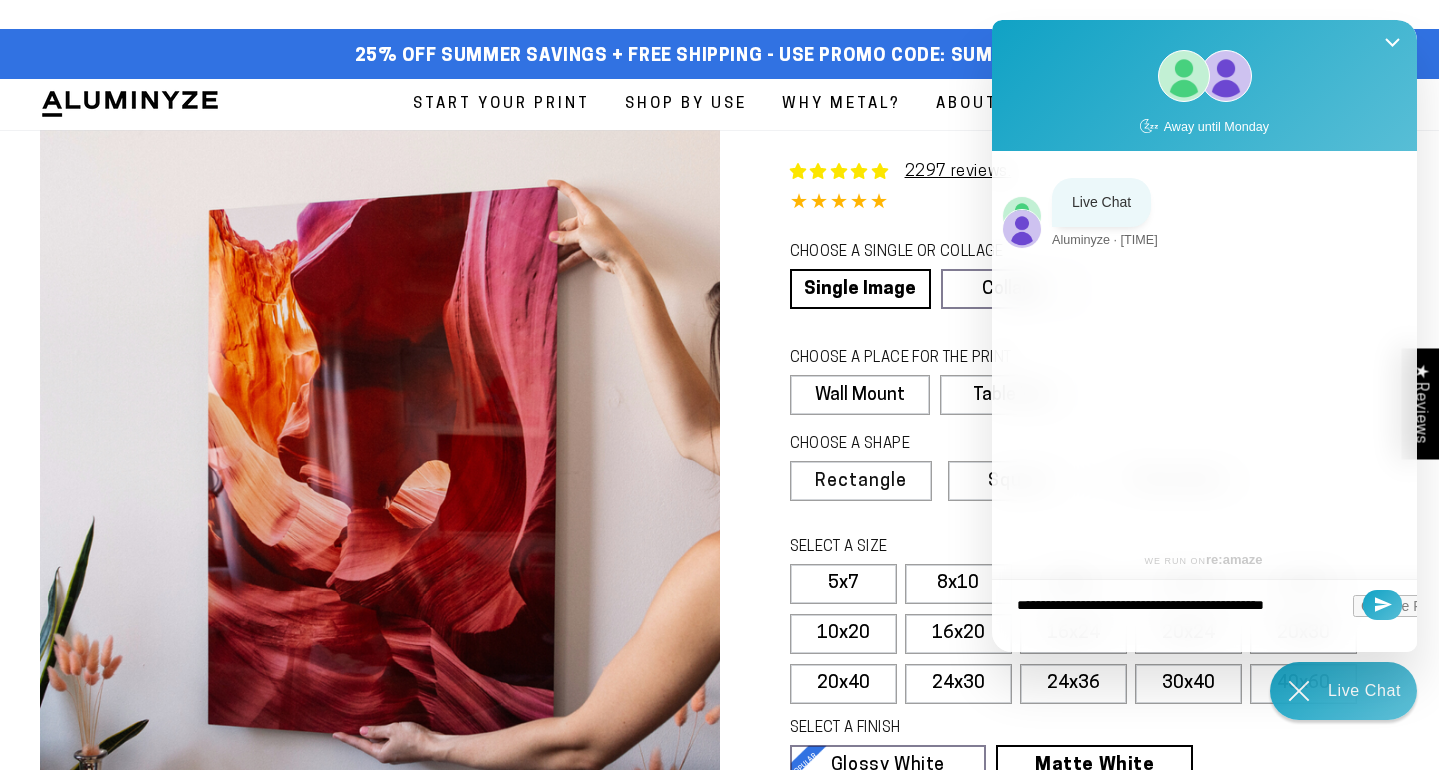 type on "**********" 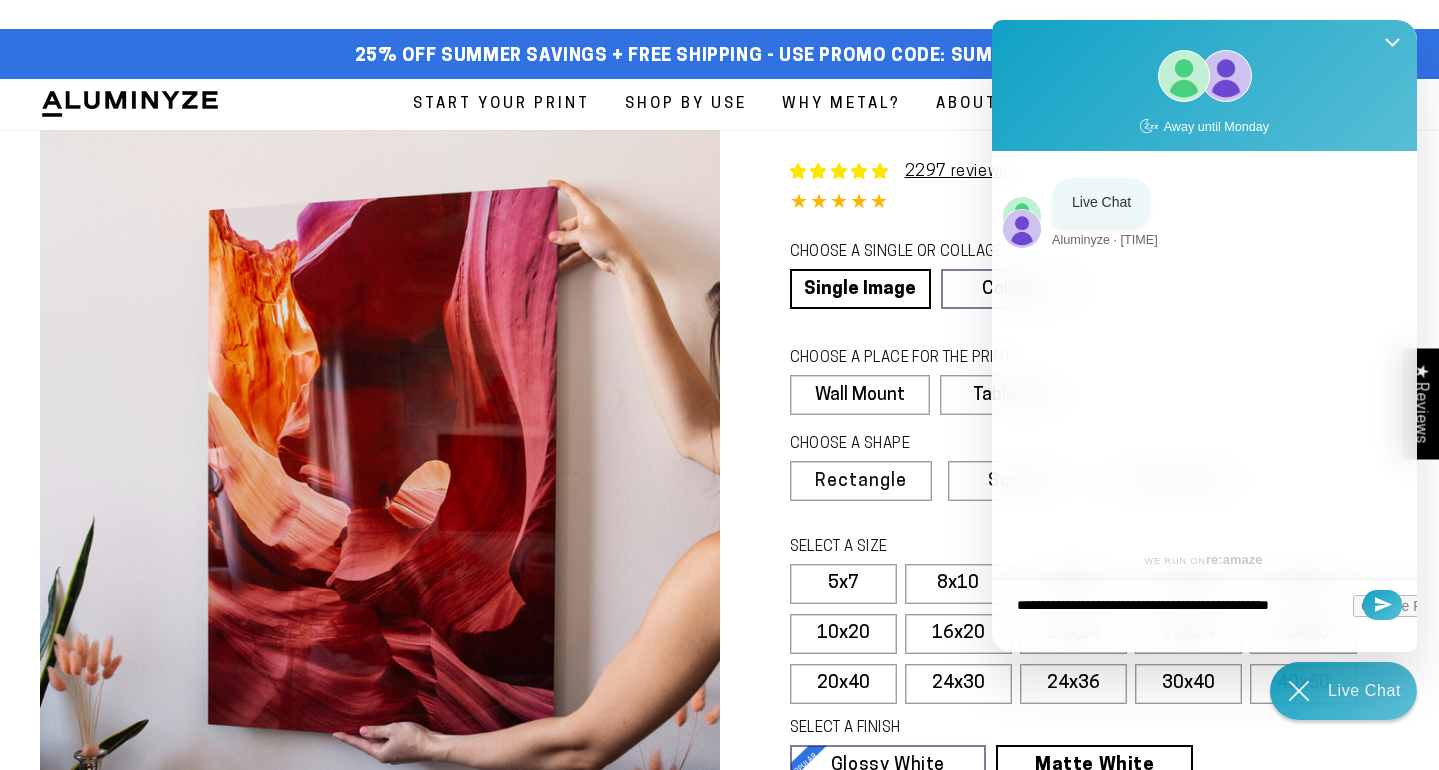 type on "**********" 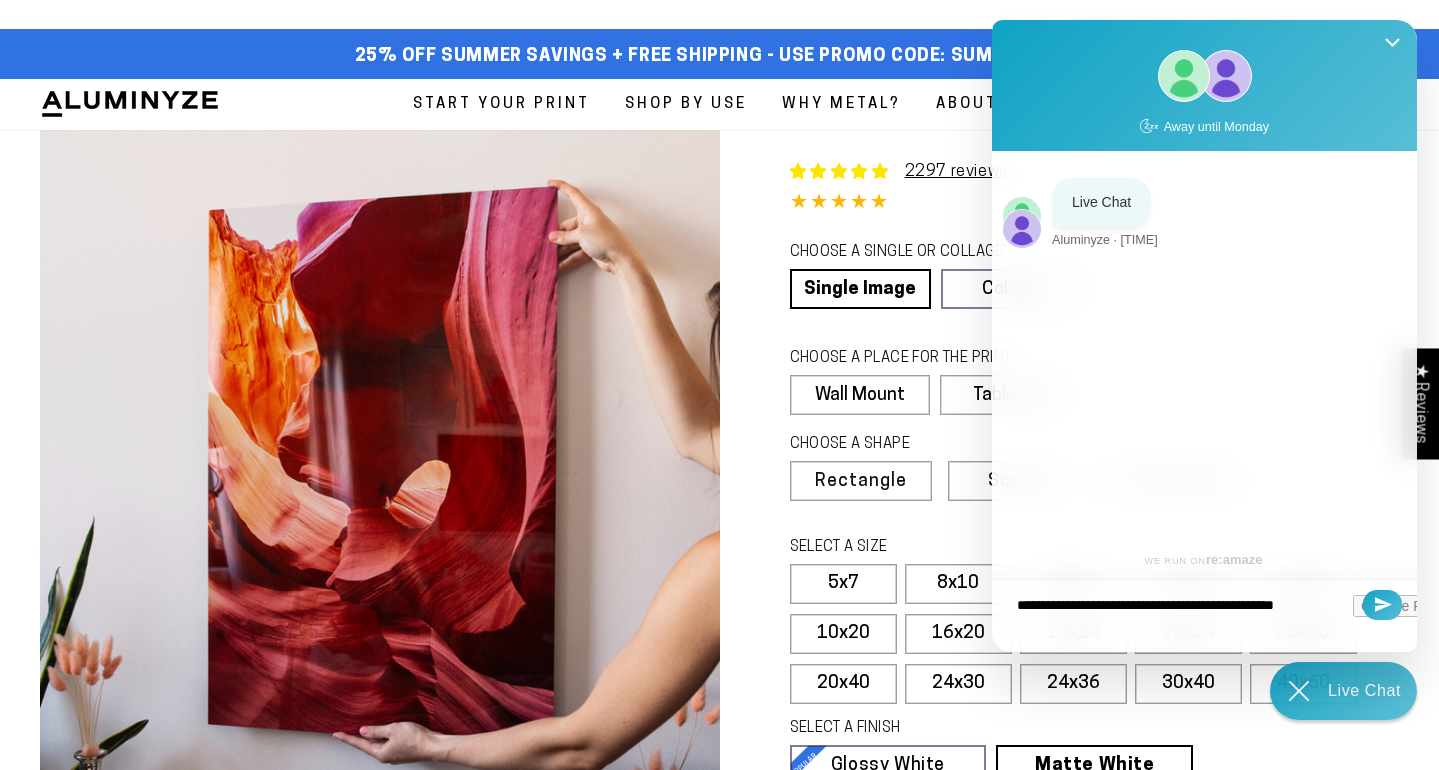 type on "**********" 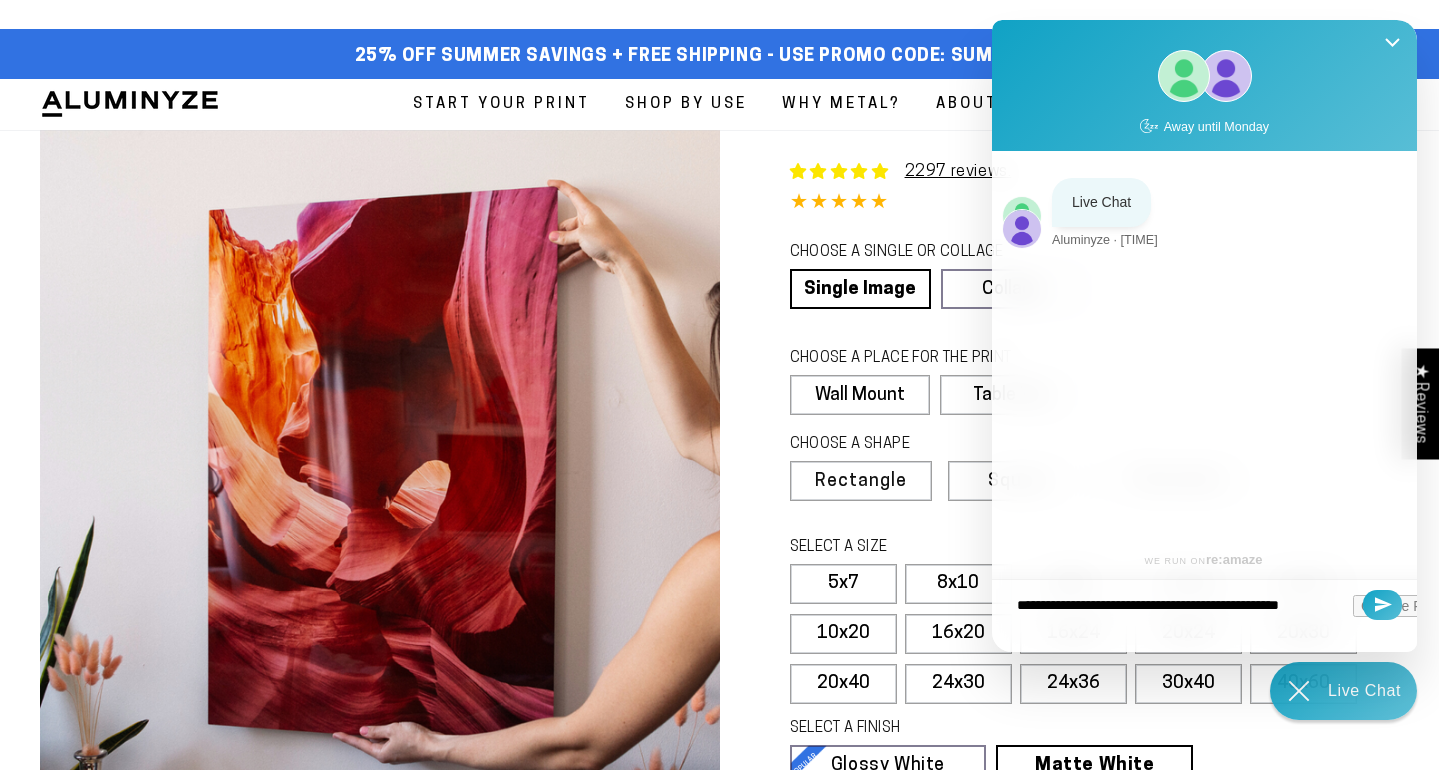 type on "**********" 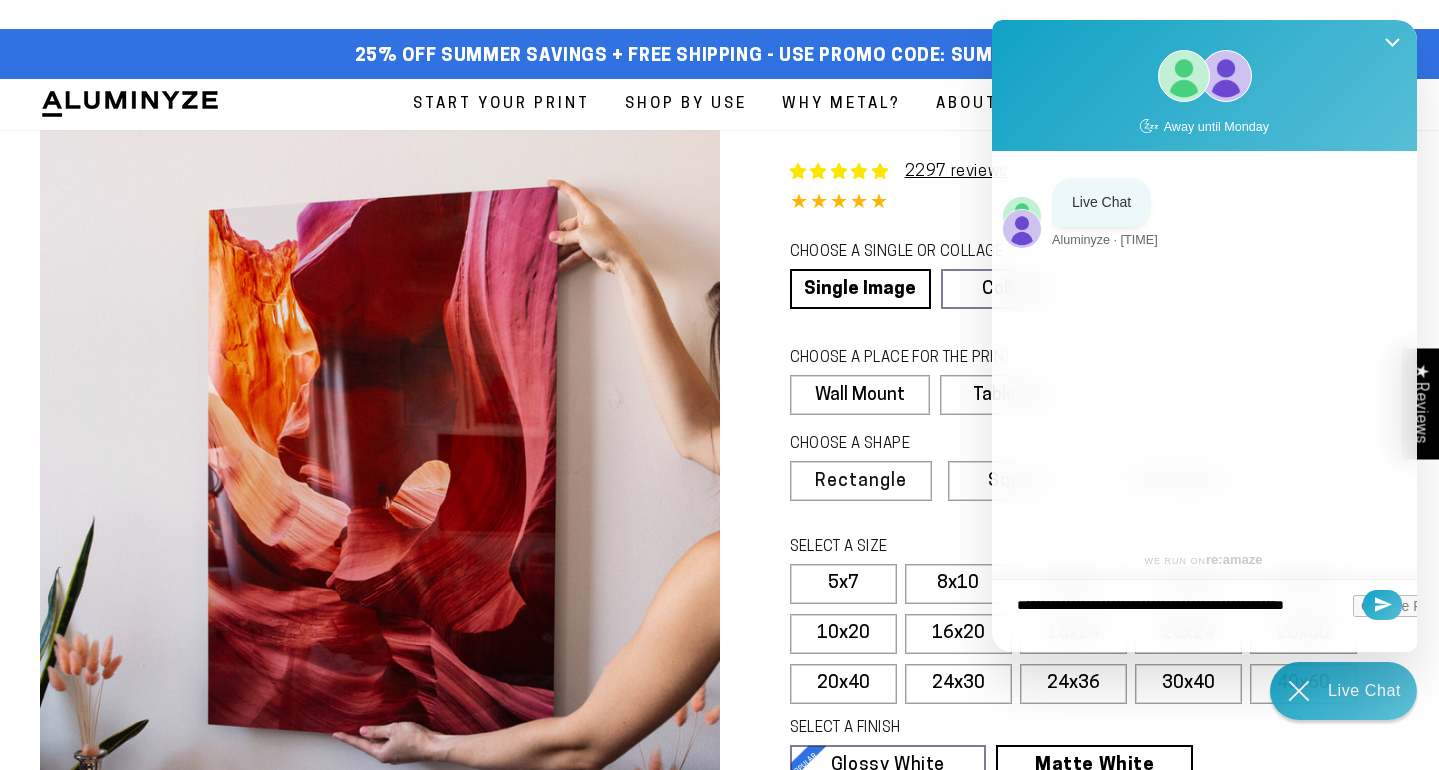 type on "**********" 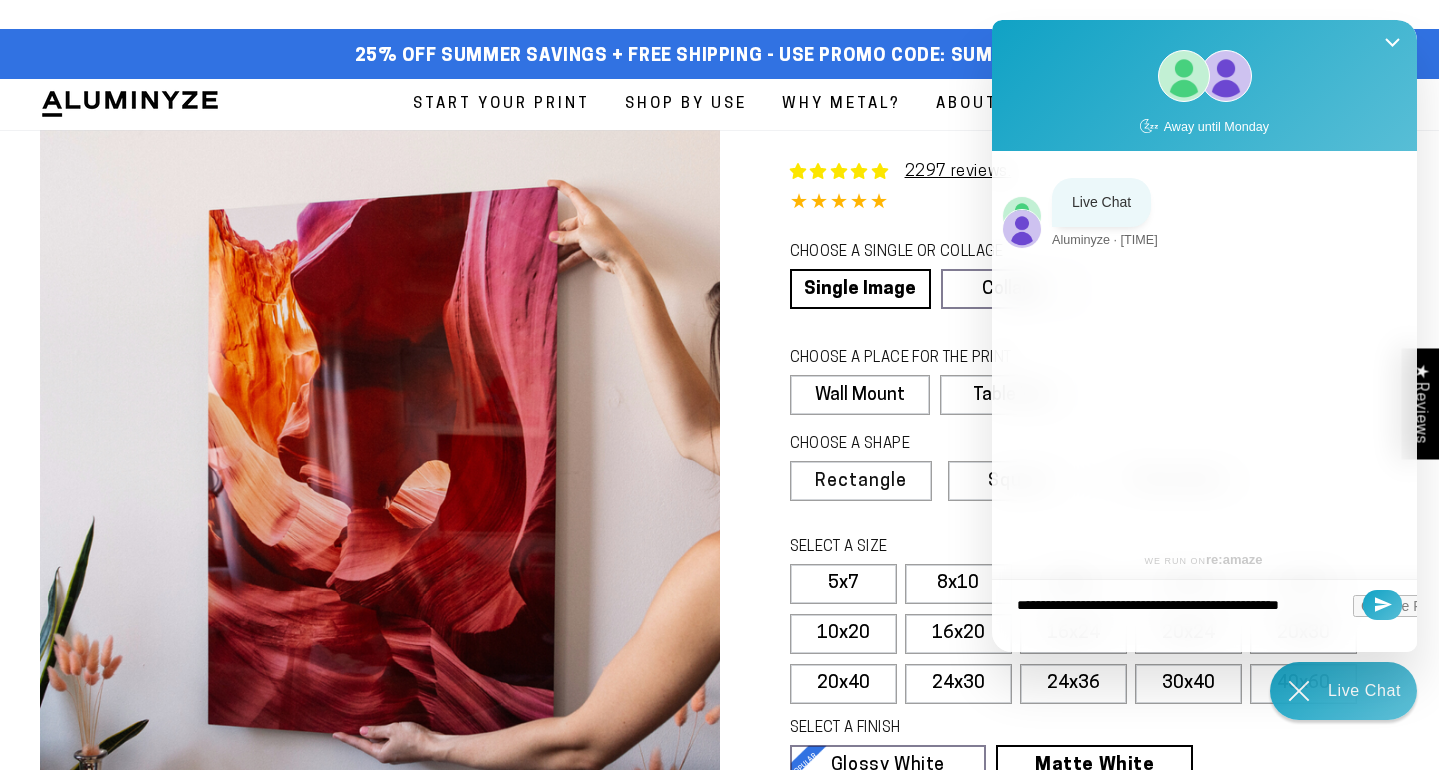 type on "**********" 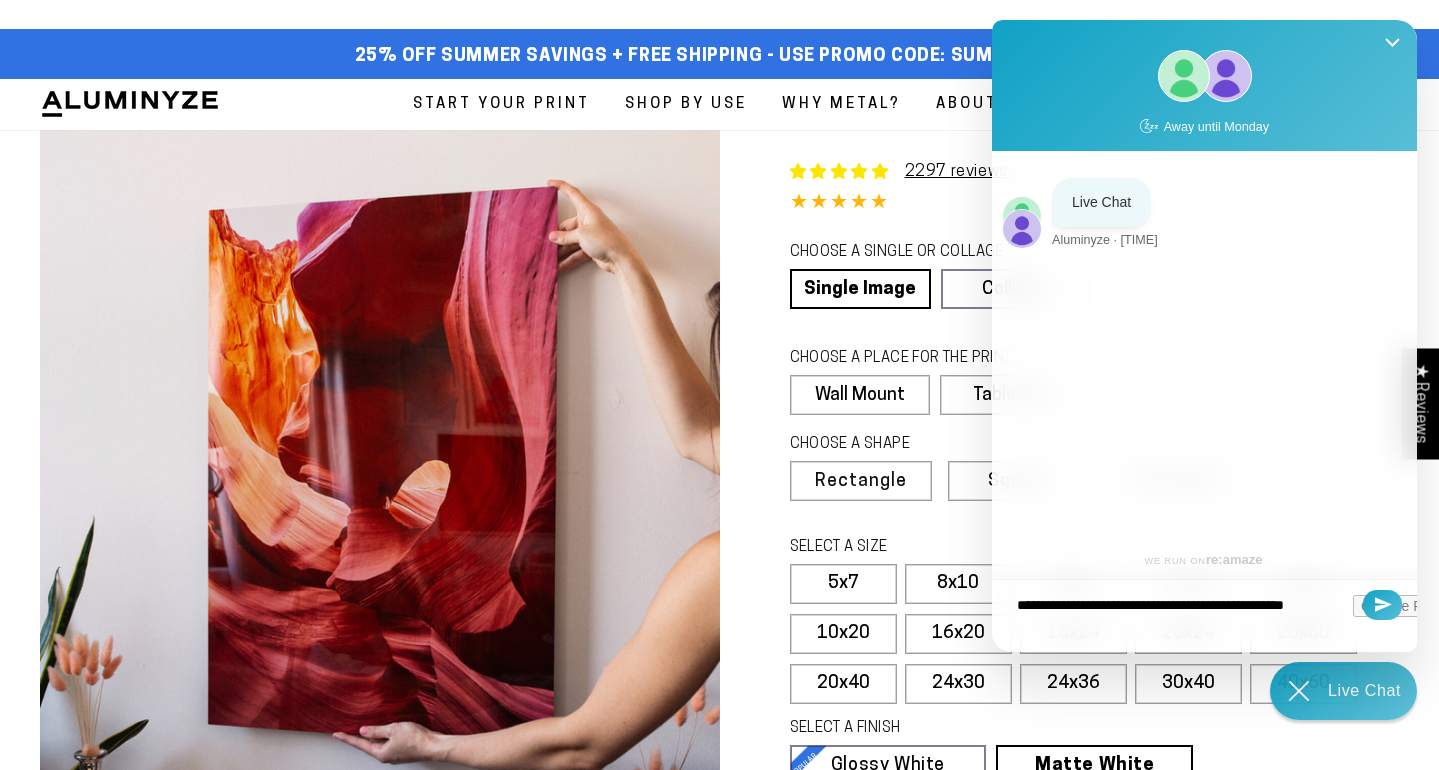 type on "**********" 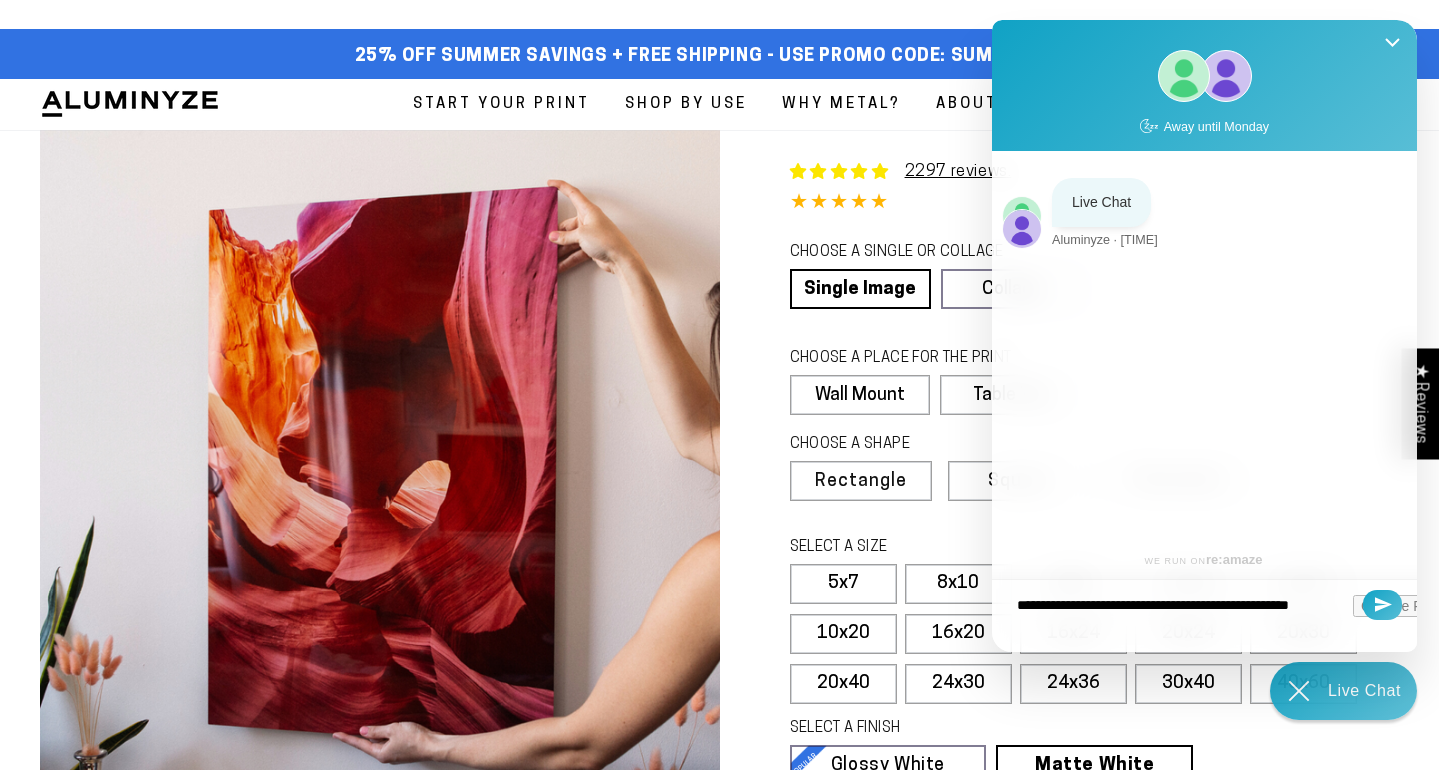 type on "**********" 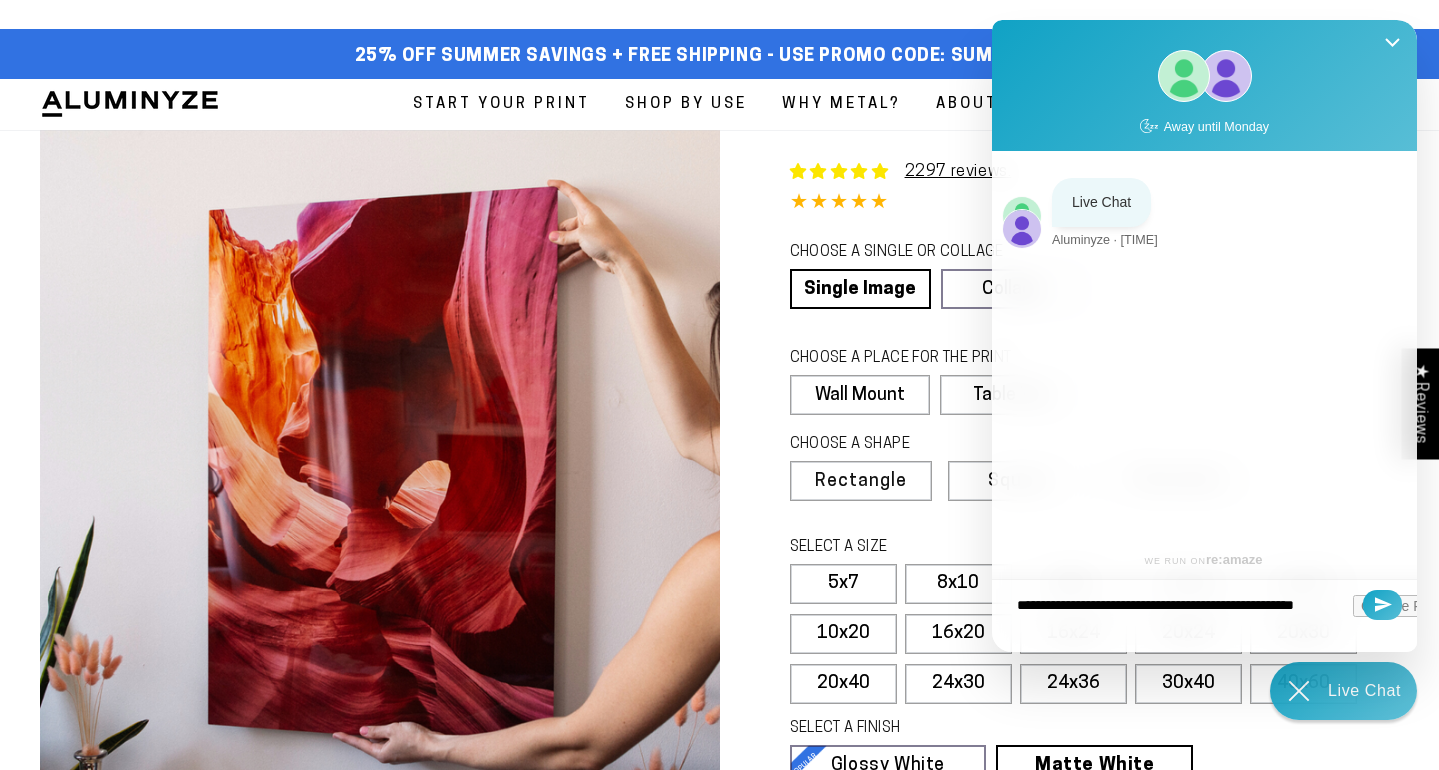 type on "**********" 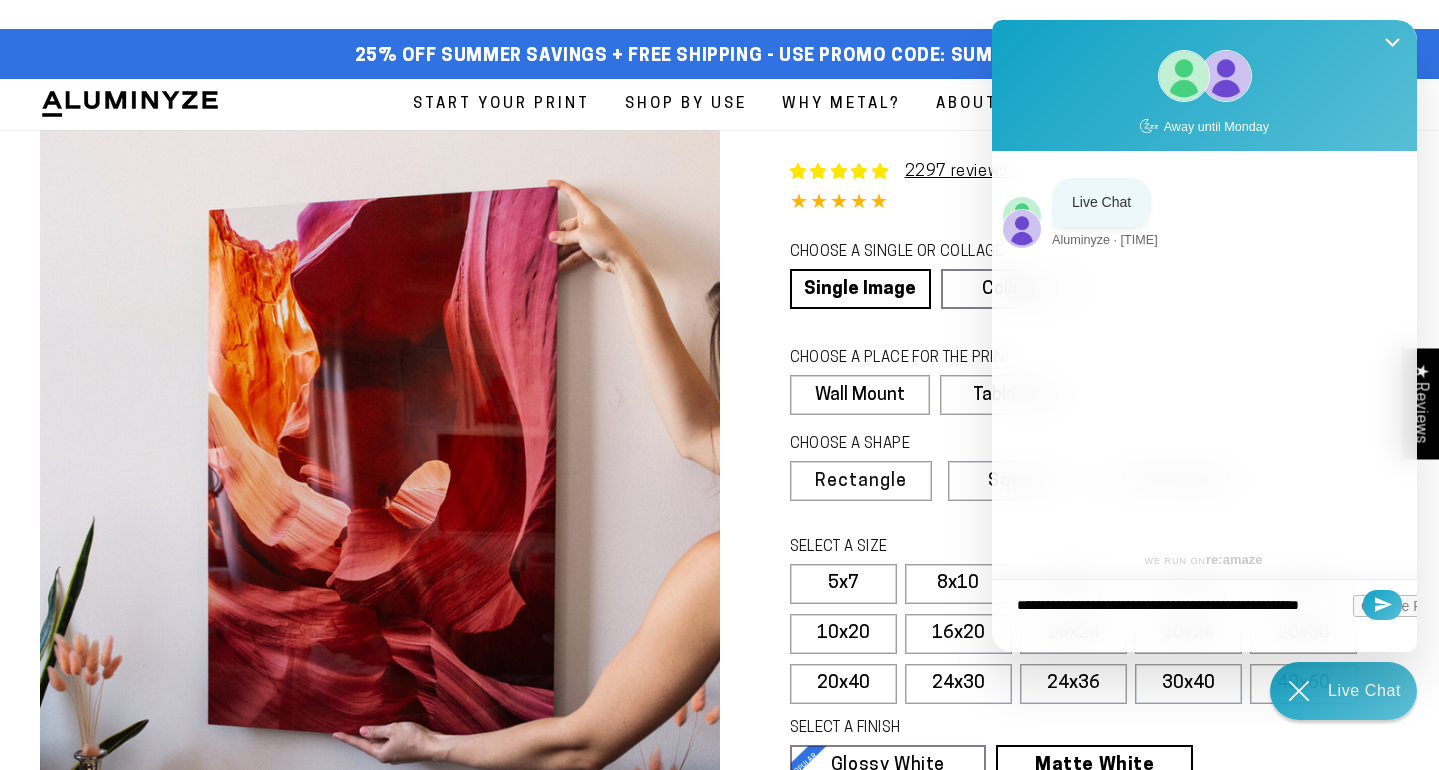 scroll, scrollTop: 0, scrollLeft: 0, axis: both 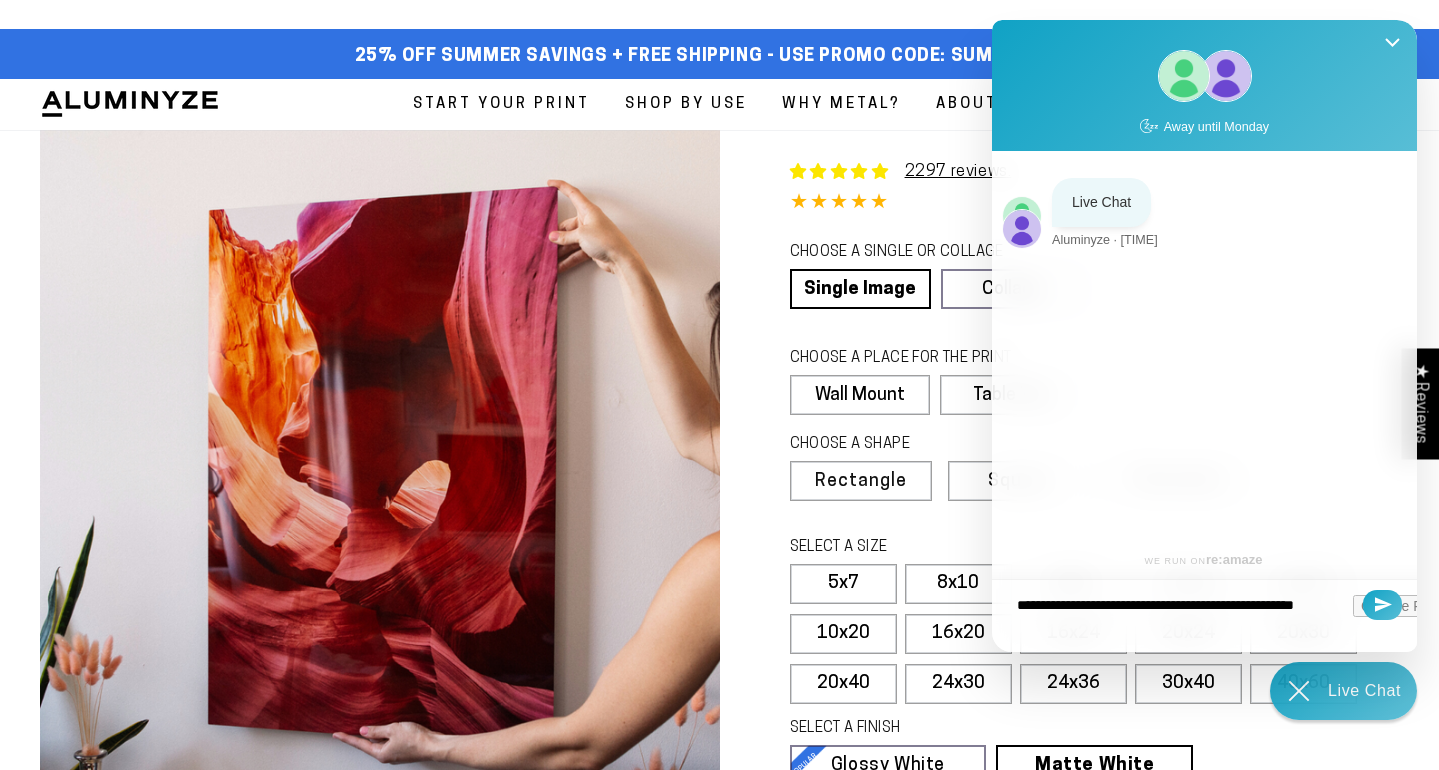 type on "**********" 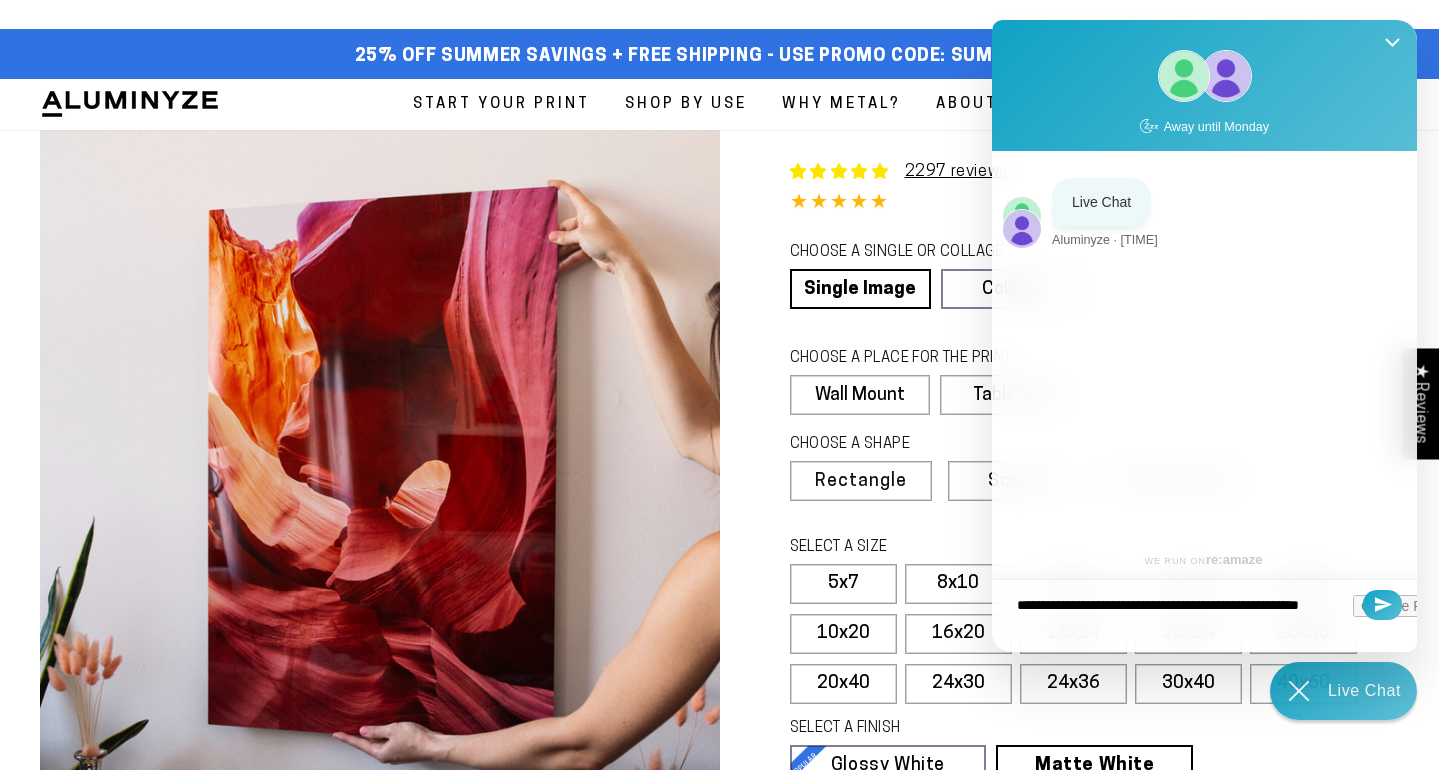 type on "**********" 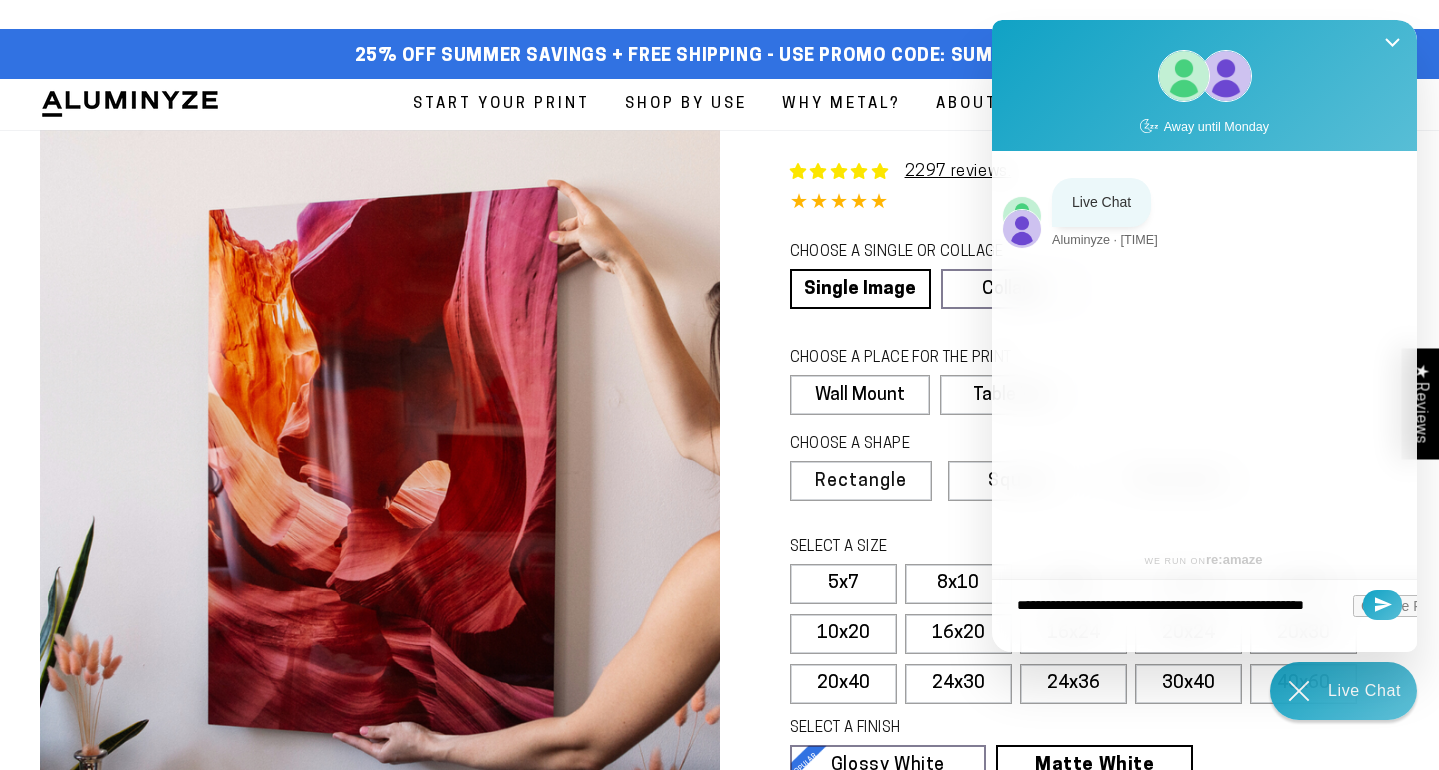 type on "**********" 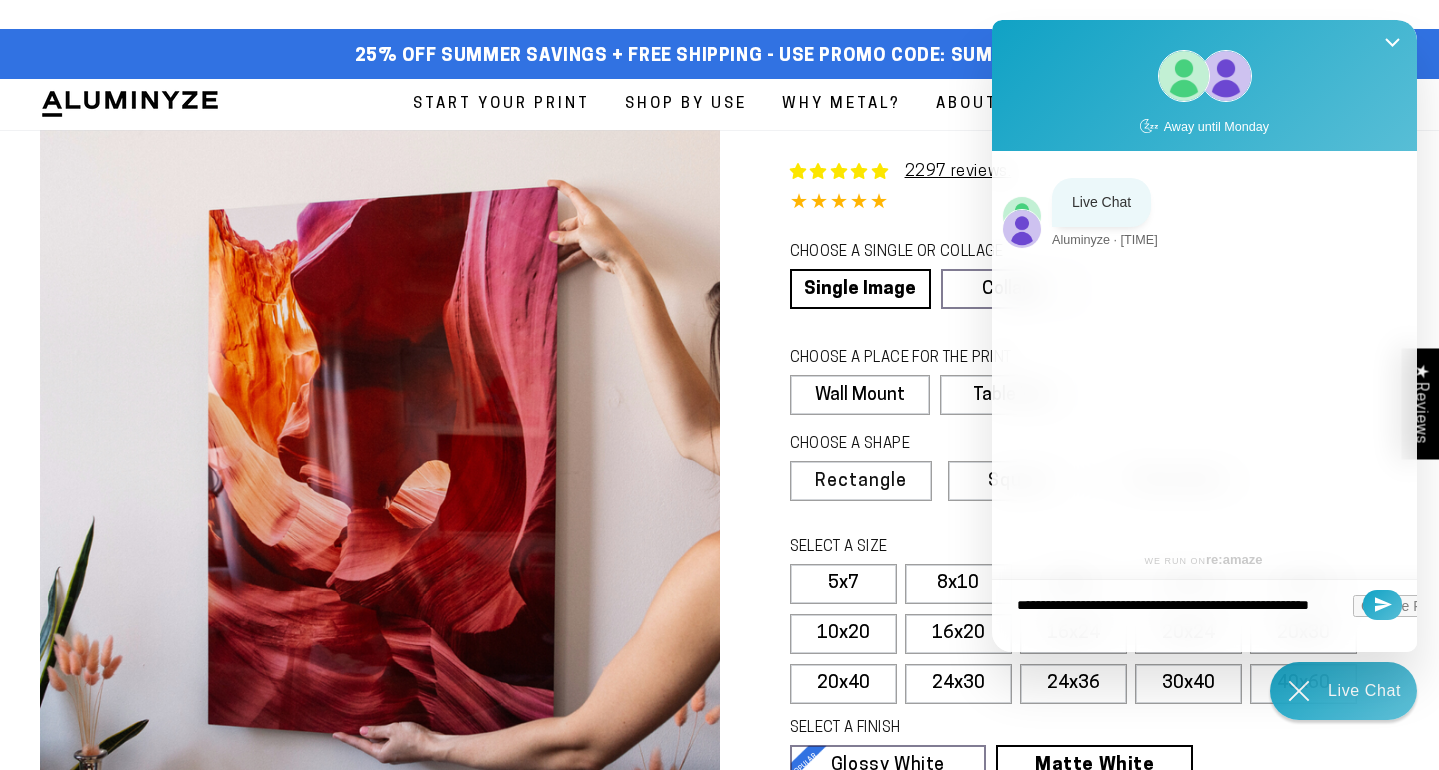 type on "**********" 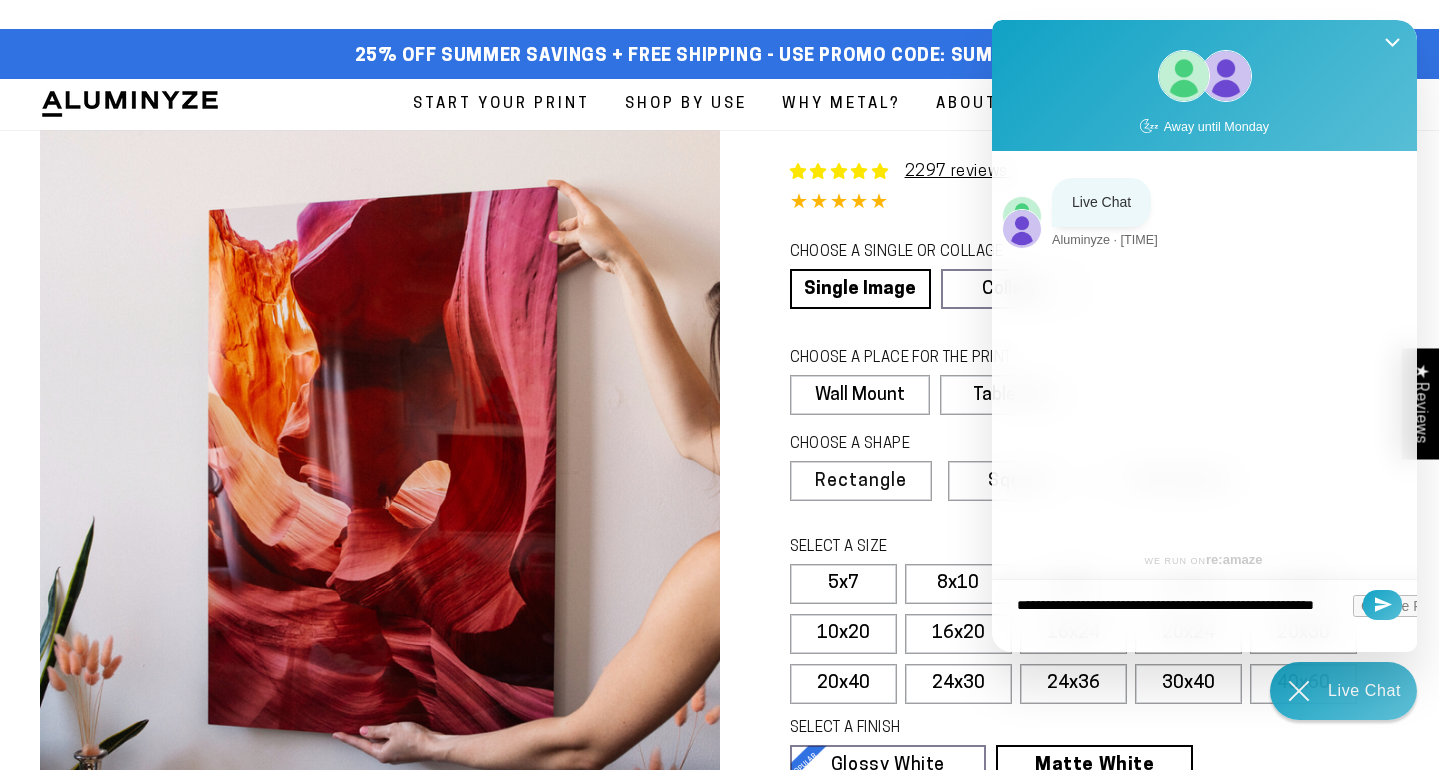 type on "**********" 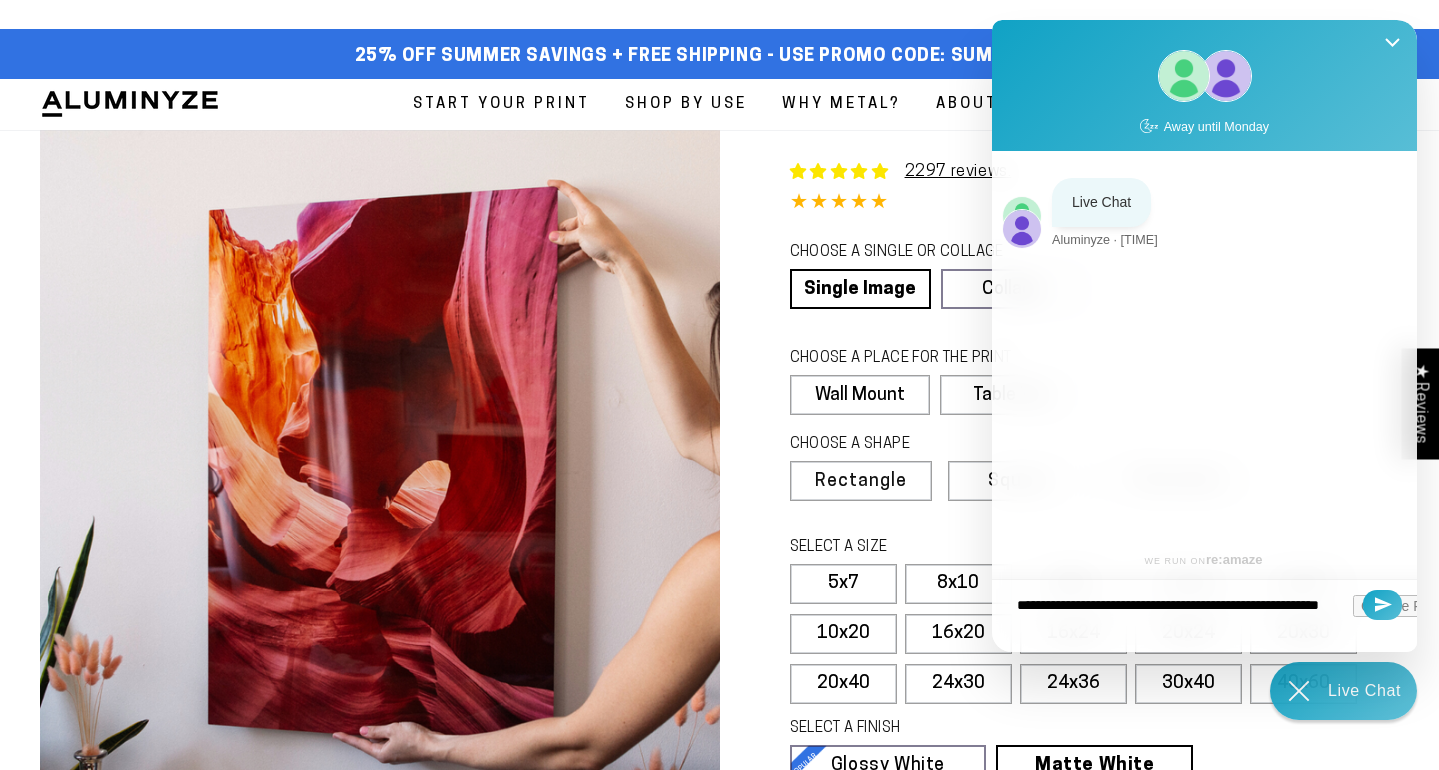 type on "**********" 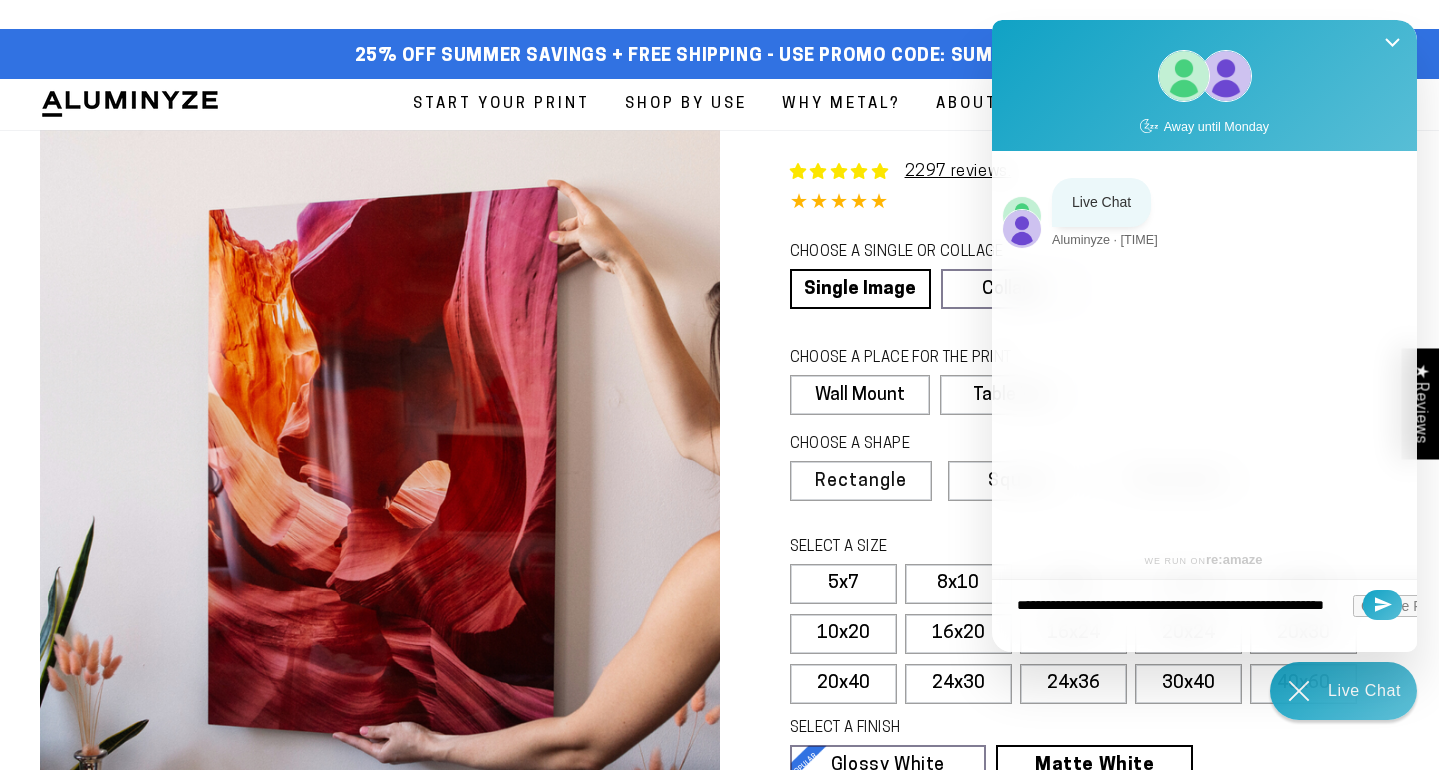 type on "**********" 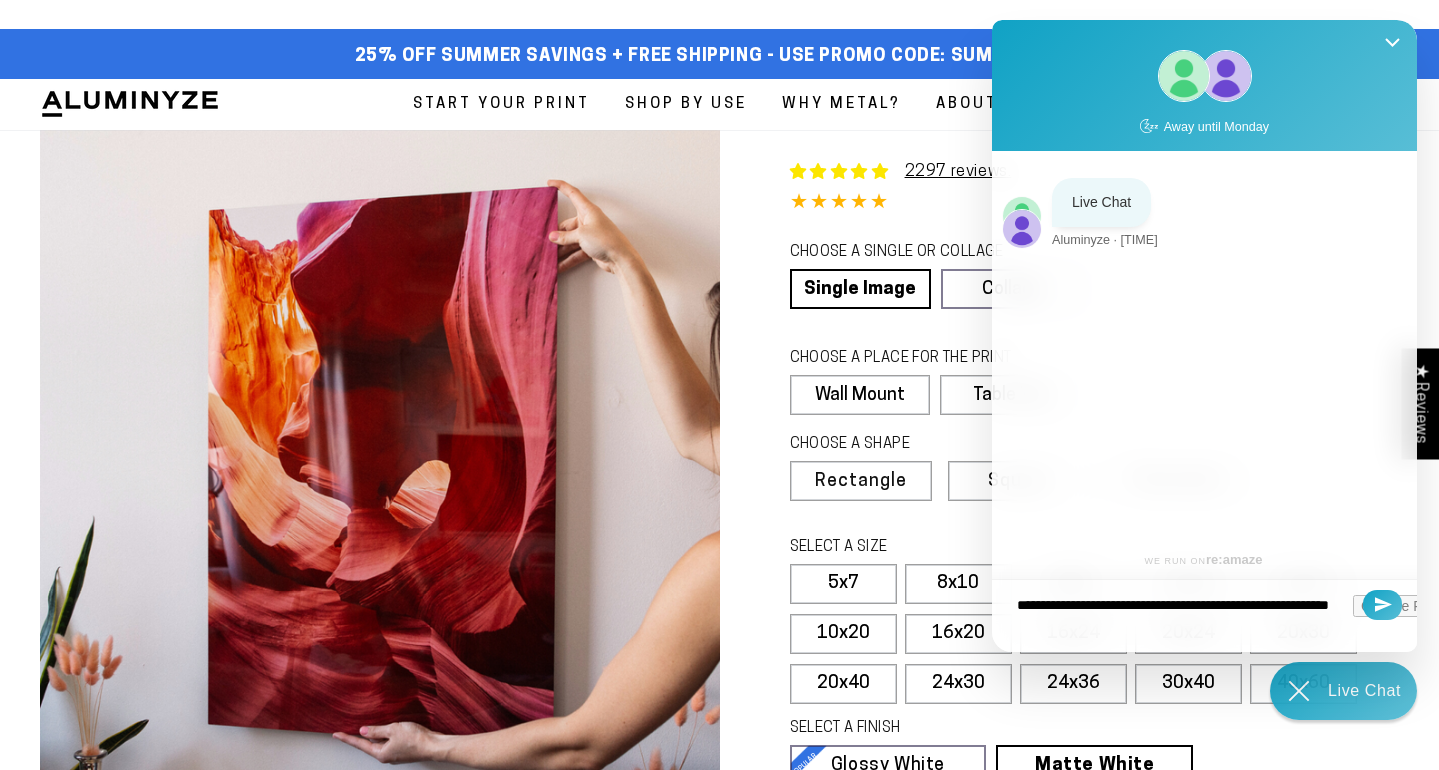 type on "**********" 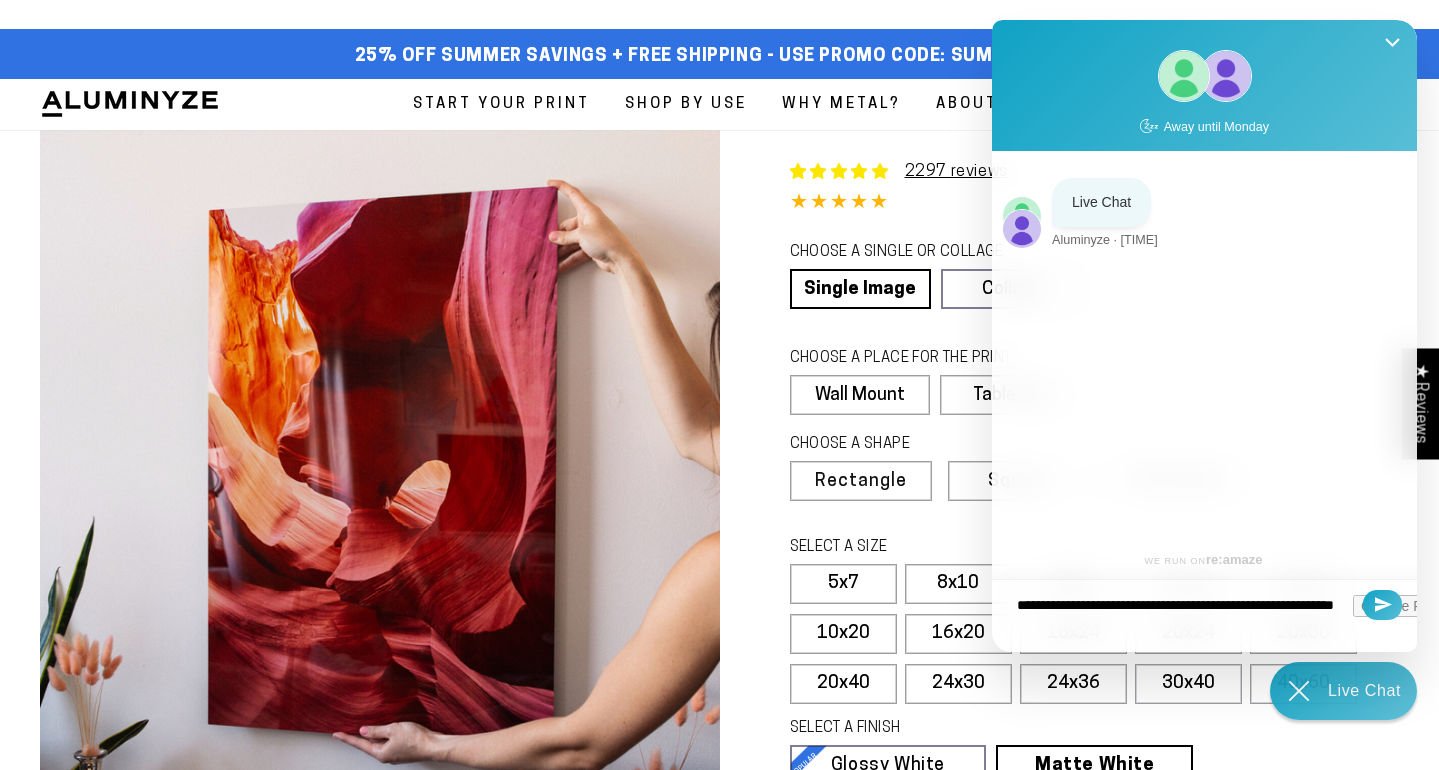 type on "**********" 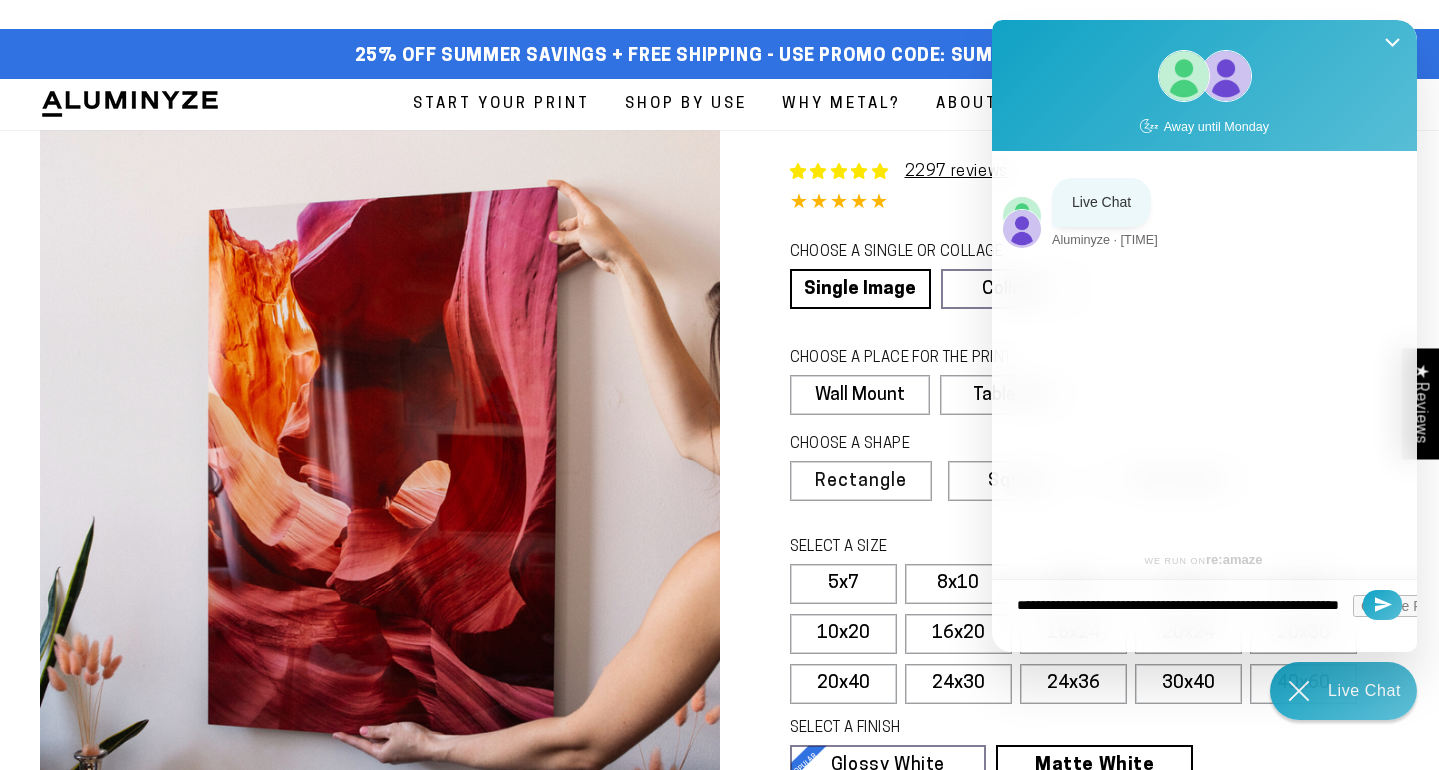 type on "**********" 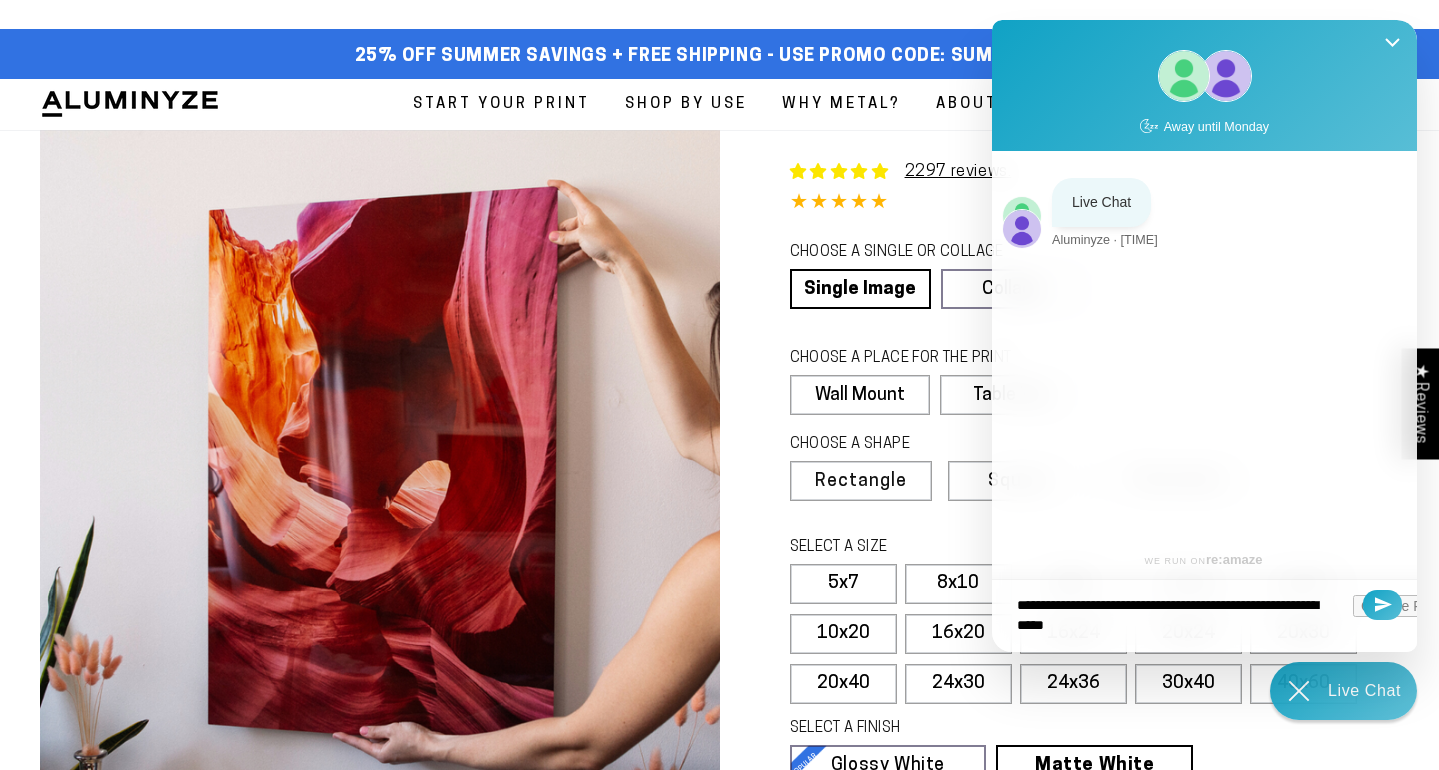 type on "**********" 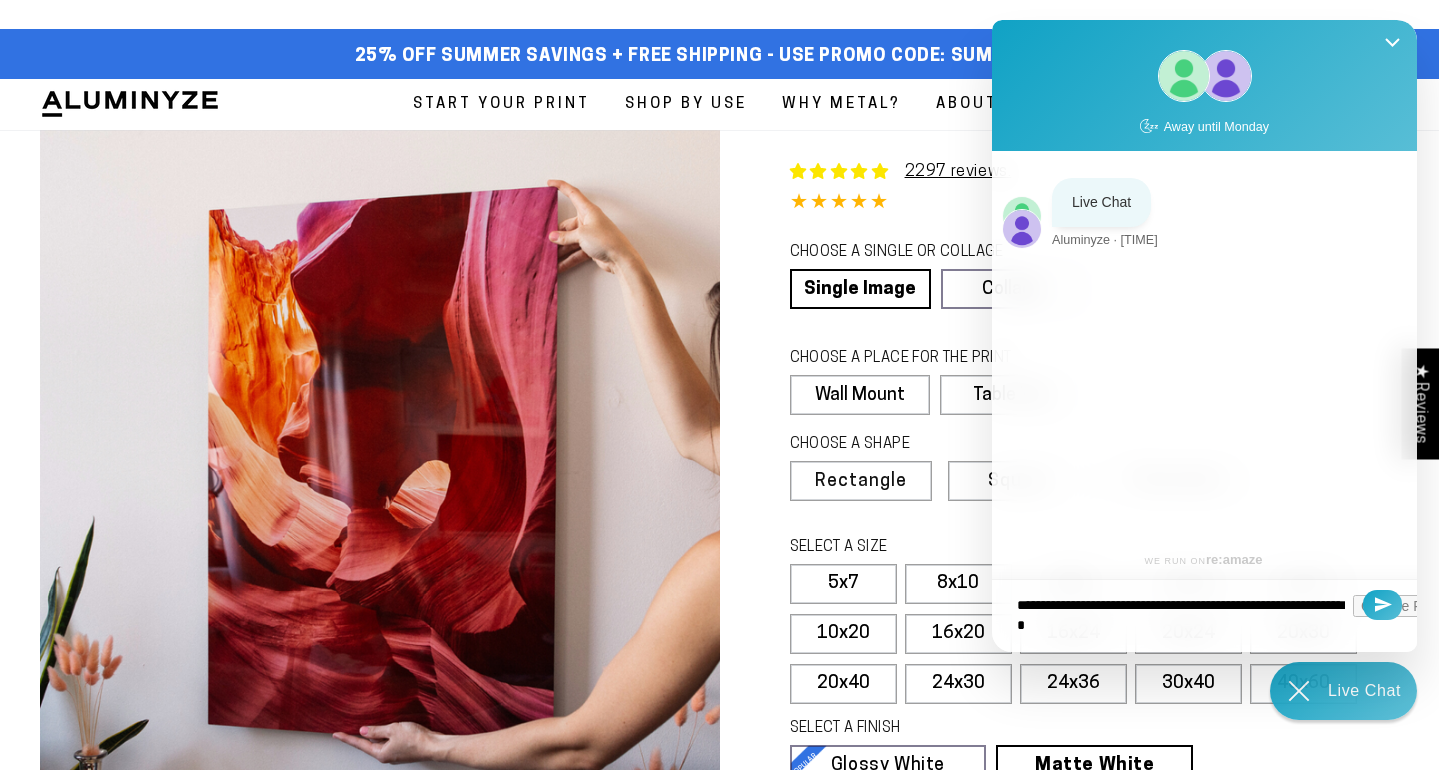 type on "**********" 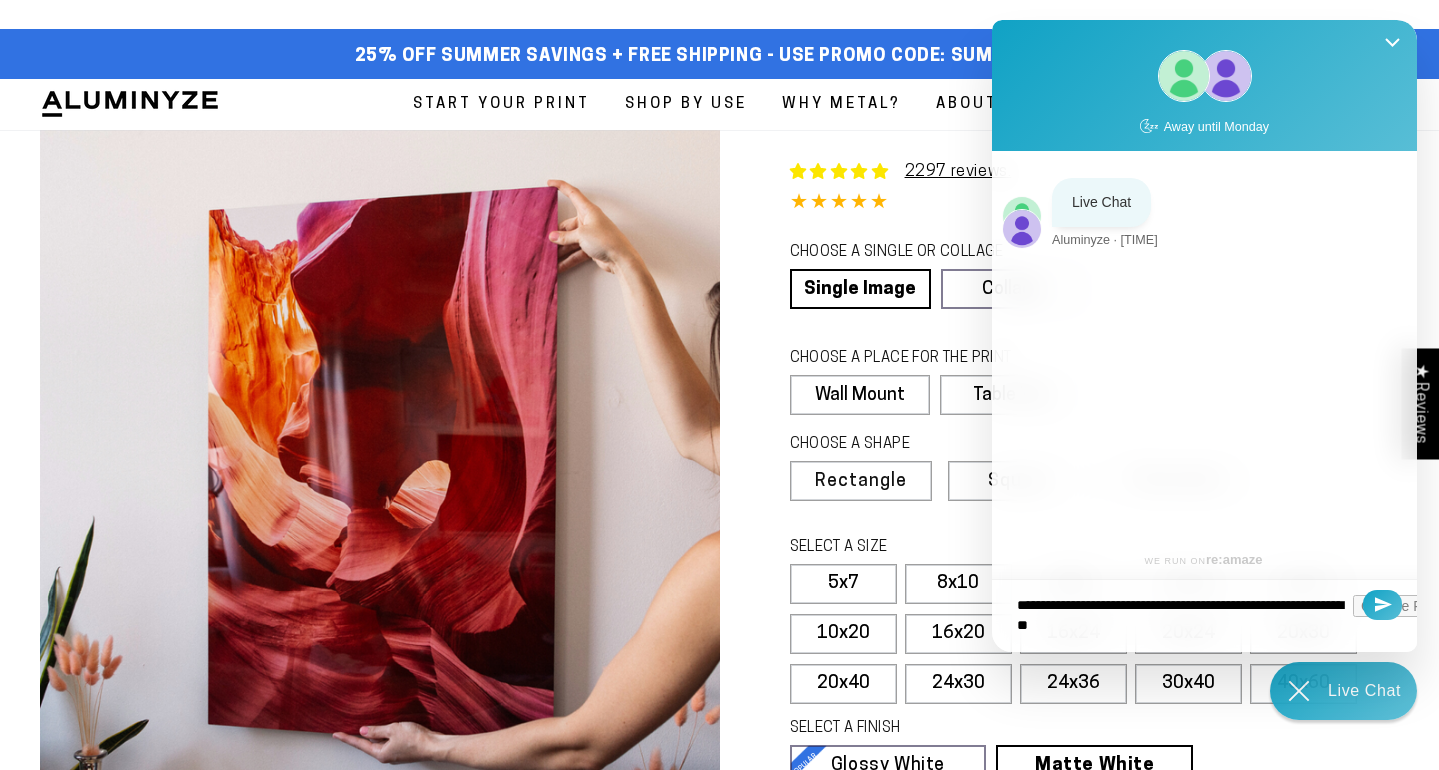 type on "**********" 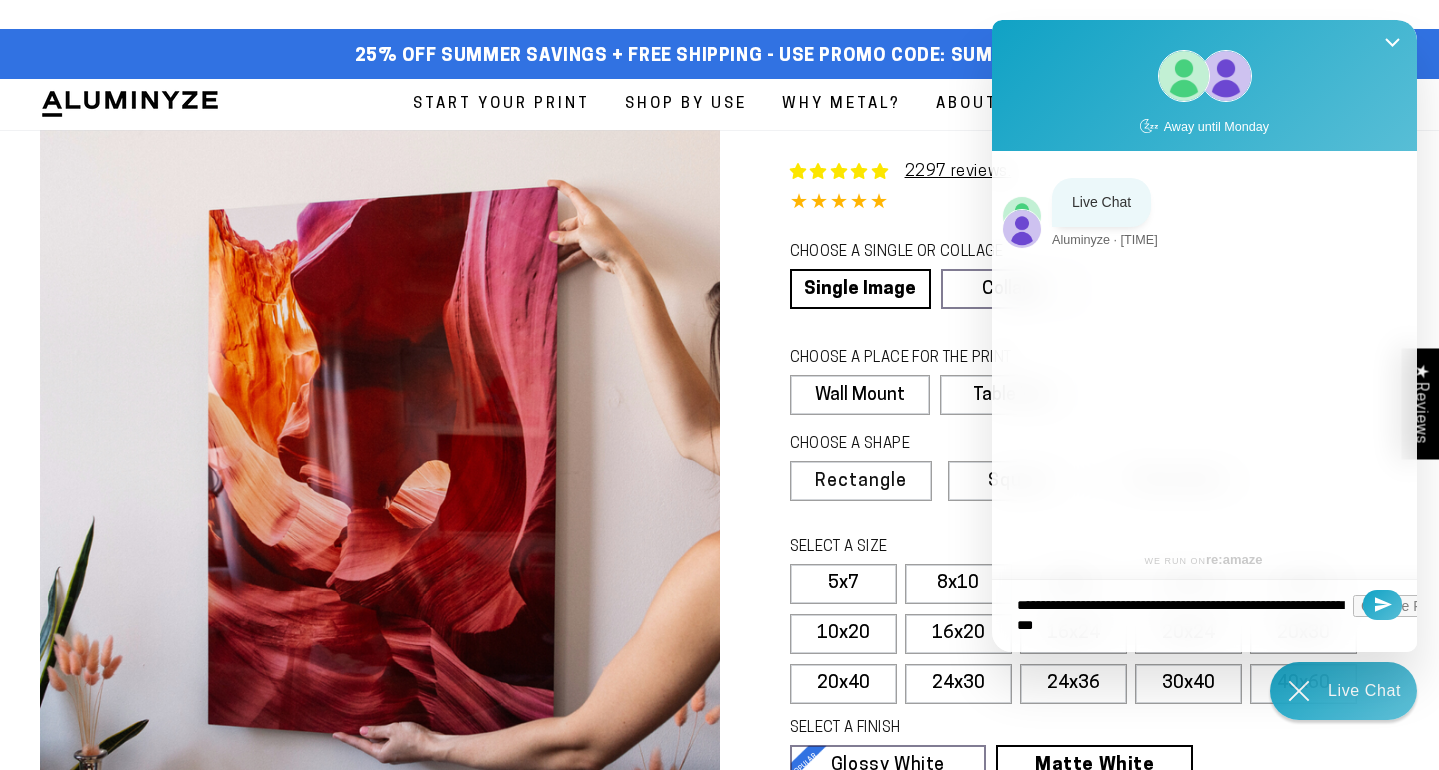 type on "**********" 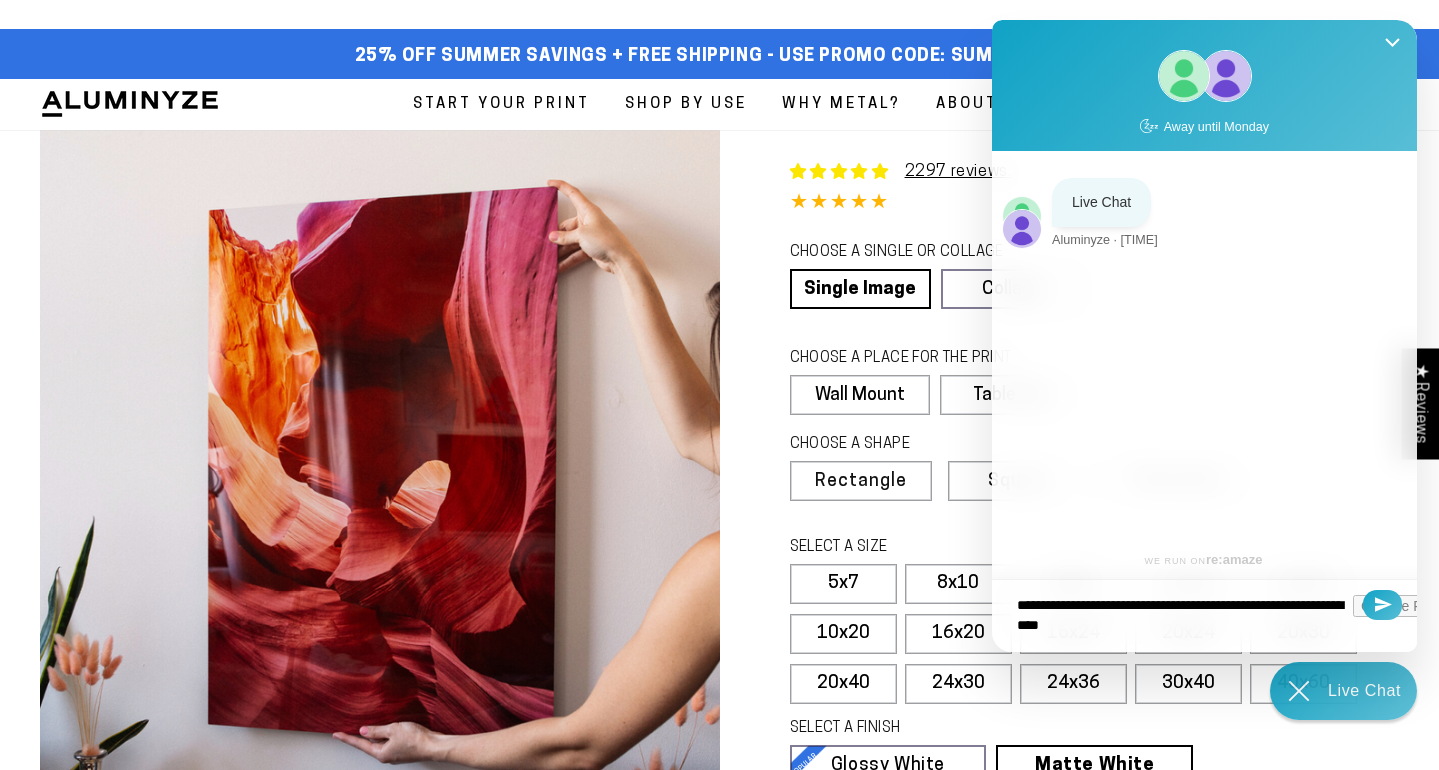 type on "**********" 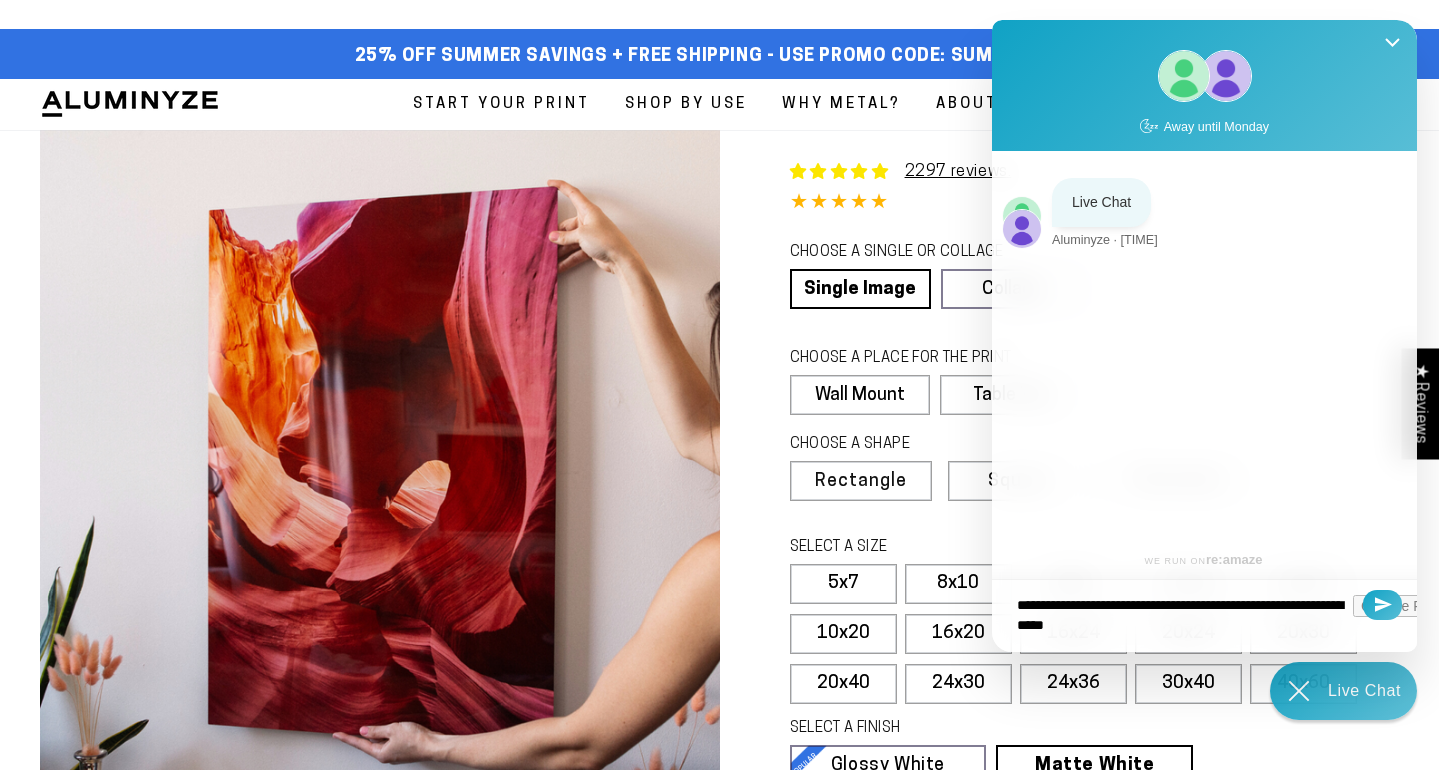 type on "**********" 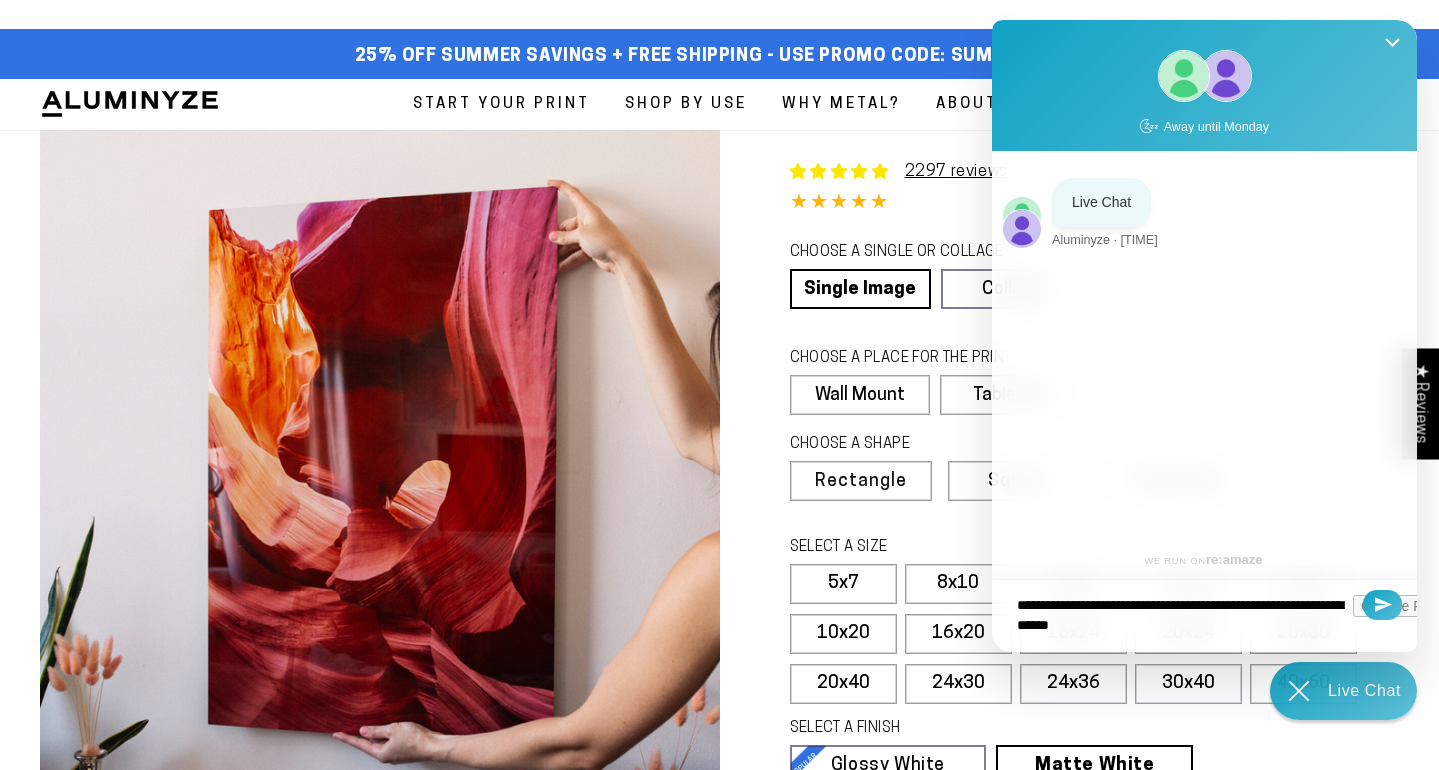 type on "**********" 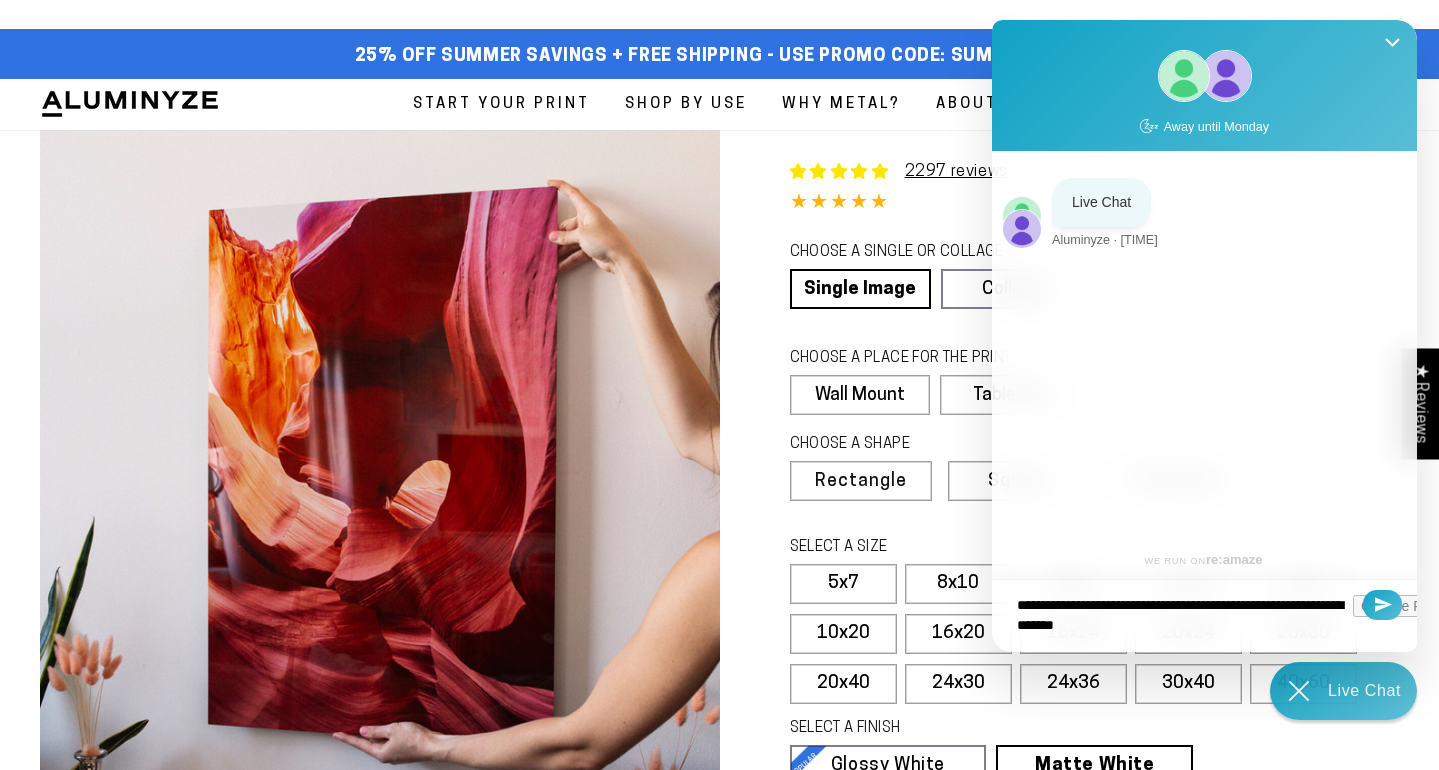 type on "**********" 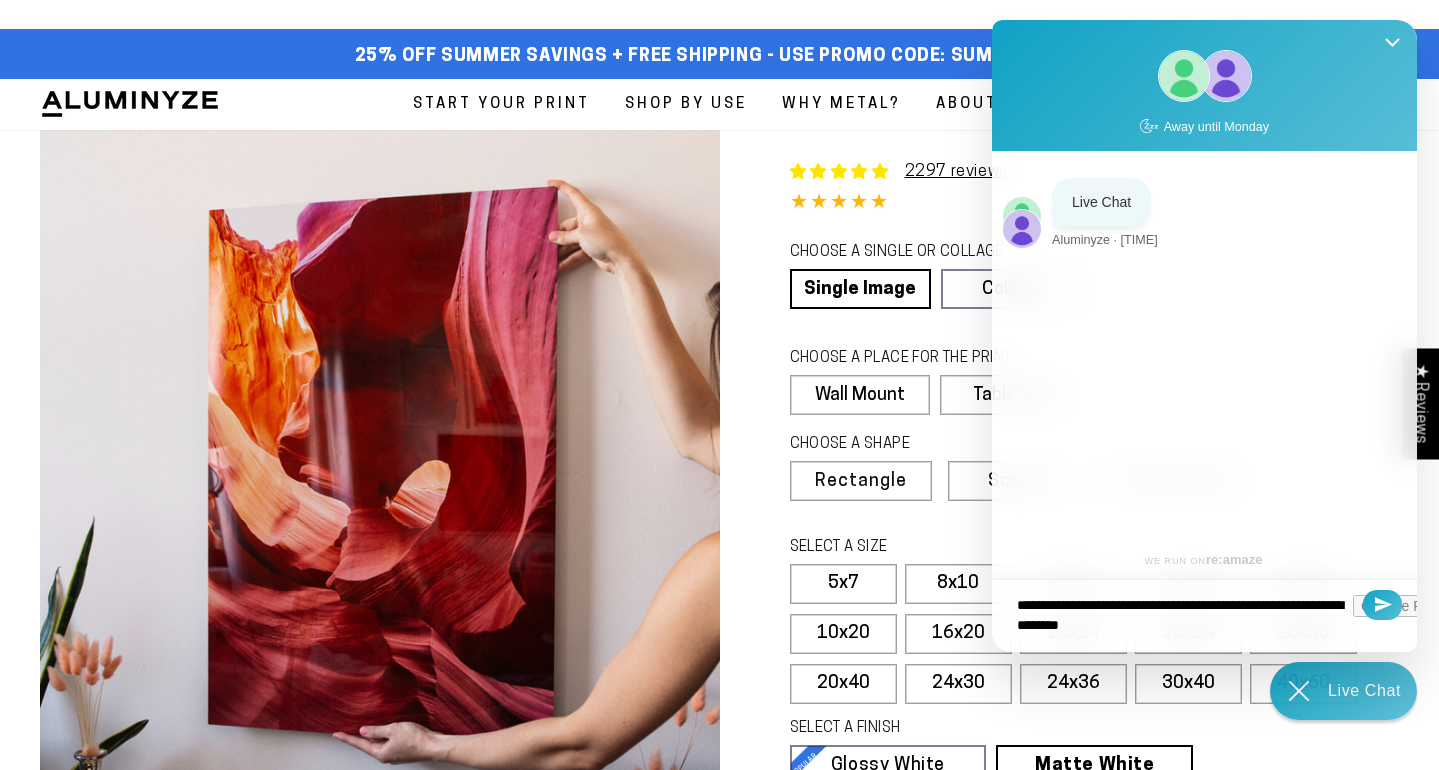 type on "**********" 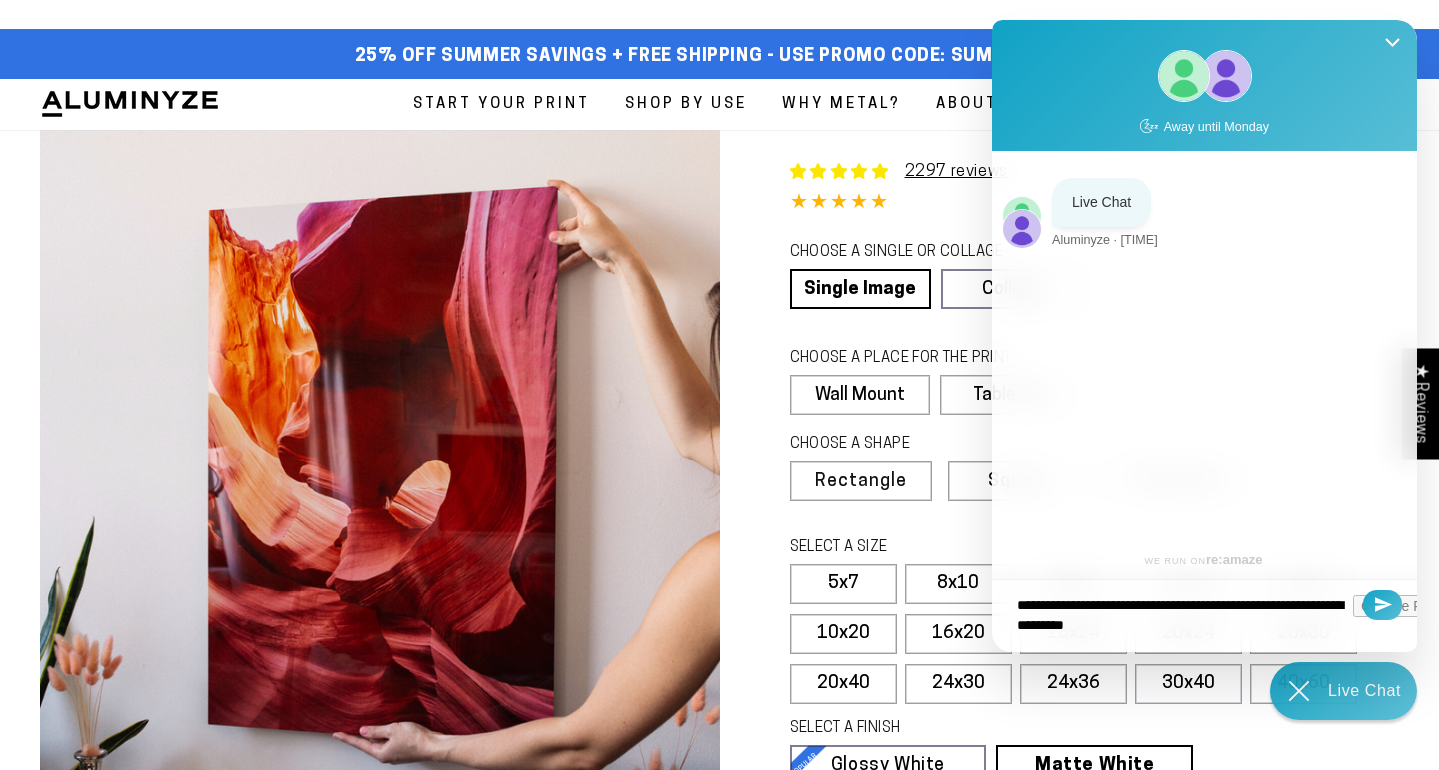 type on "**********" 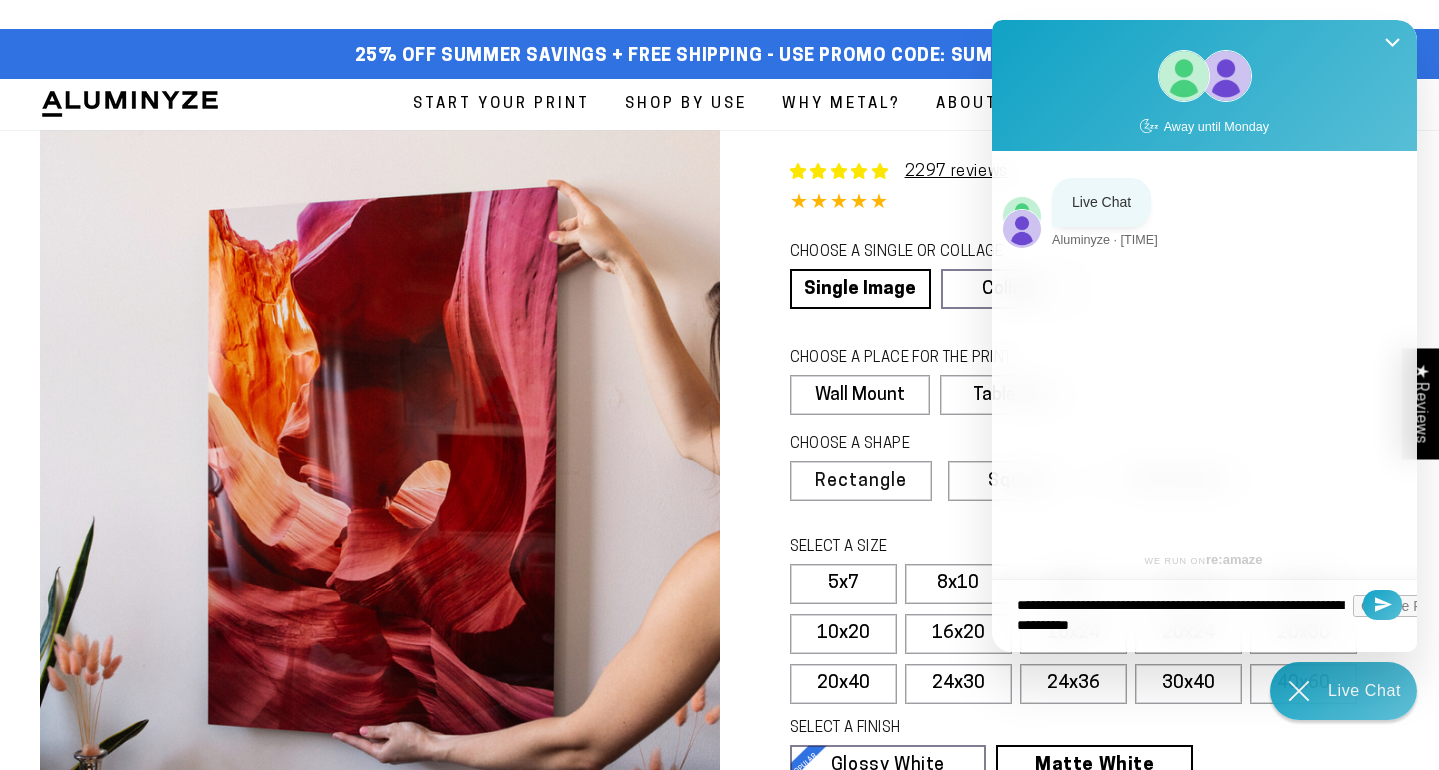 type on "**********" 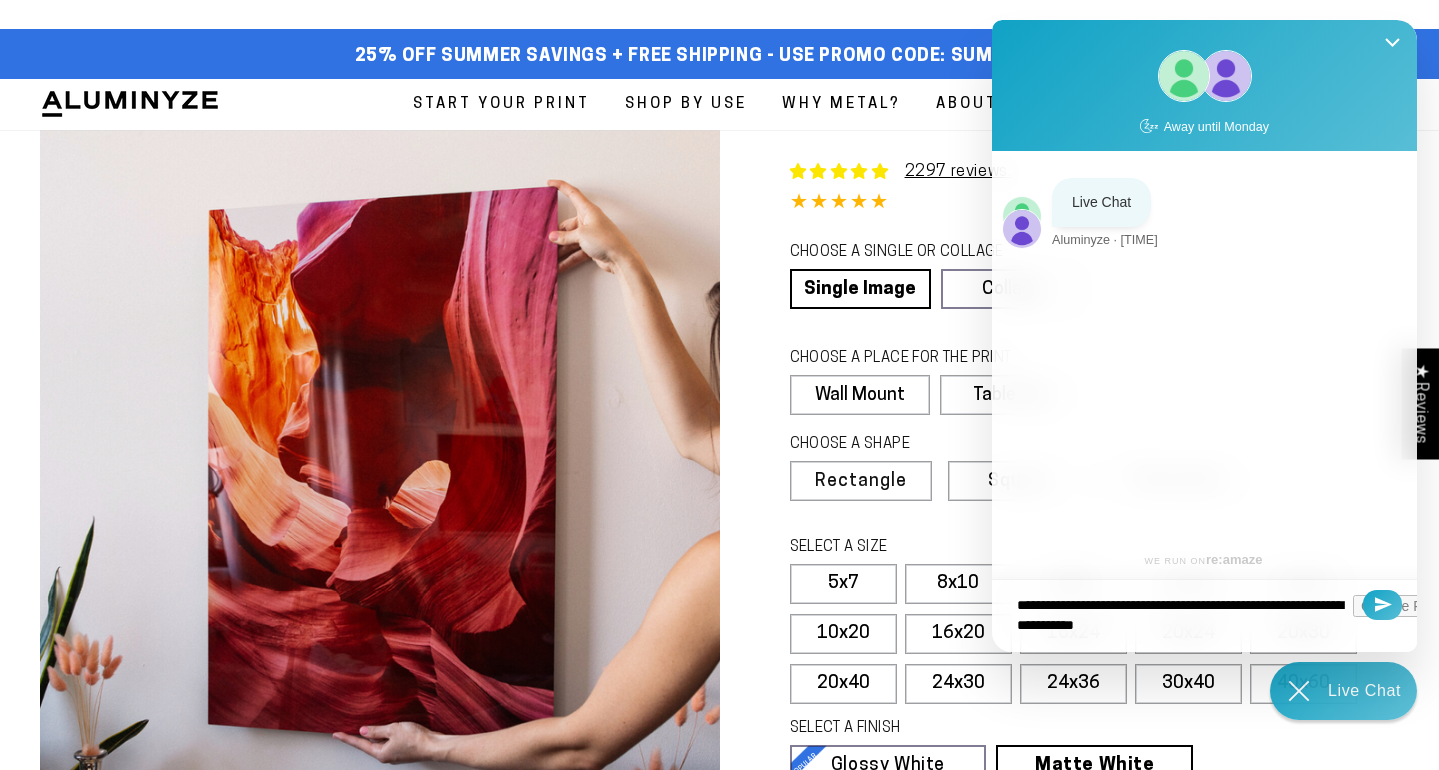 type on "**********" 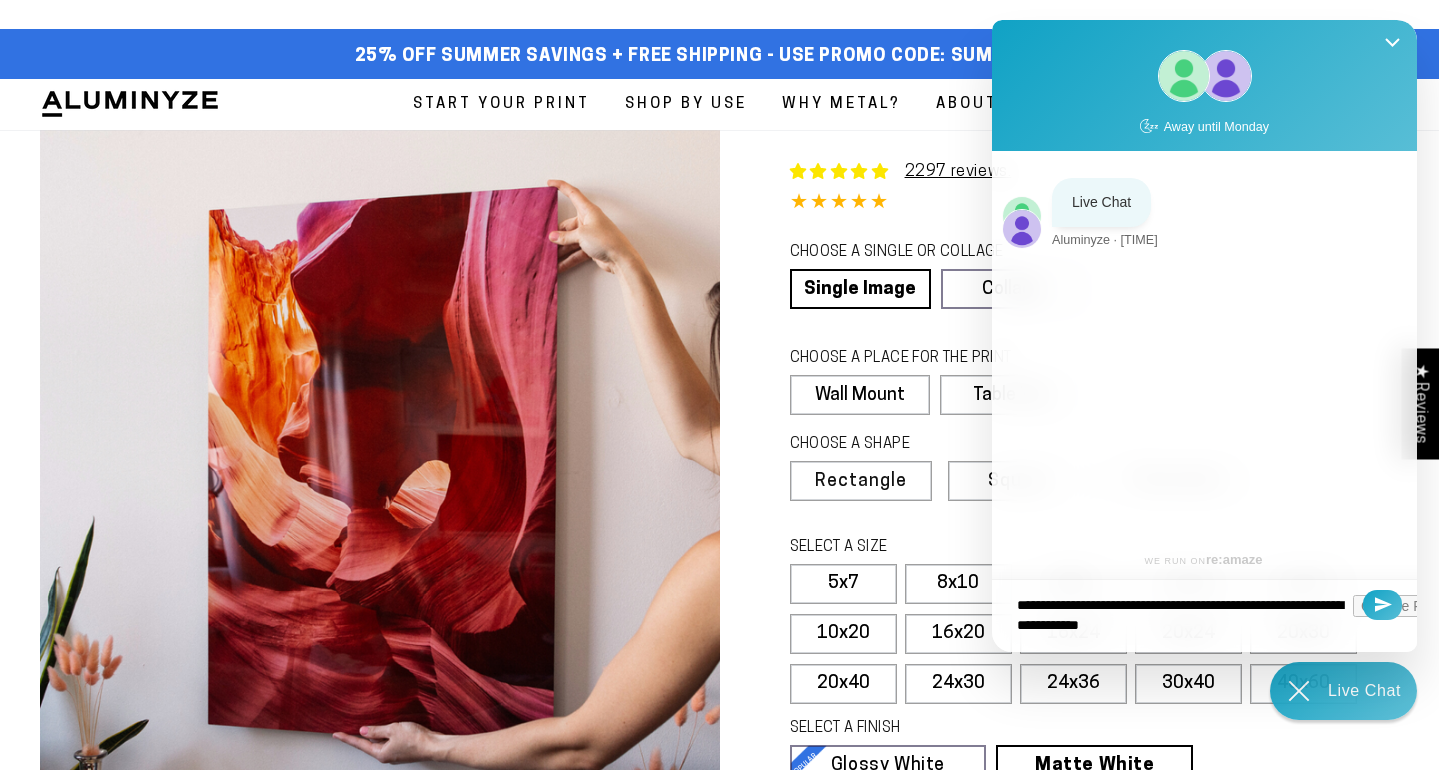 type on "**********" 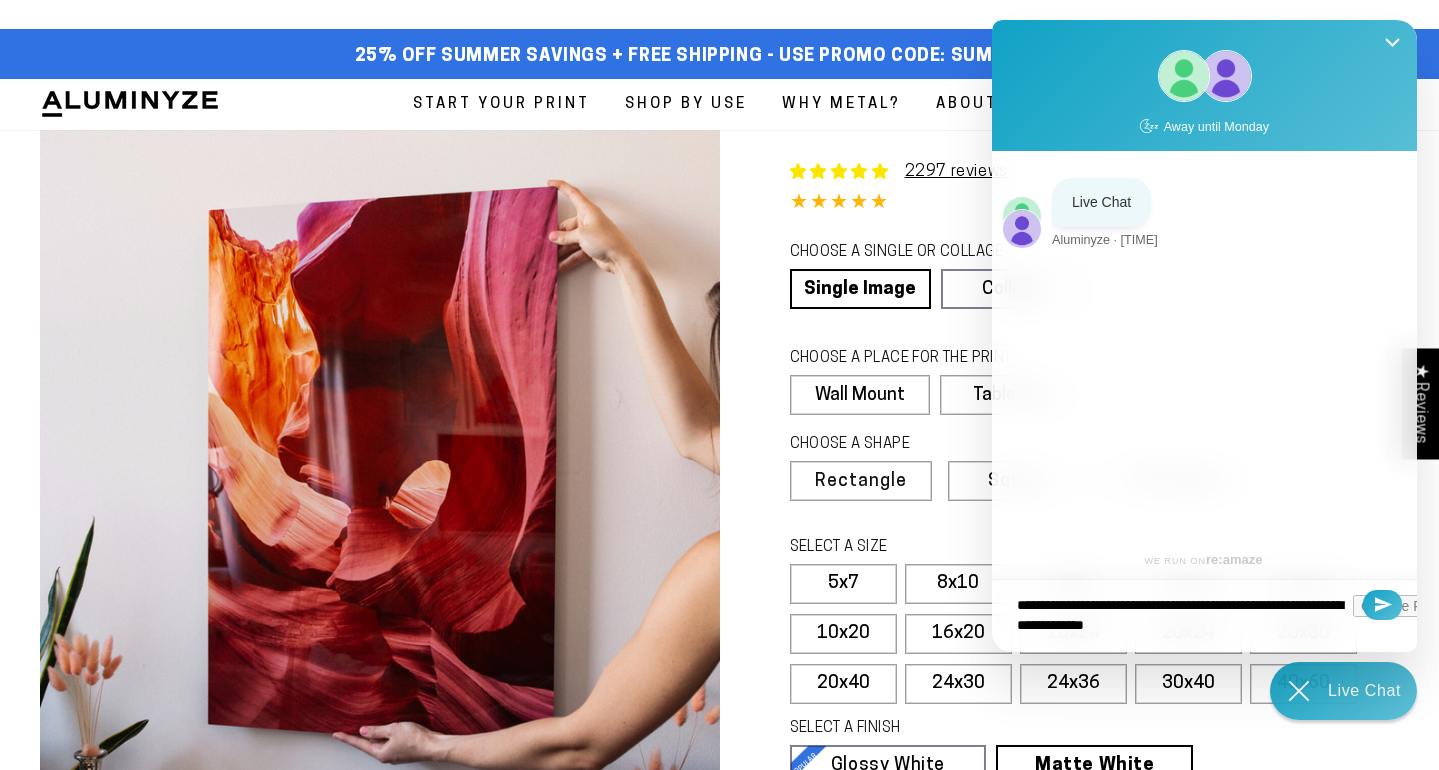 type on "**********" 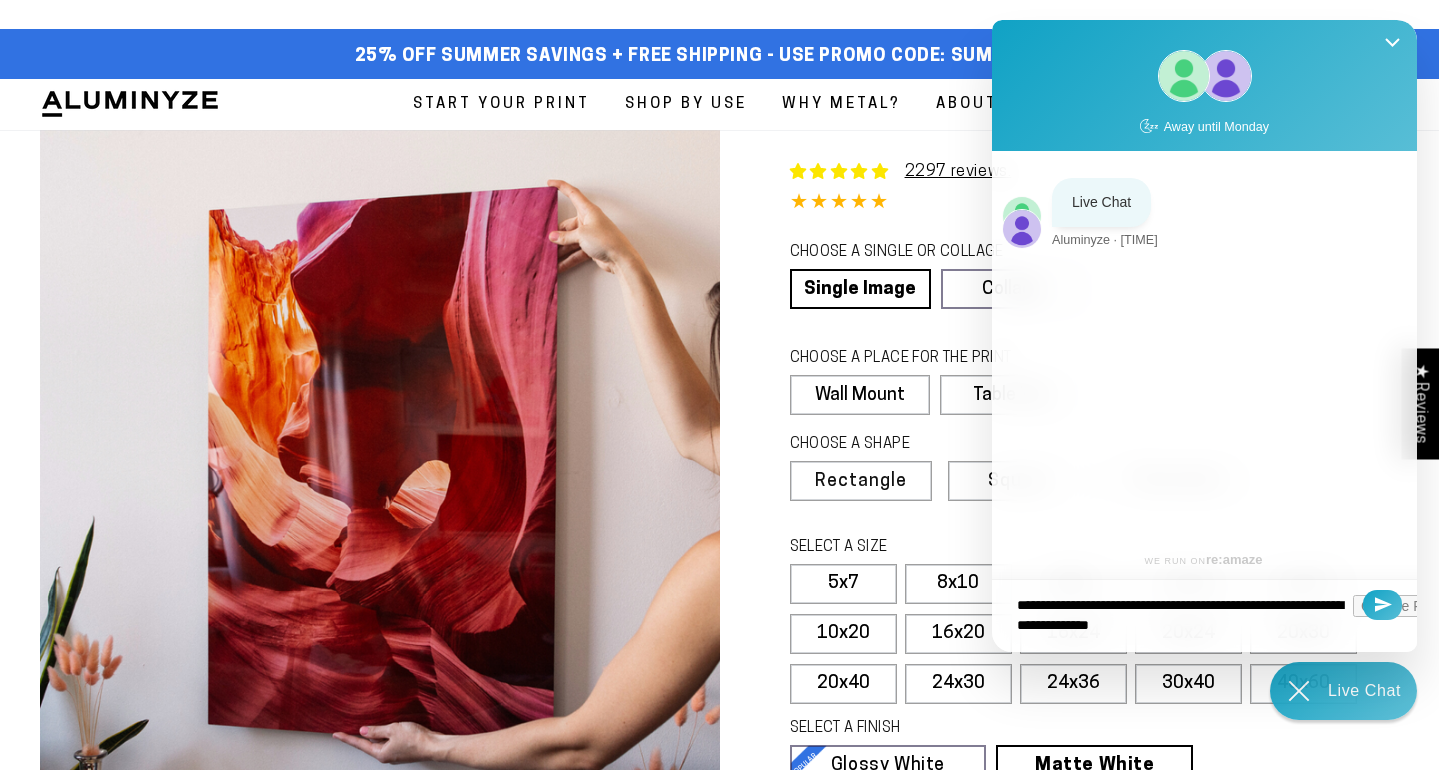 type on "**********" 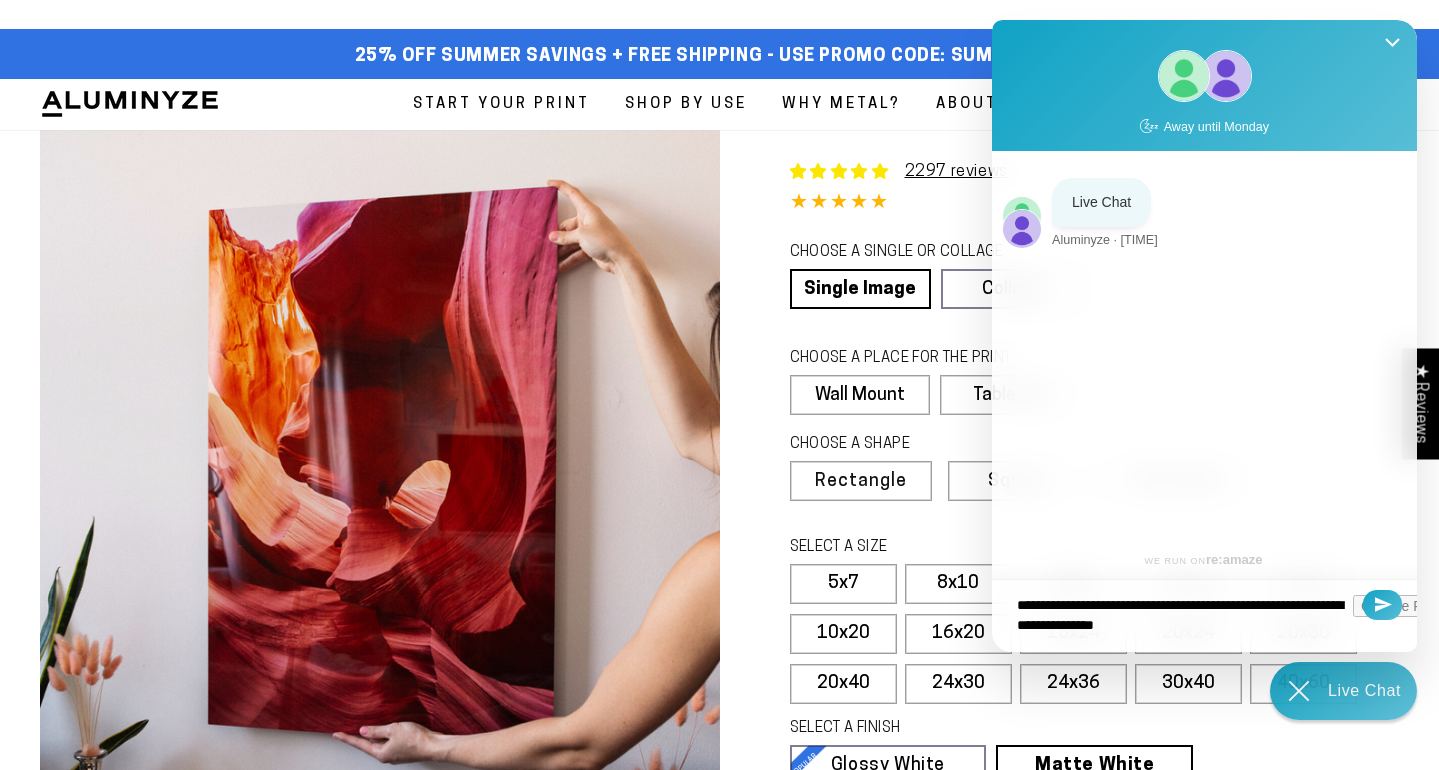 type on "**********" 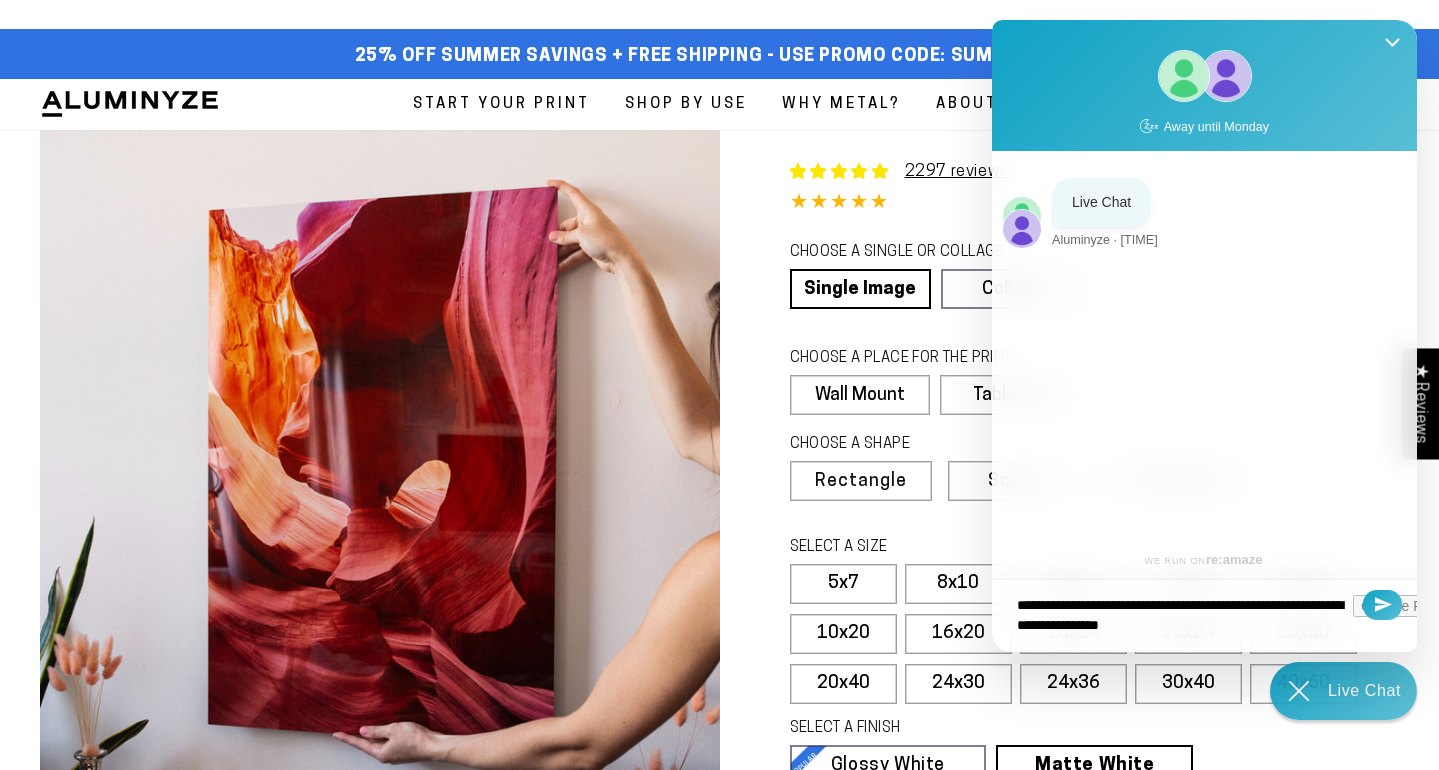 type on "**********" 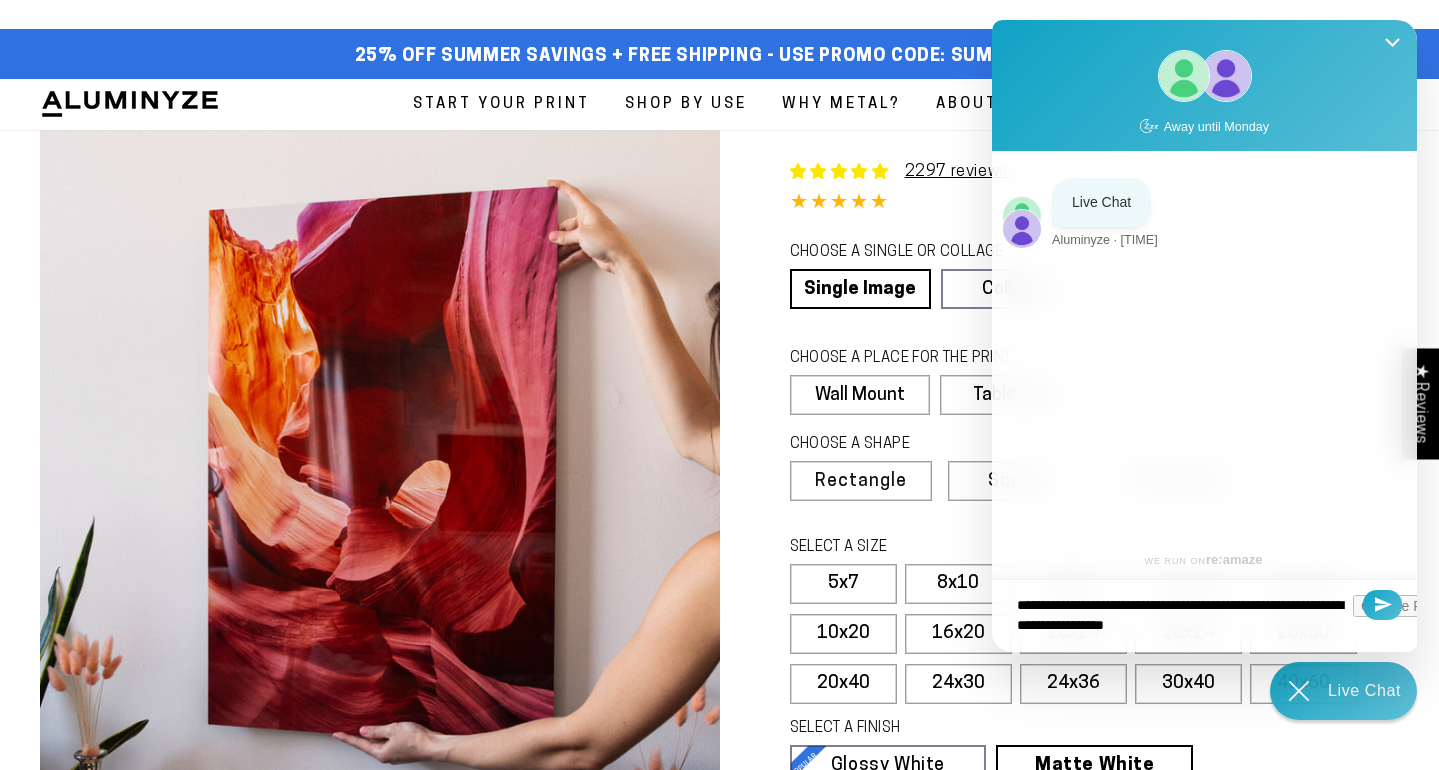 type on "**********" 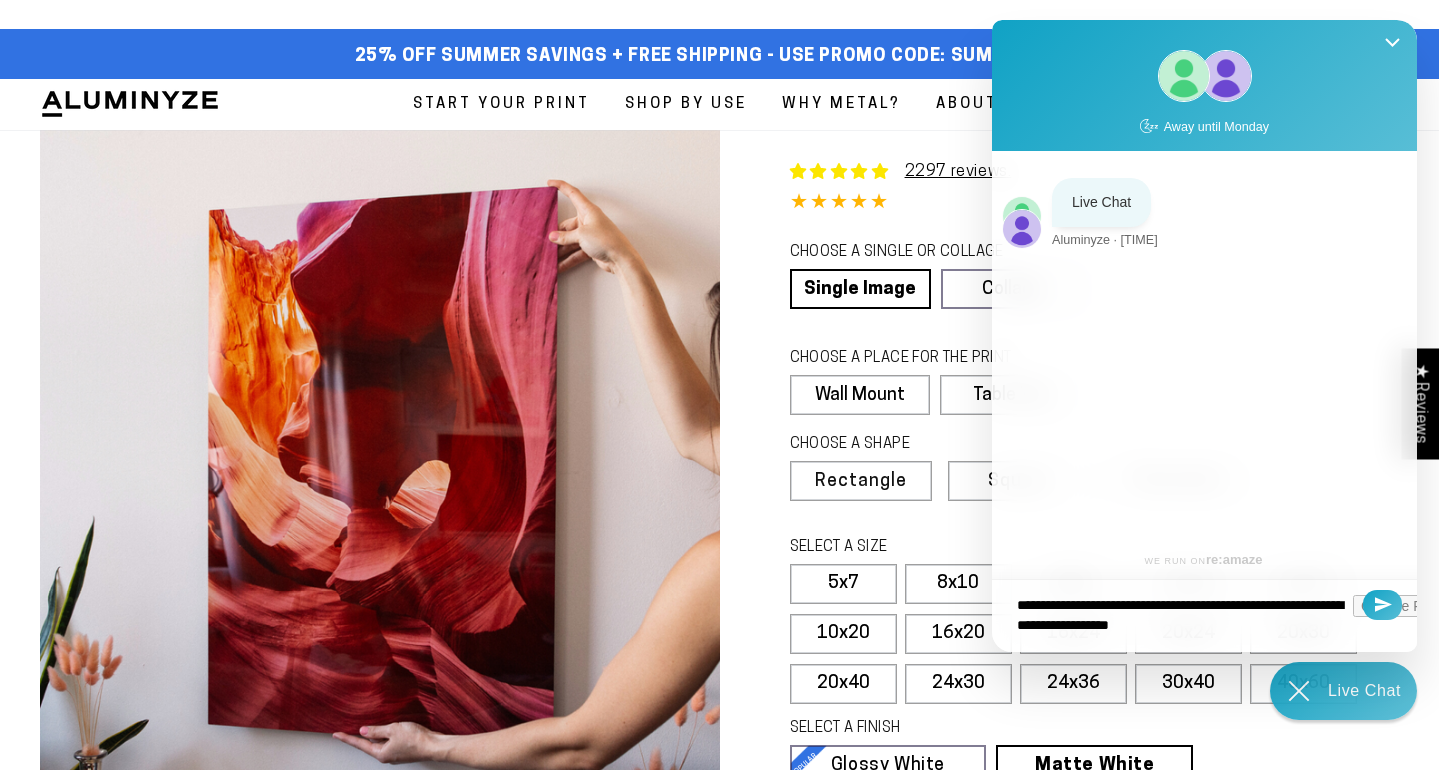 type on "**********" 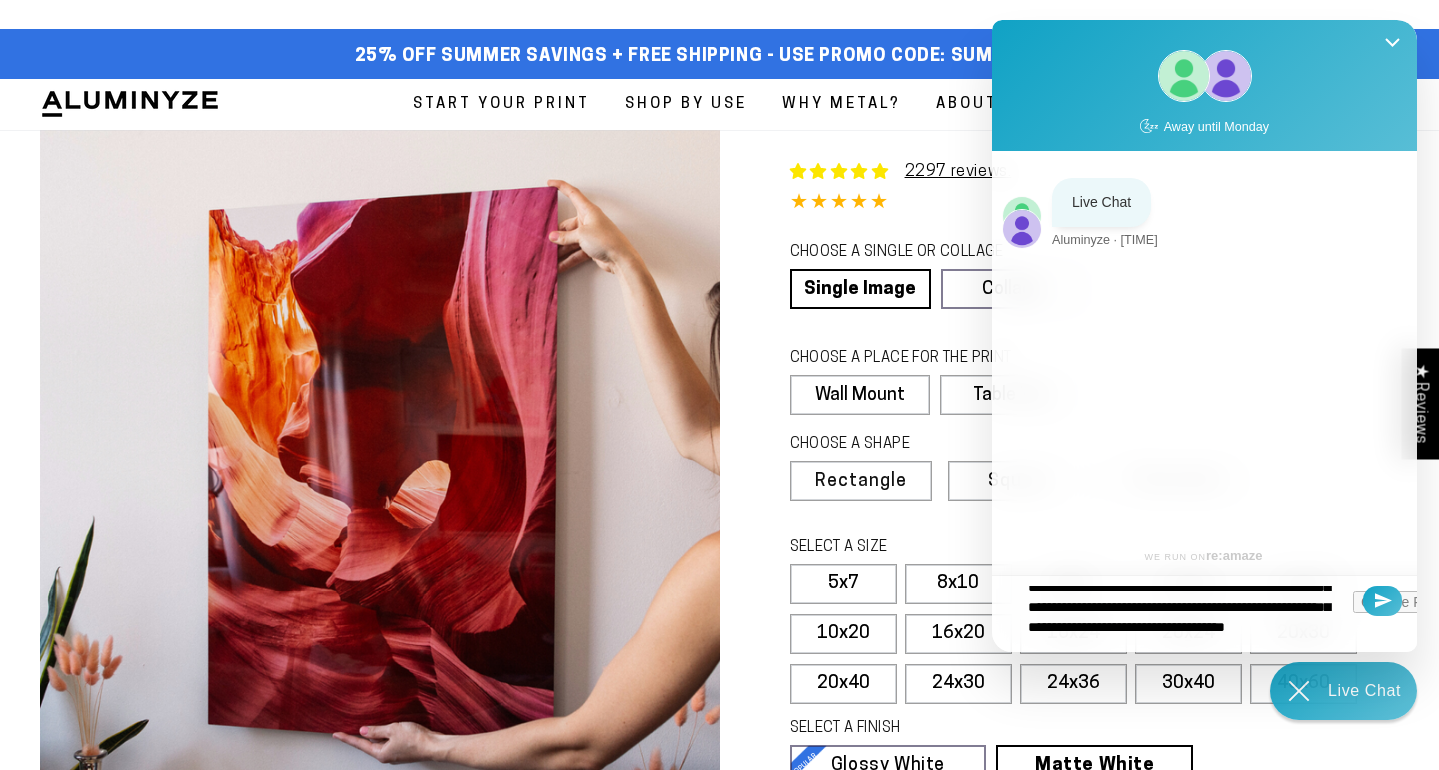 scroll, scrollTop: 88, scrollLeft: 0, axis: vertical 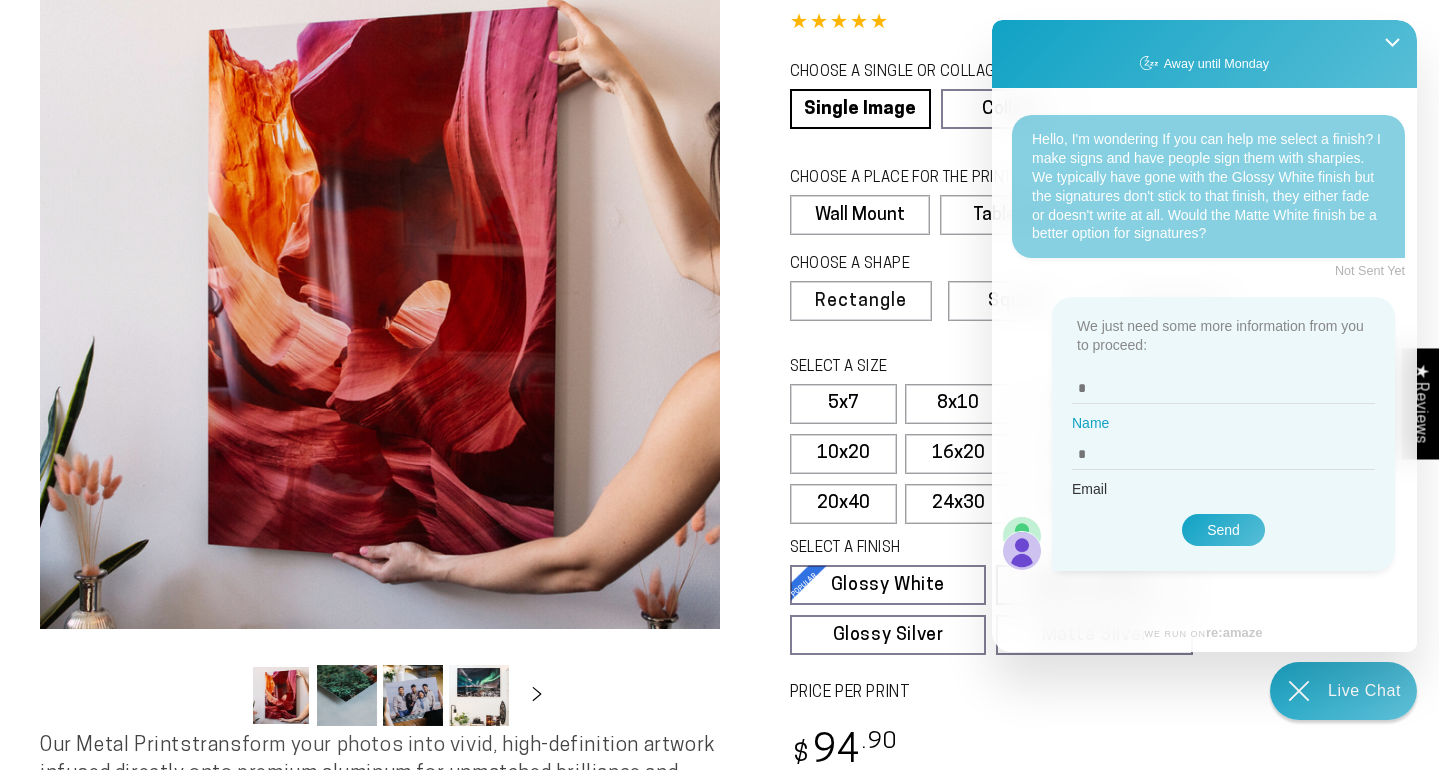 click on "Name" at bounding box center (1223, 385) 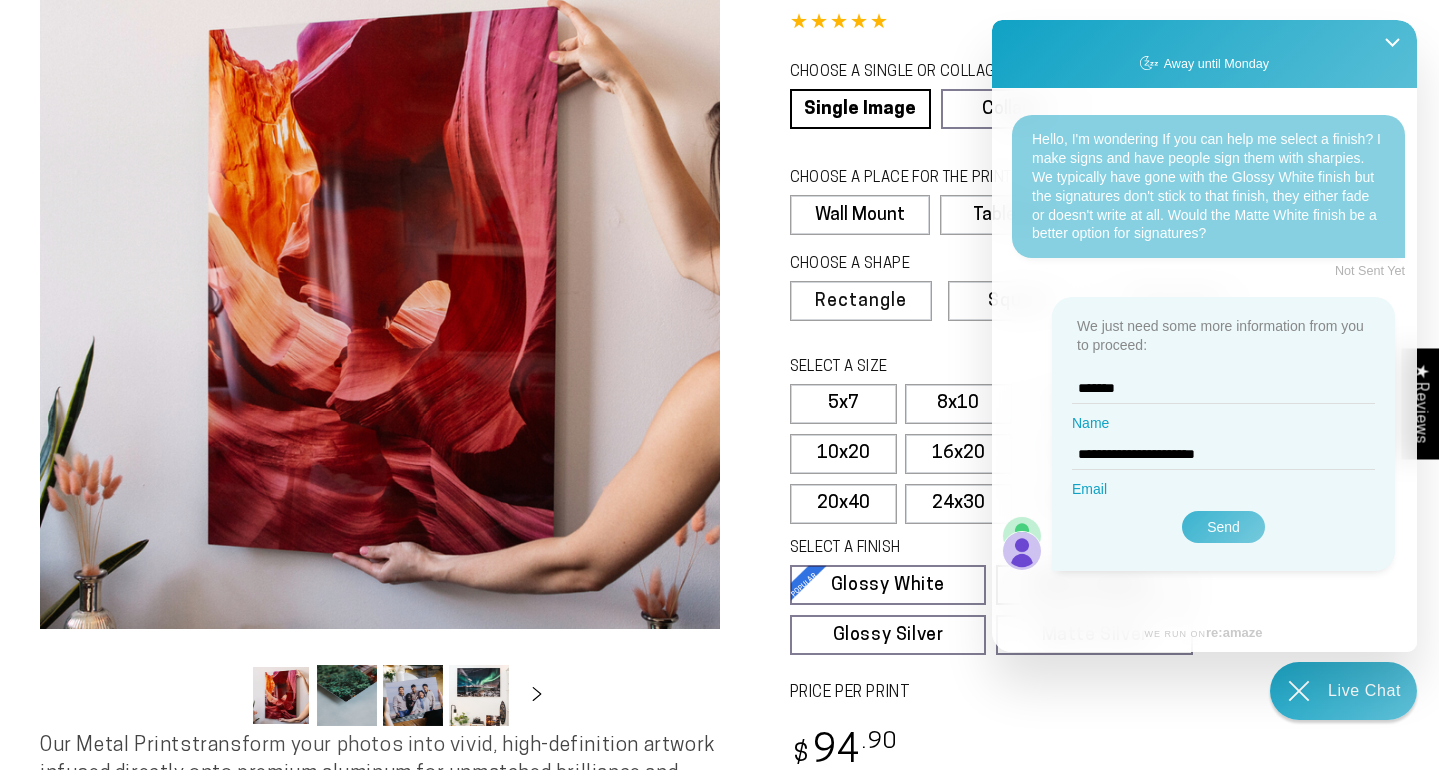 click on "Send" at bounding box center [1223, 527] 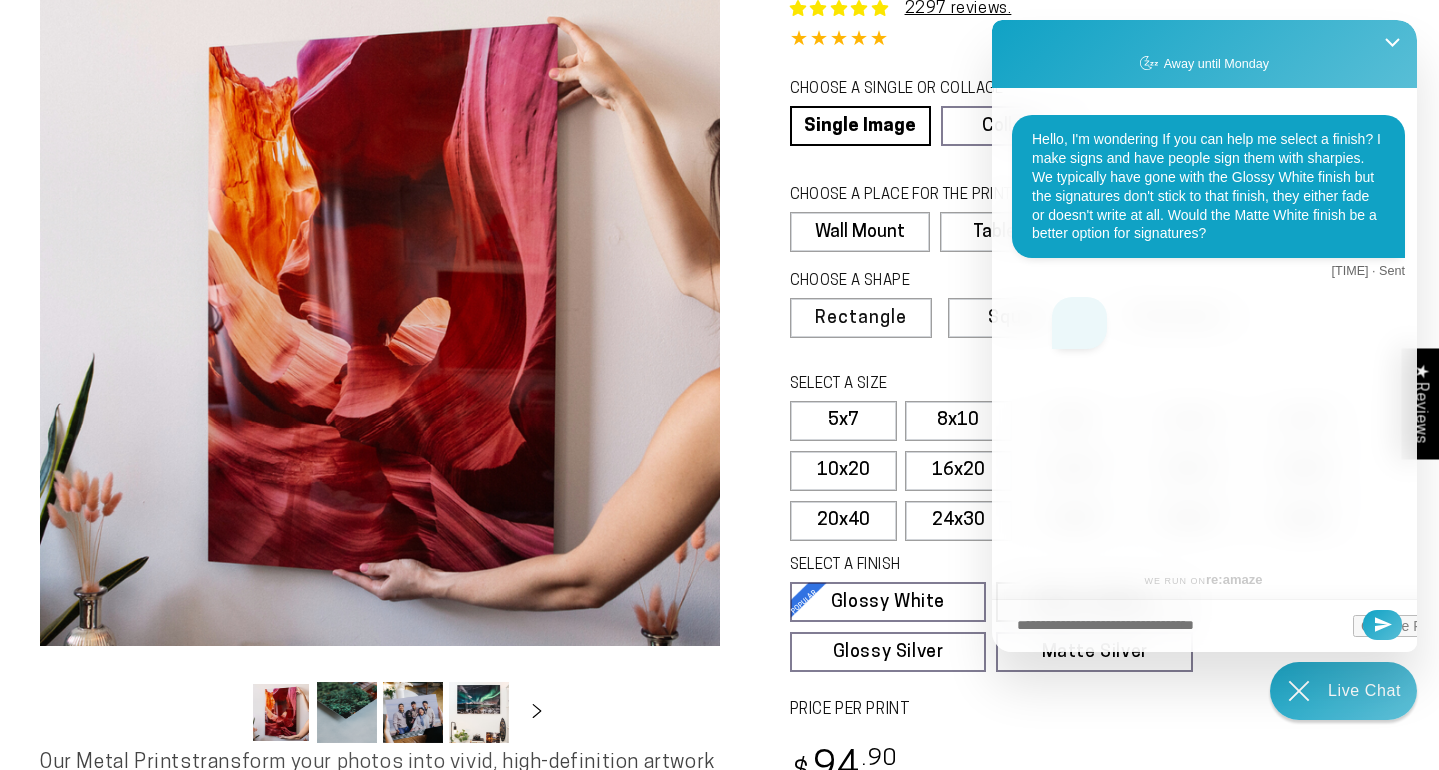 scroll, scrollTop: 191, scrollLeft: 0, axis: vertical 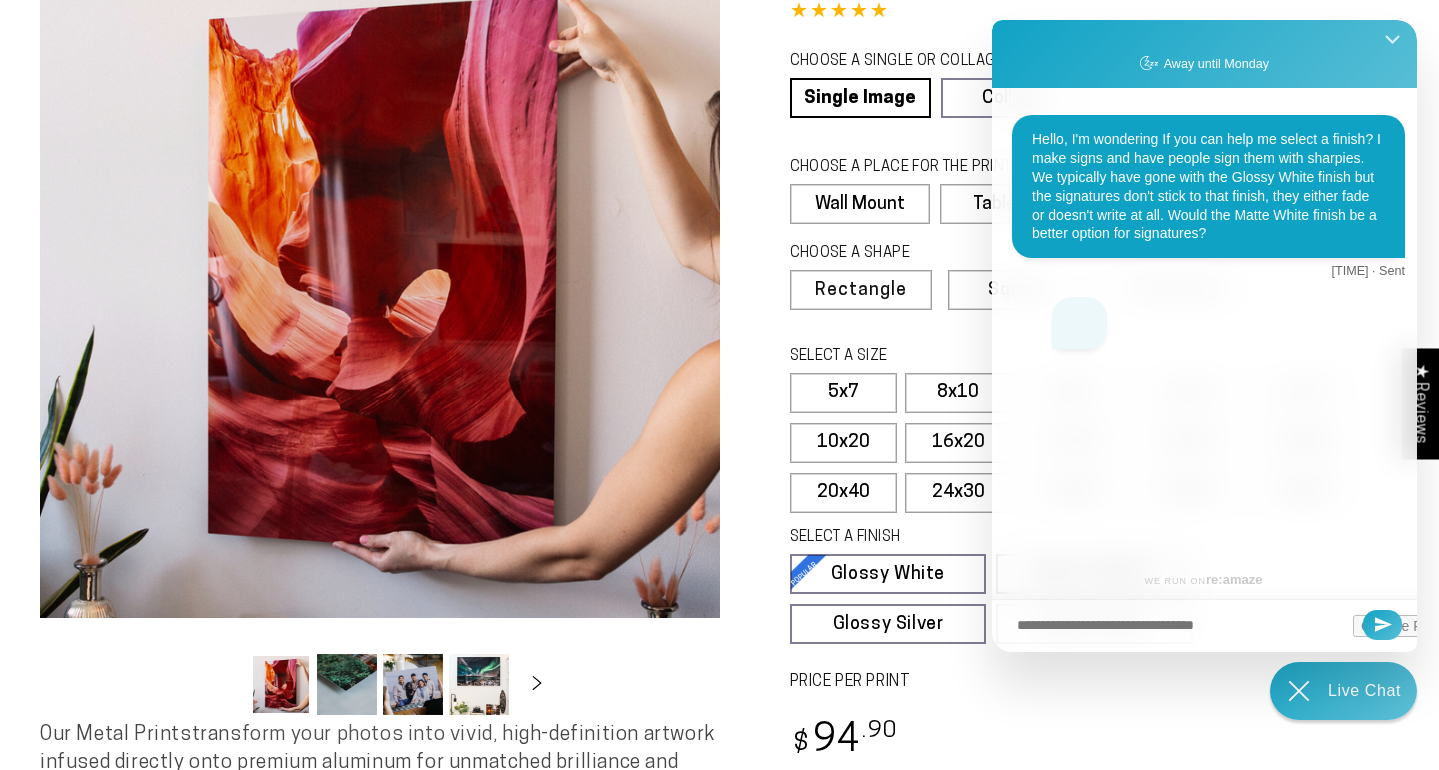 click 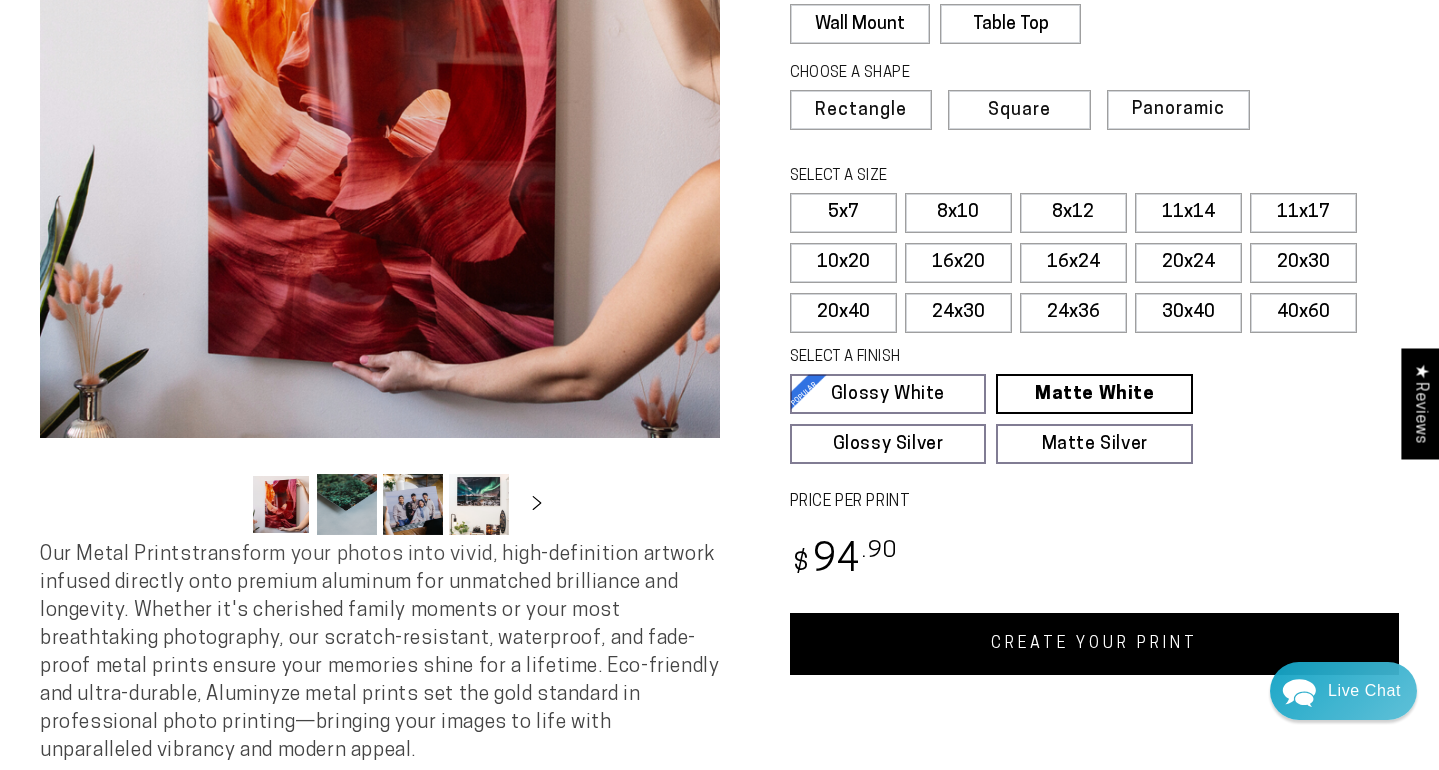 scroll, scrollTop: 387, scrollLeft: 0, axis: vertical 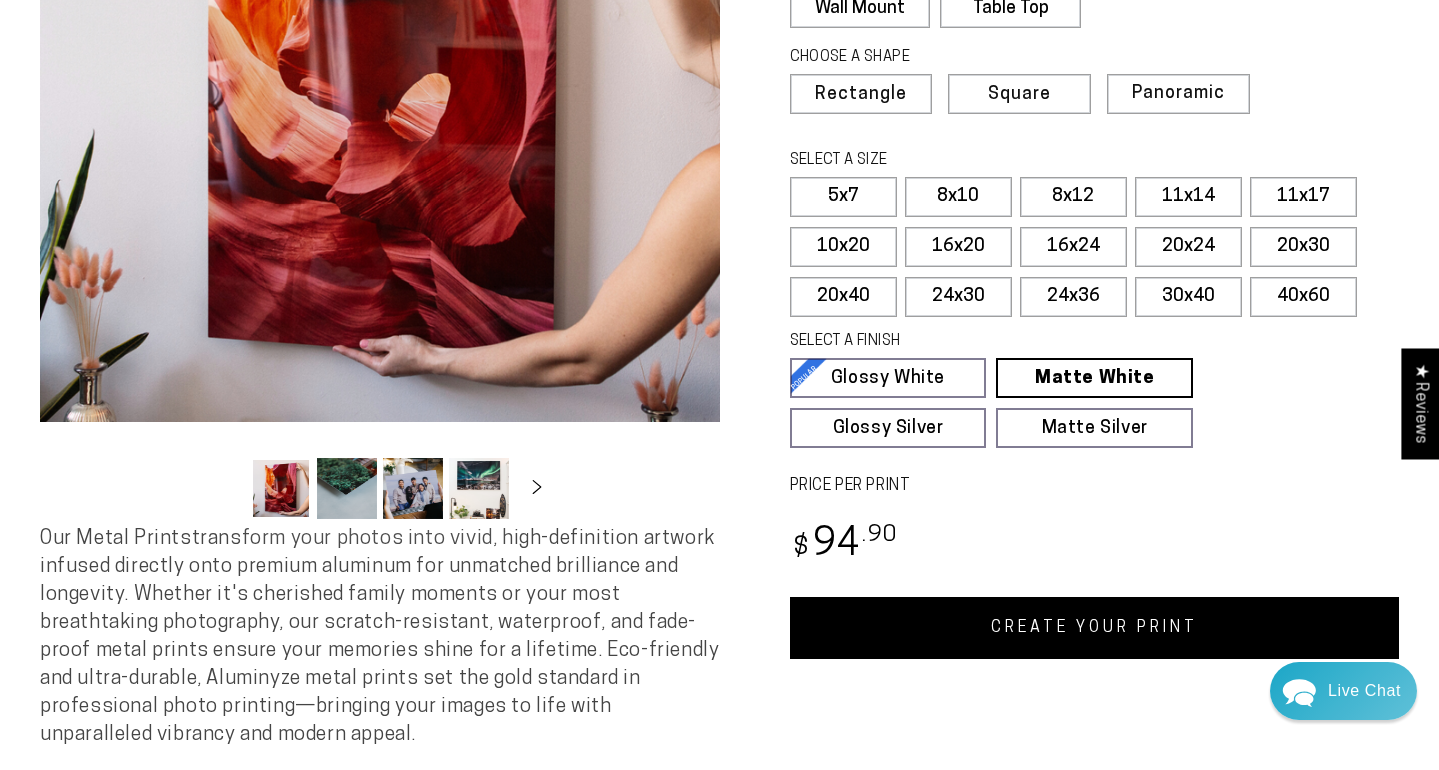 click on "SELECT A FINISH
Learn more
Glossy White
Glossy White
Our bright white glossy surface increases color saturation and highlights the contrast in every photo. It’s our most popular finish. The shiny reflective surface brings out the best in portraits, wedding shots, and adds a “pop” of depth and color to any photo. It’s a great choice if you want the colors in your photo to stay true to the original image file.
Matte White
Matte White
Glossy Silver
Glossy Silver
Matte Silver
Matte Silver" at bounding box center [1088, 389] 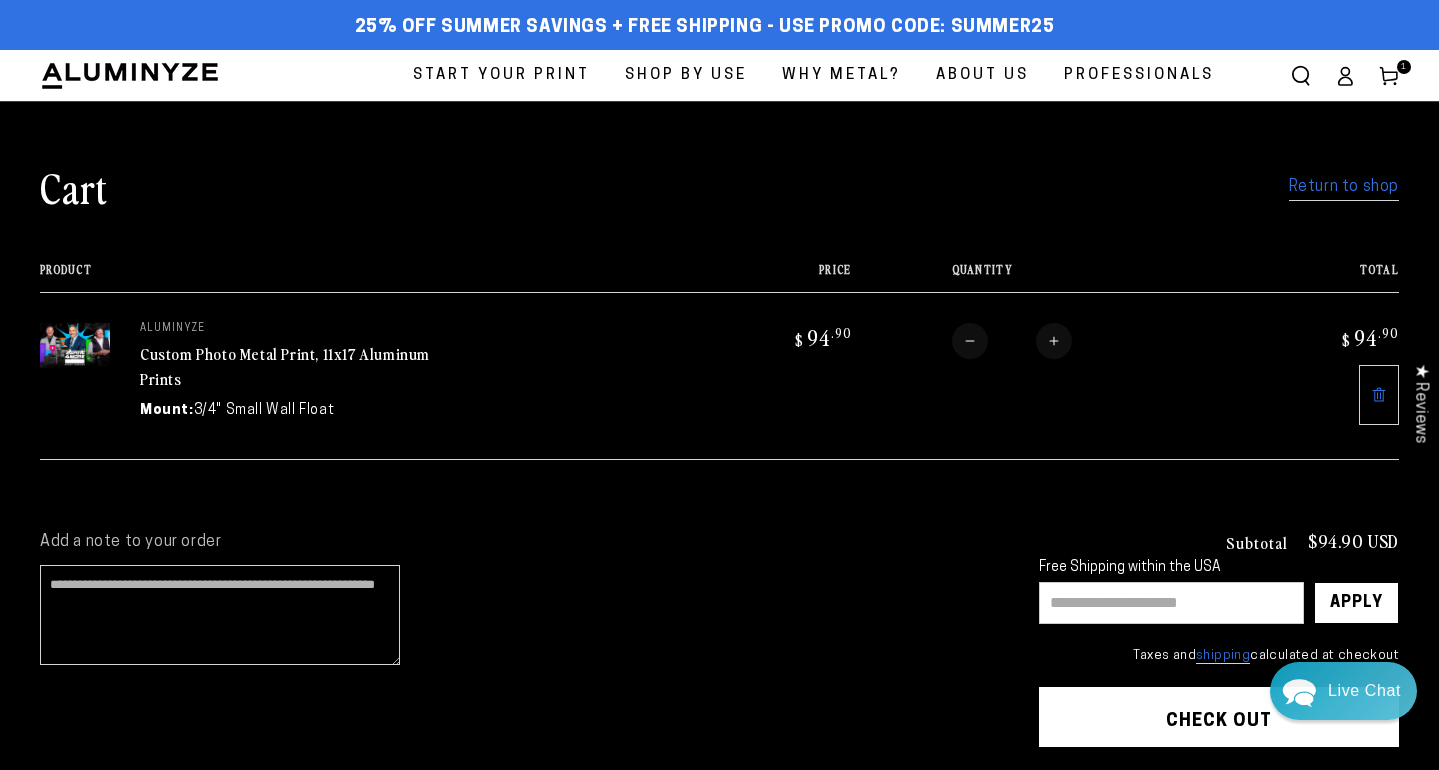 scroll, scrollTop: 0, scrollLeft: 0, axis: both 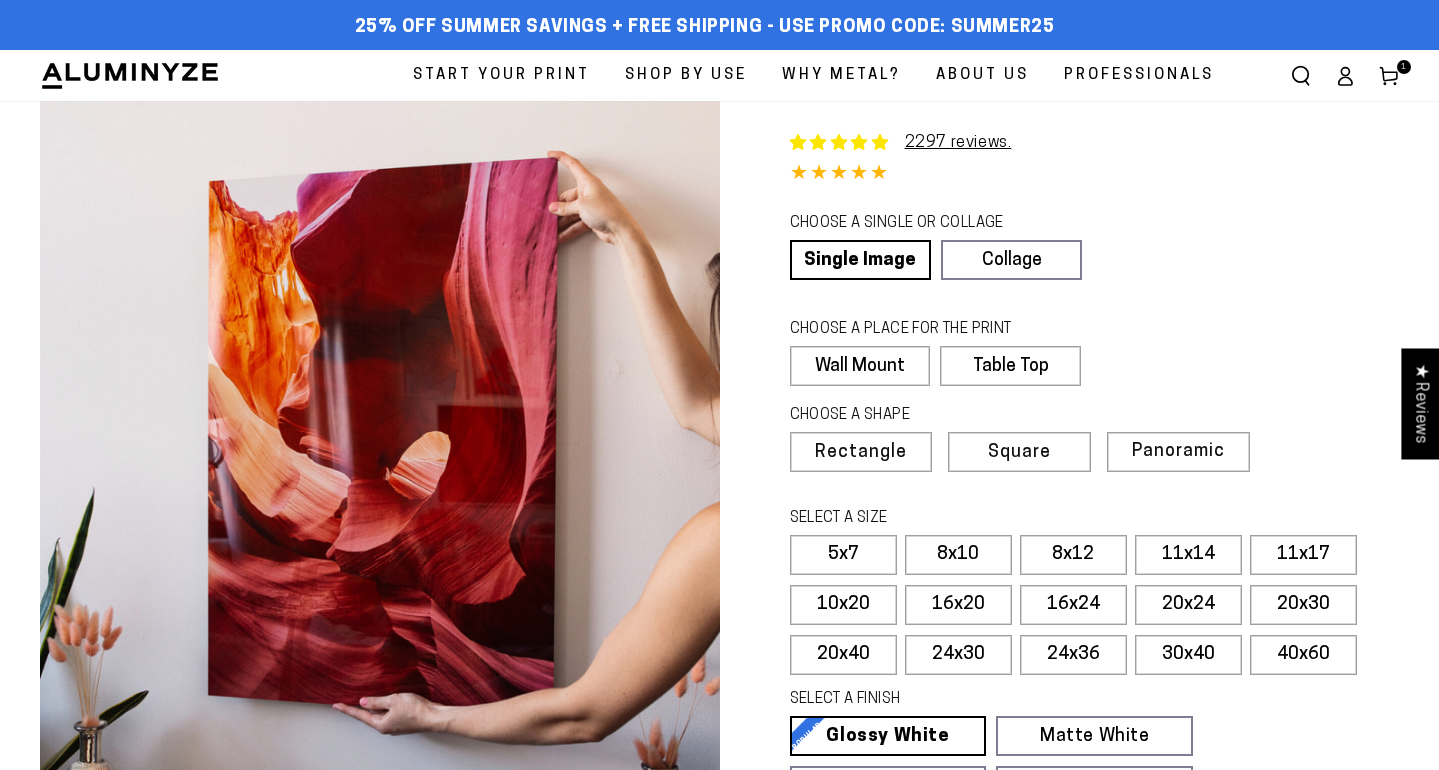 select on "**********" 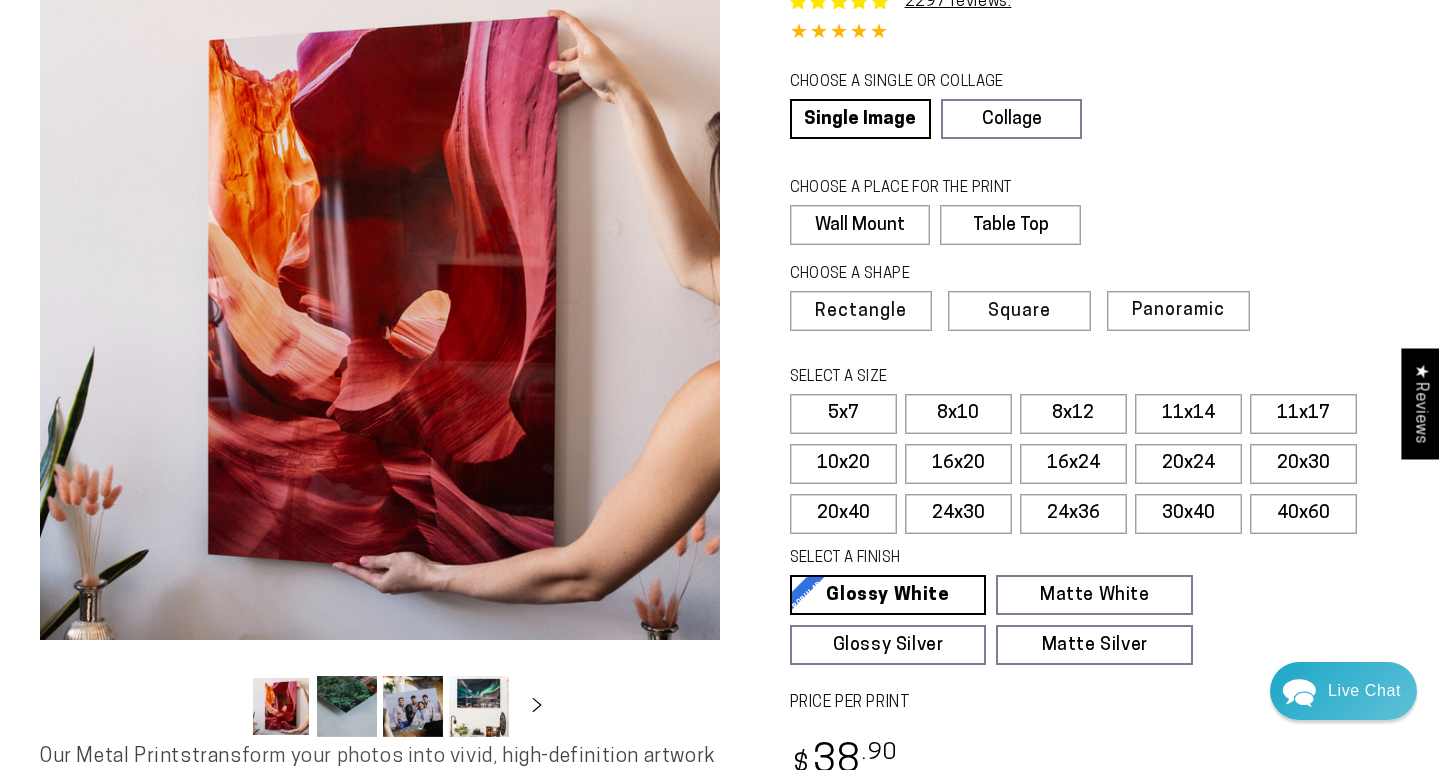 scroll, scrollTop: 145, scrollLeft: 0, axis: vertical 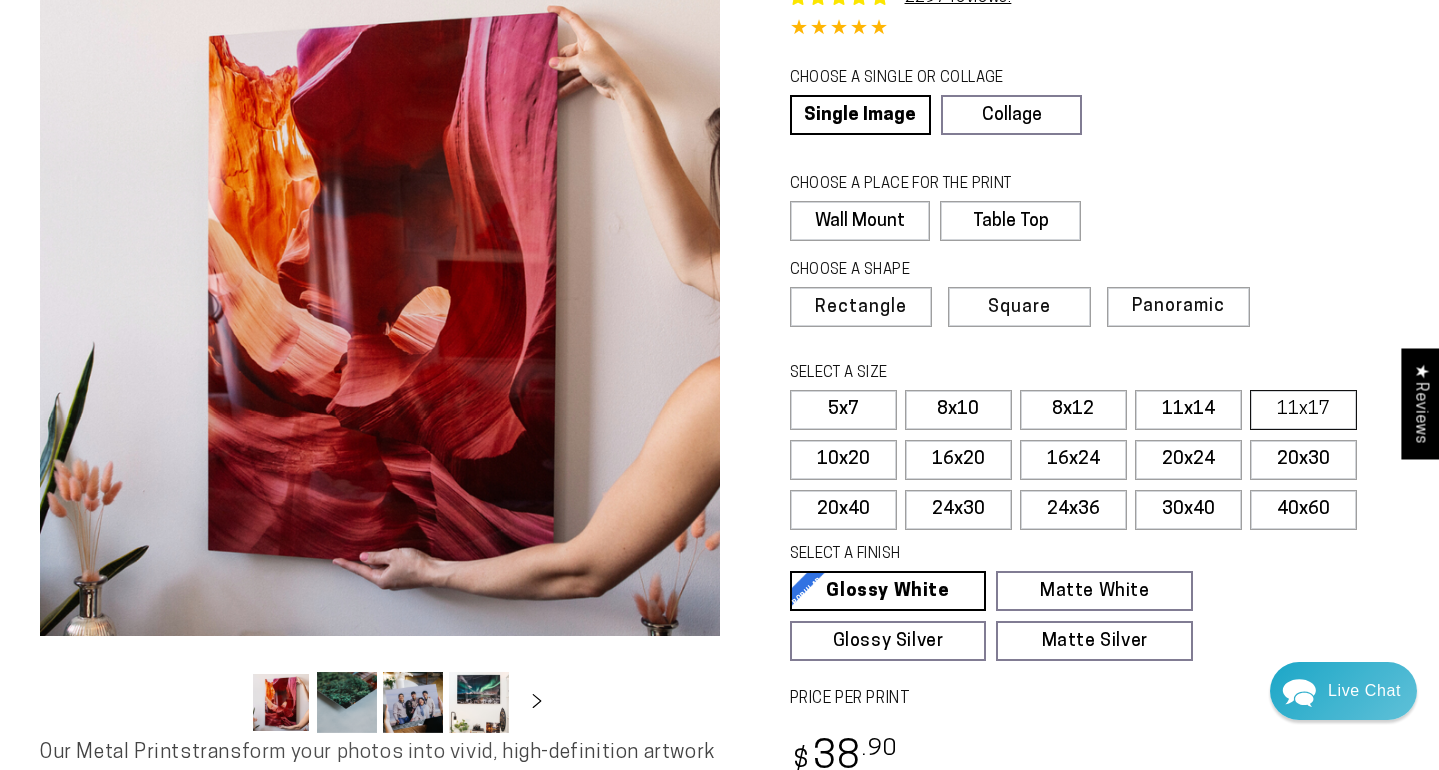 click on "11x17" at bounding box center (1303, 410) 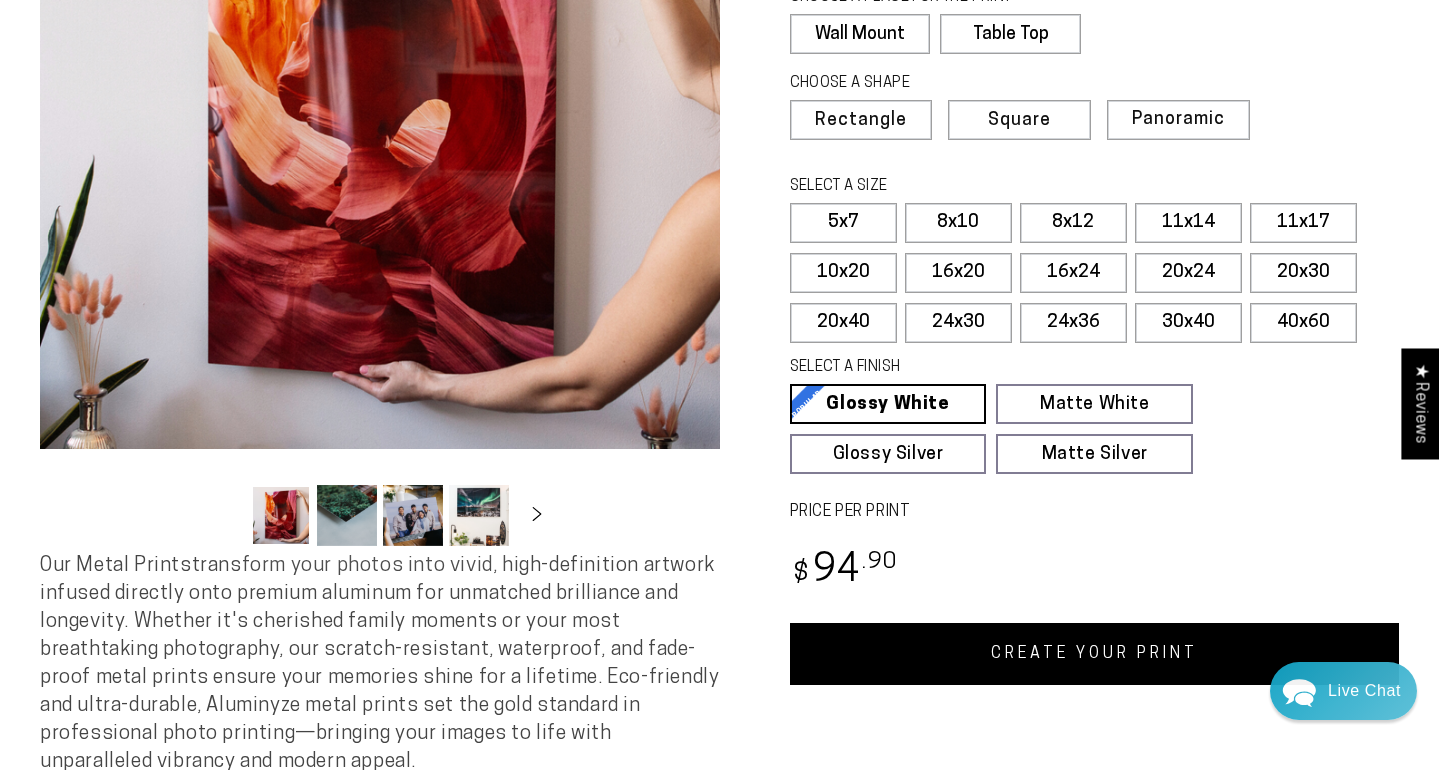 scroll, scrollTop: 354, scrollLeft: 0, axis: vertical 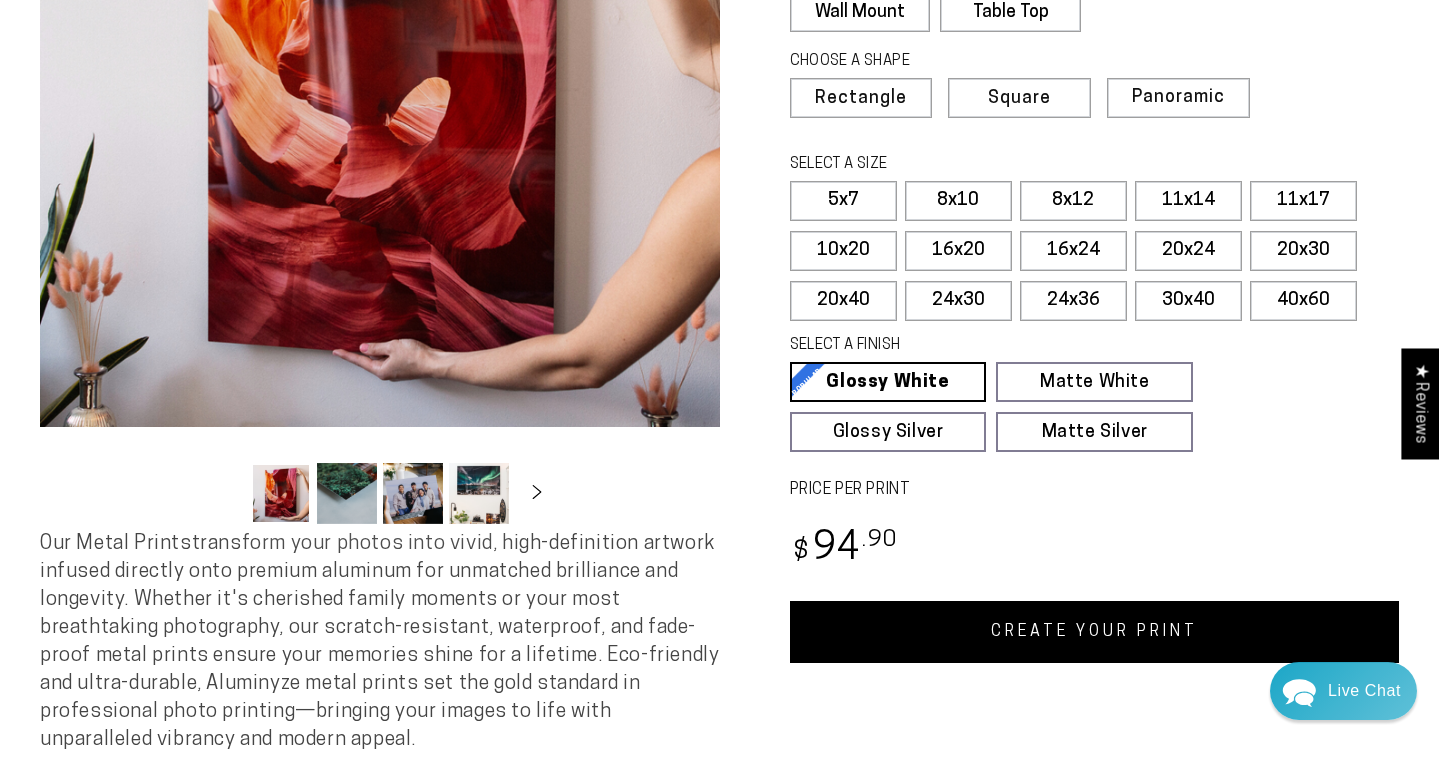 click on "CREATE YOUR PRINT" at bounding box center [1095, 632] 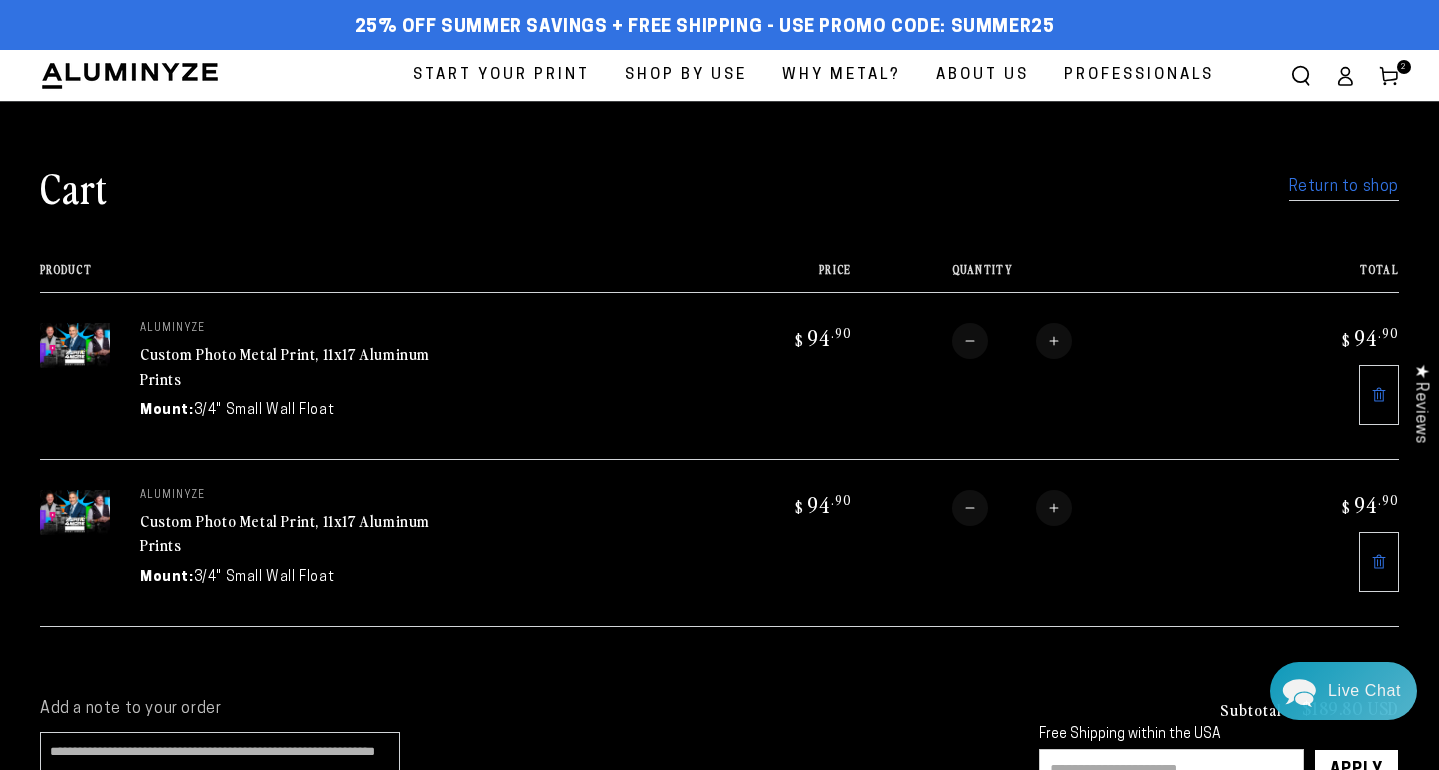 scroll, scrollTop: 0, scrollLeft: 0, axis: both 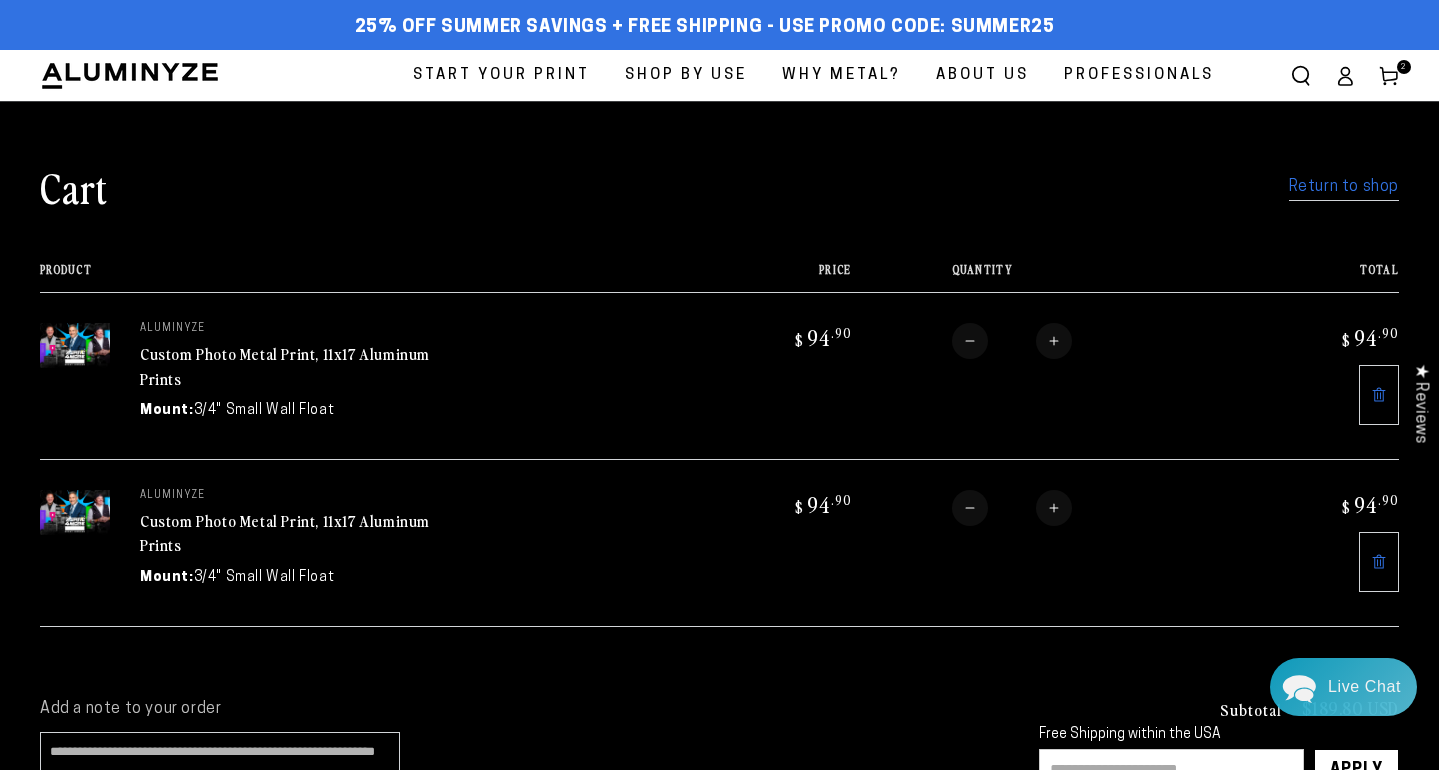 click 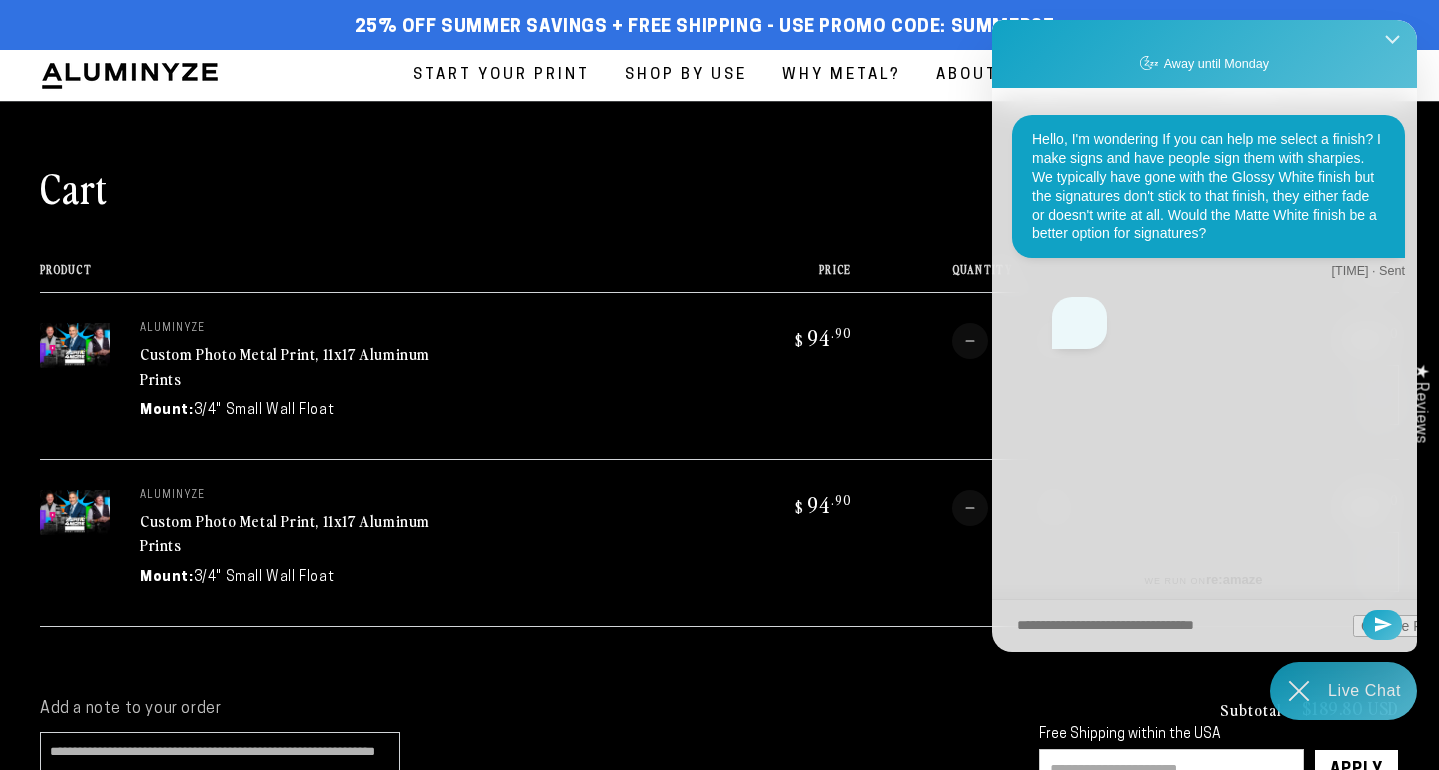 click 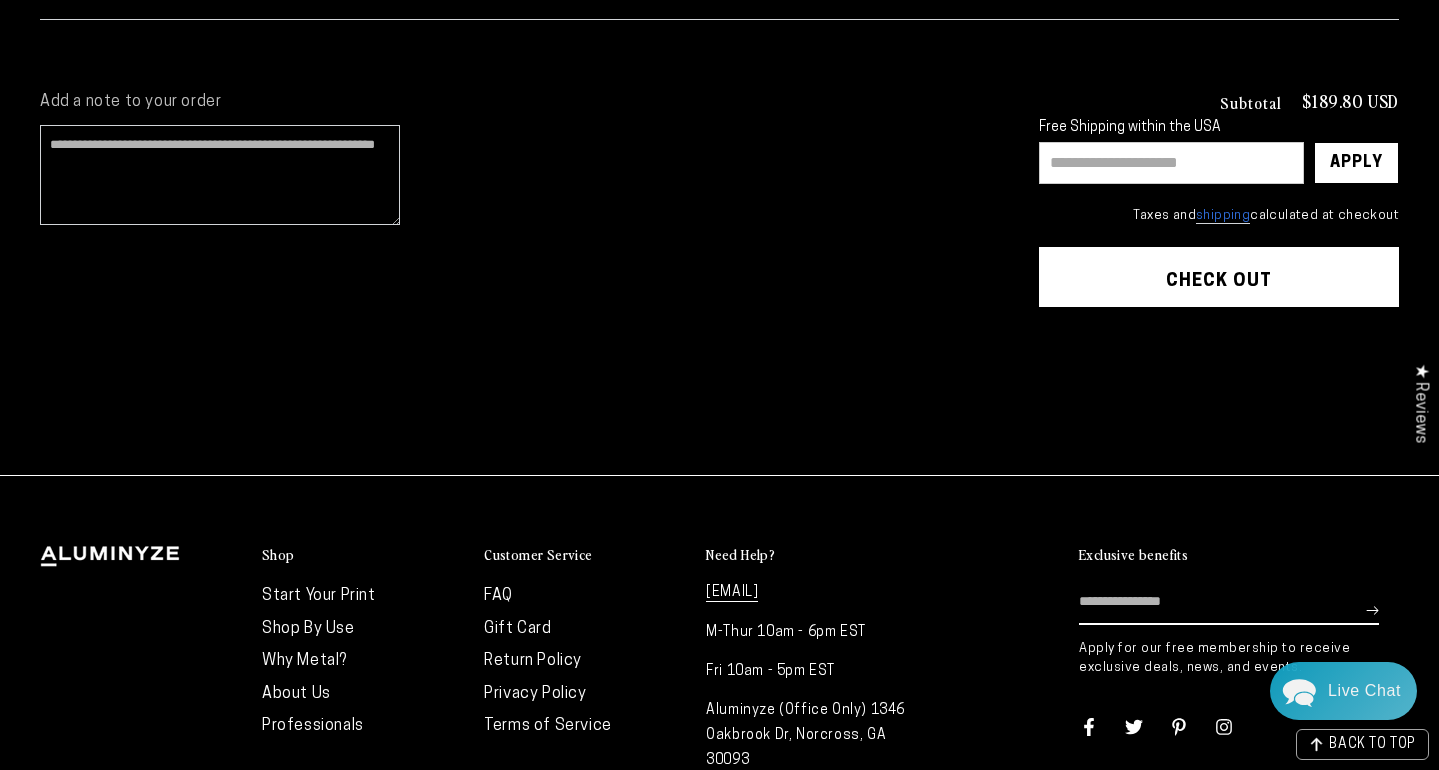 scroll, scrollTop: 608, scrollLeft: 0, axis: vertical 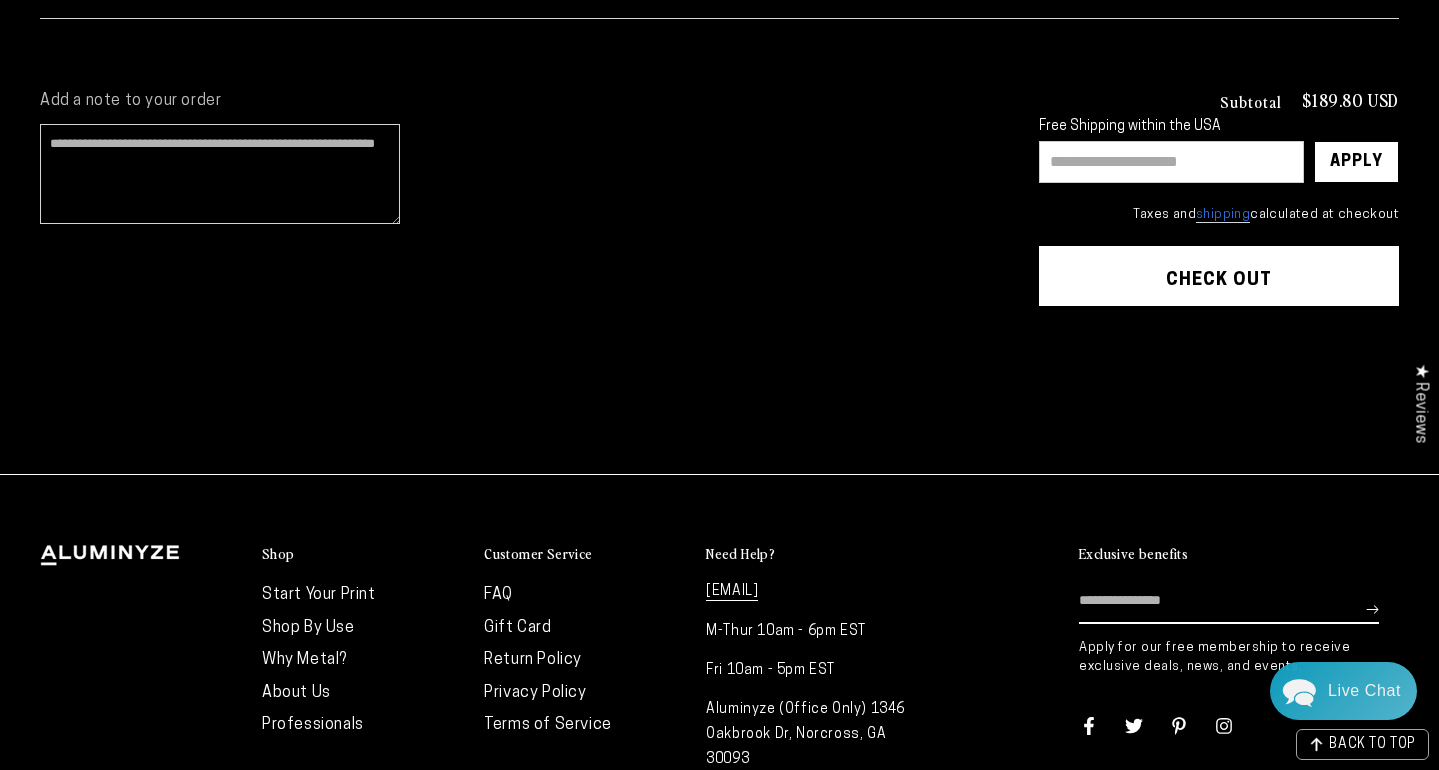 click on "Check out" at bounding box center [1219, 276] 